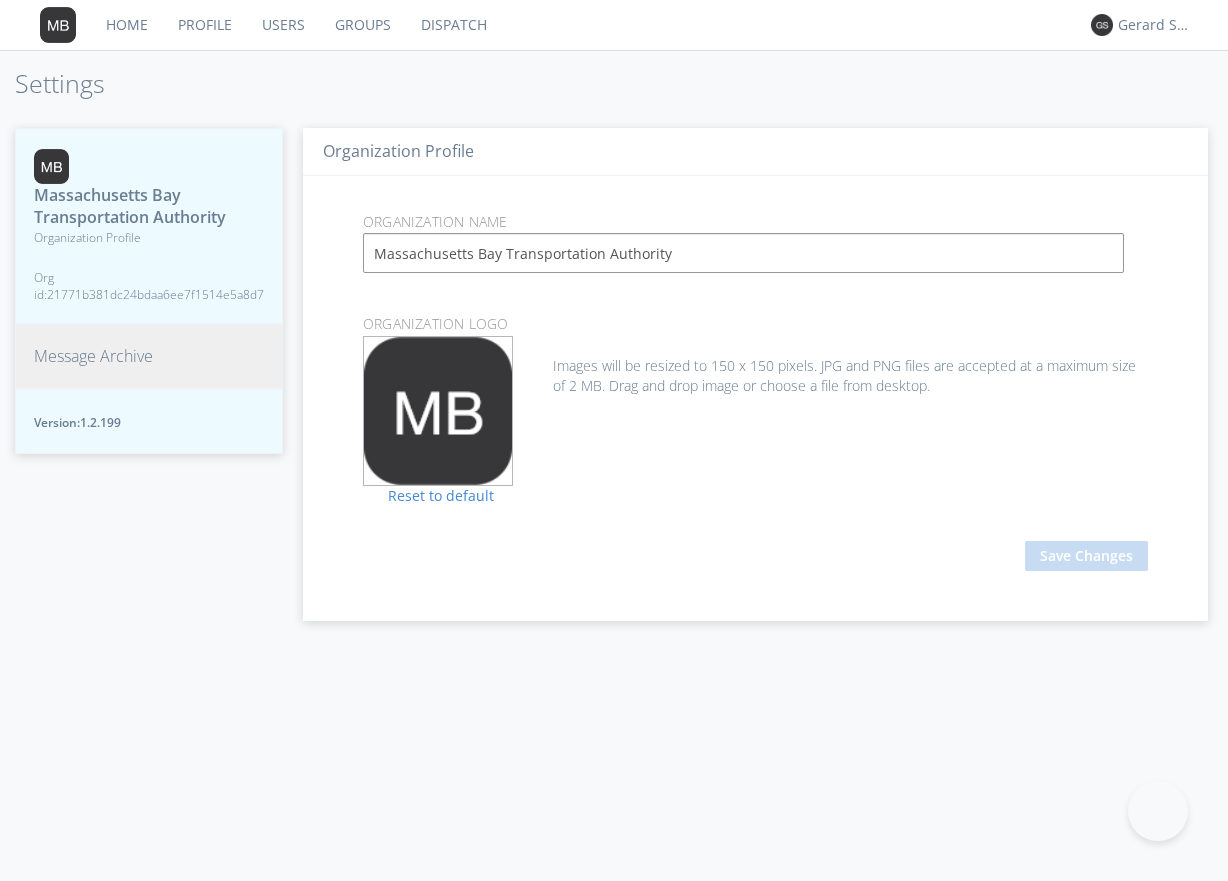 scroll, scrollTop: 0, scrollLeft: 0, axis: both 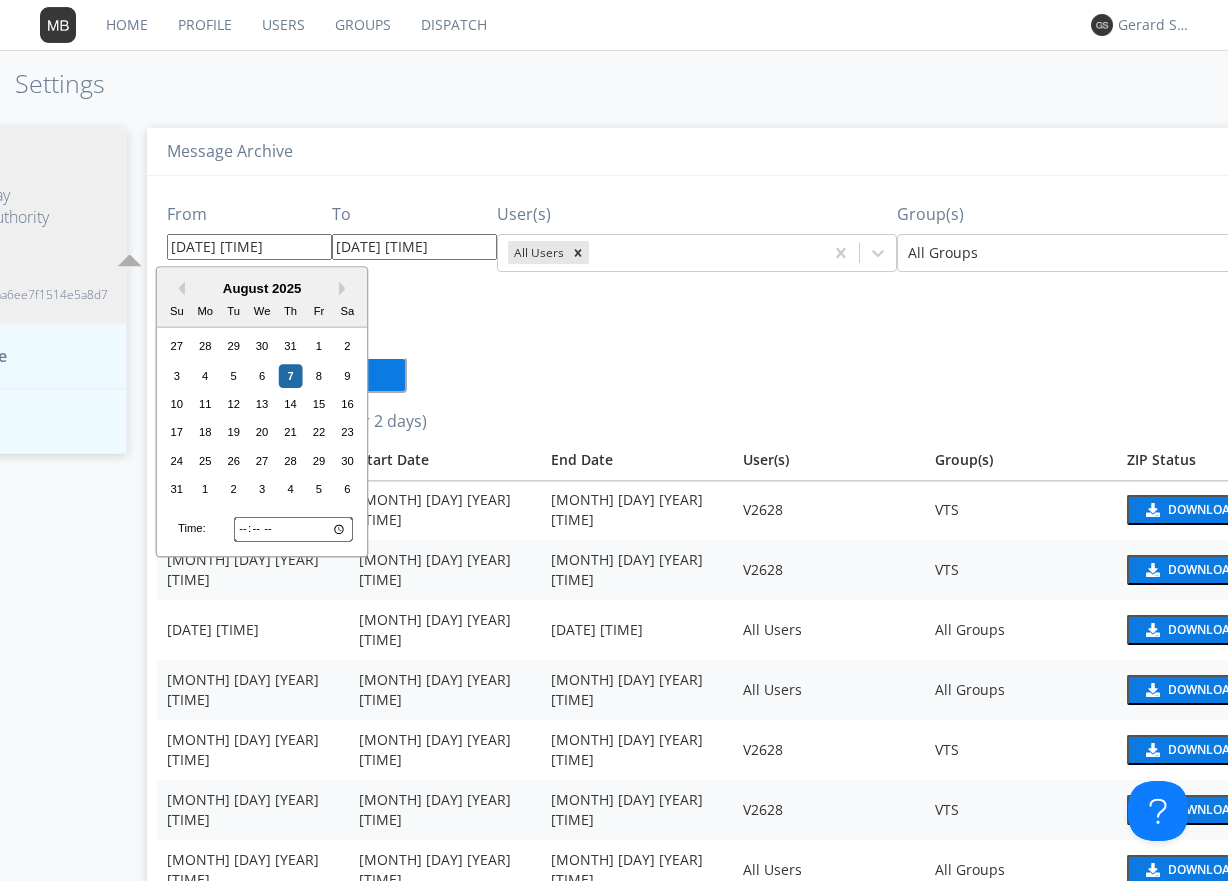 click on "[DATE] [TIME]" at bounding box center [249, 247] 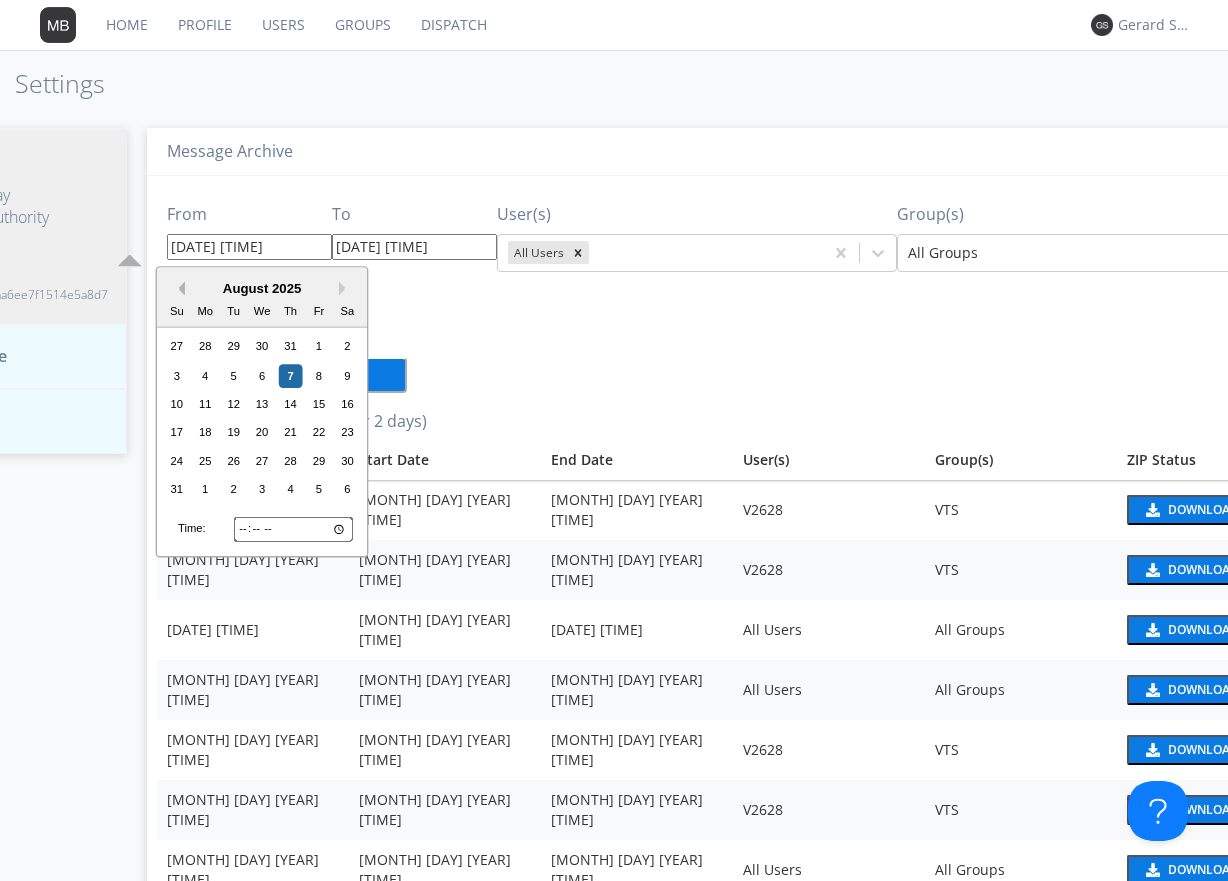 click on "Previous Month" at bounding box center (178, 289) 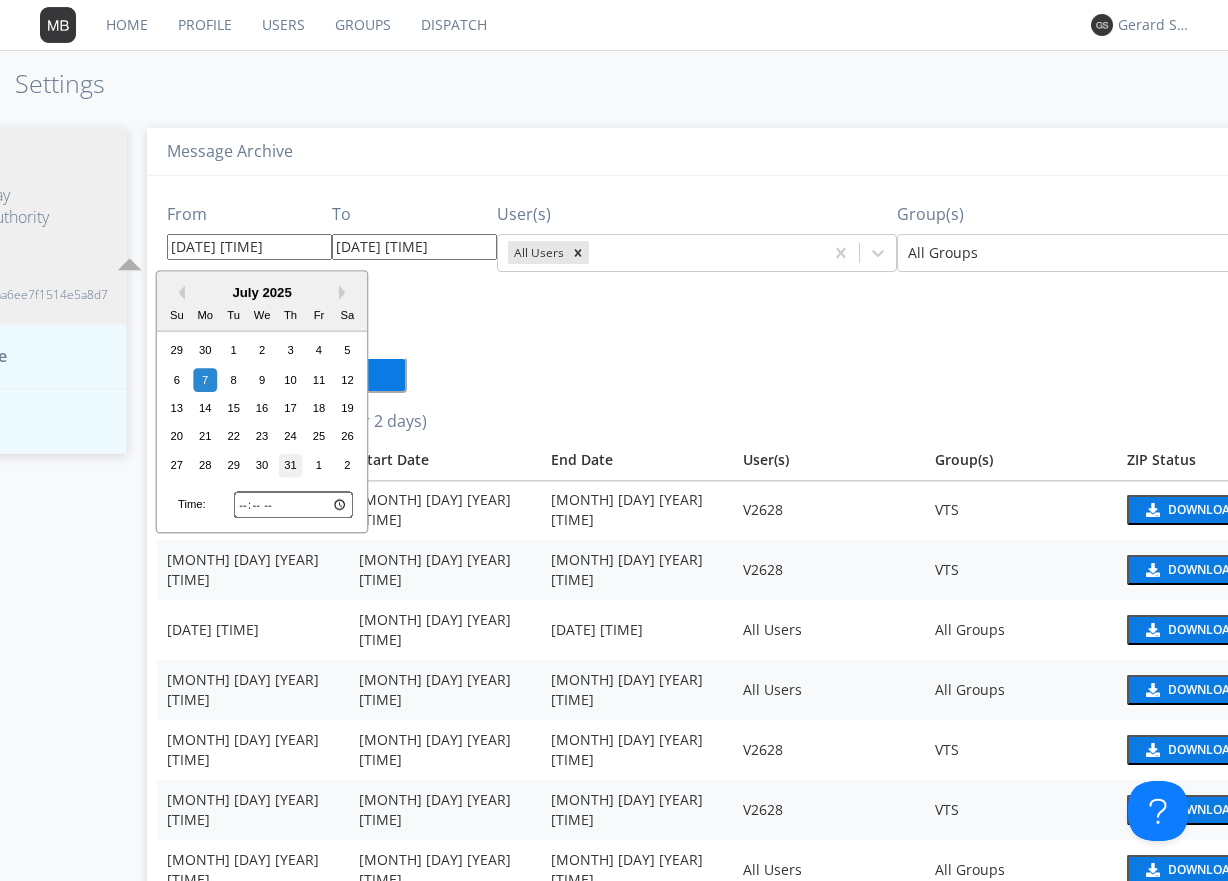 click on "31" at bounding box center [291, 465] 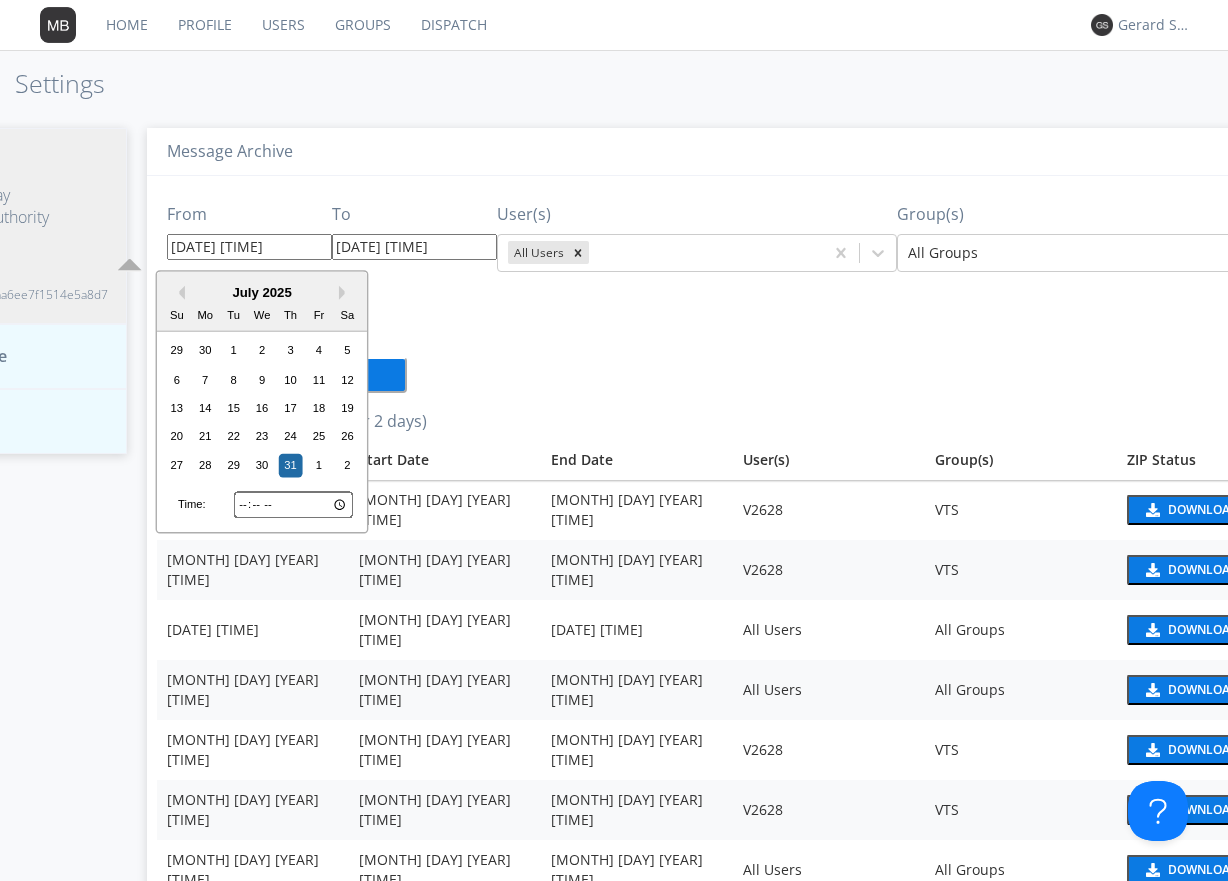 click on "[DATE] [TIME]" at bounding box center (249, 247) 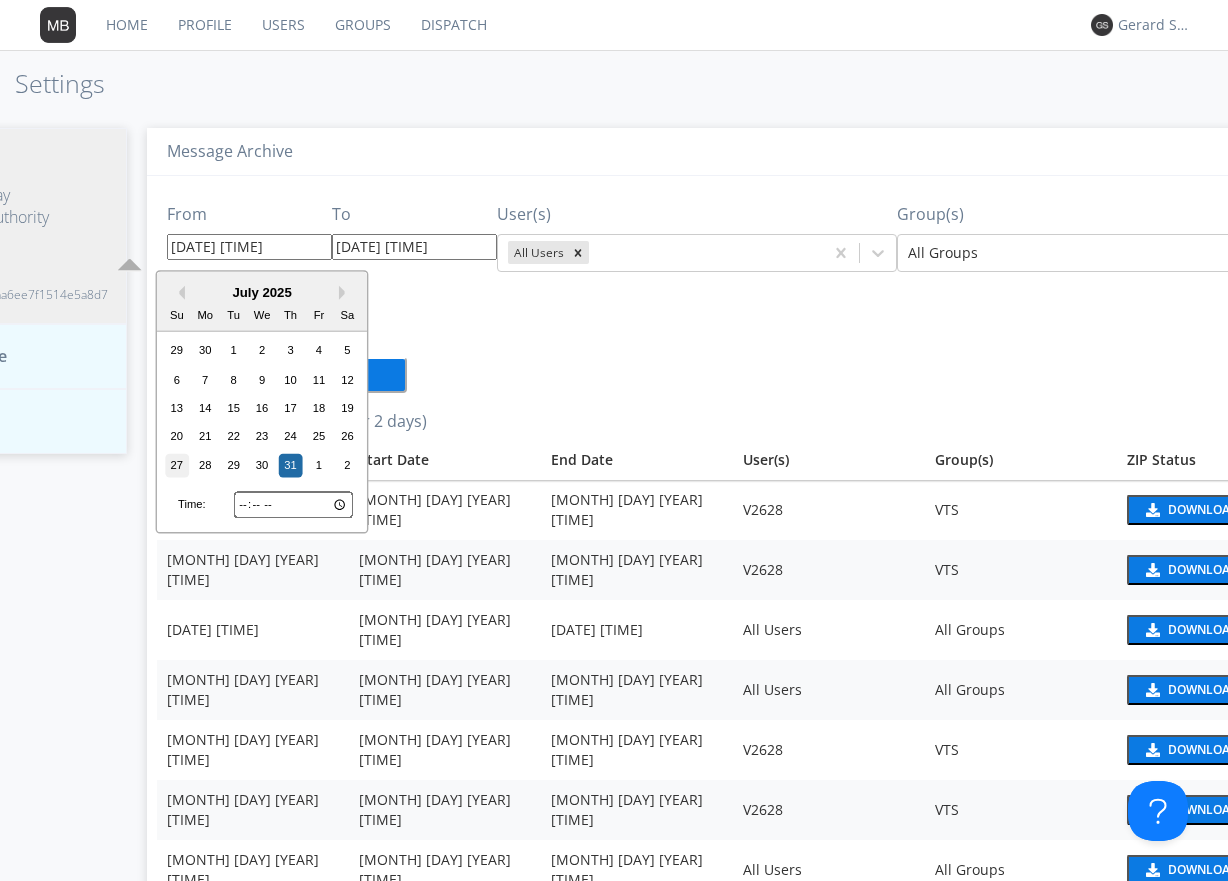 click on "27" at bounding box center [177, 465] 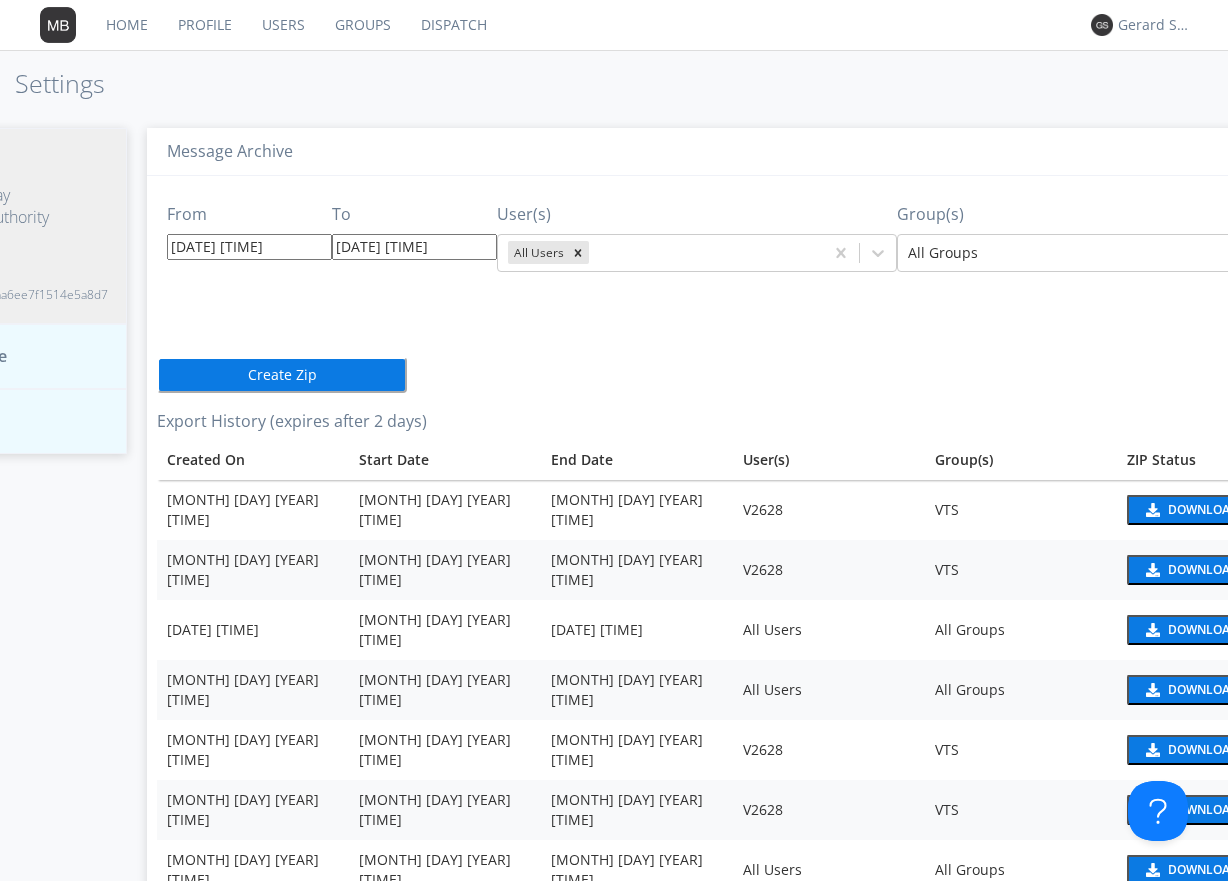 click on "All Groups" at bounding box center [1021, 930] 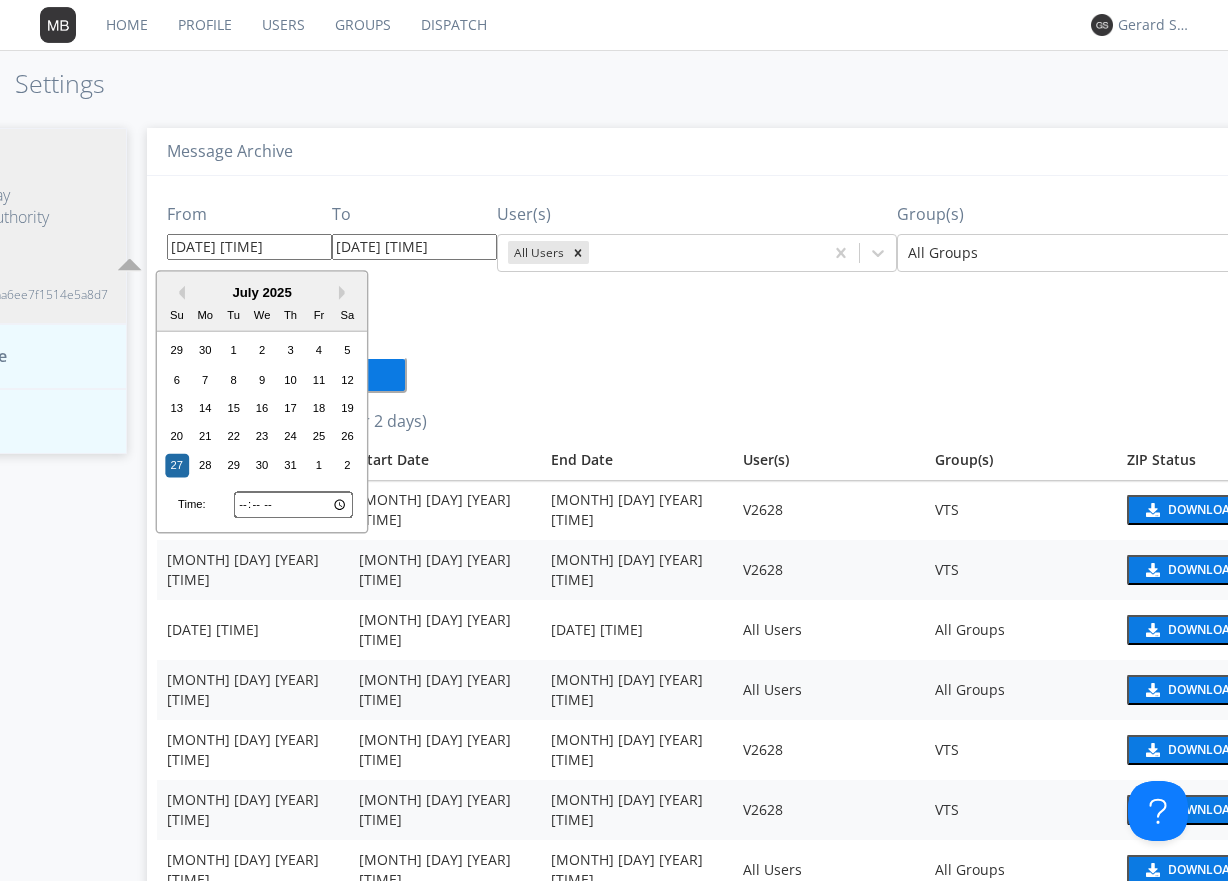 click on "07/27/2025 1:57 PM" at bounding box center (249, 247) 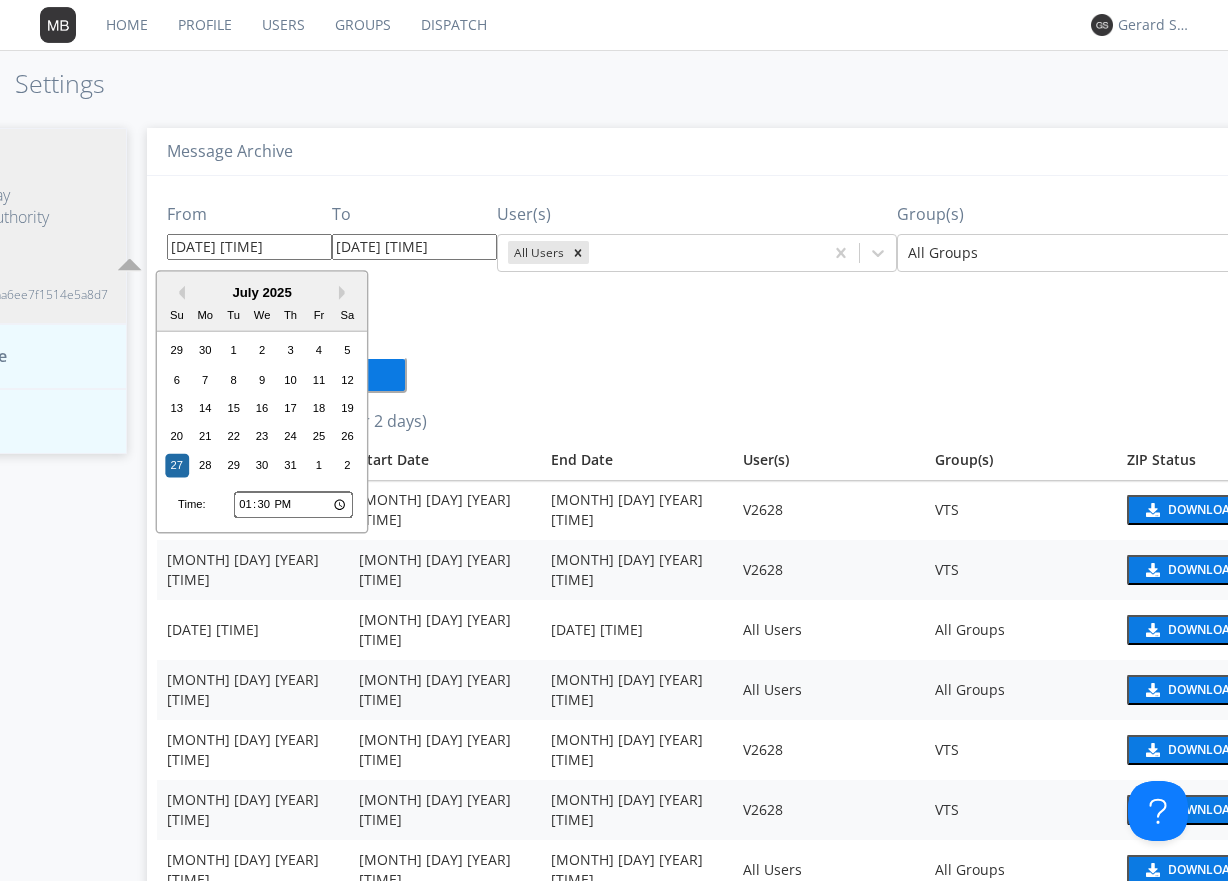 type on "07/27/2025 1:30 PM" 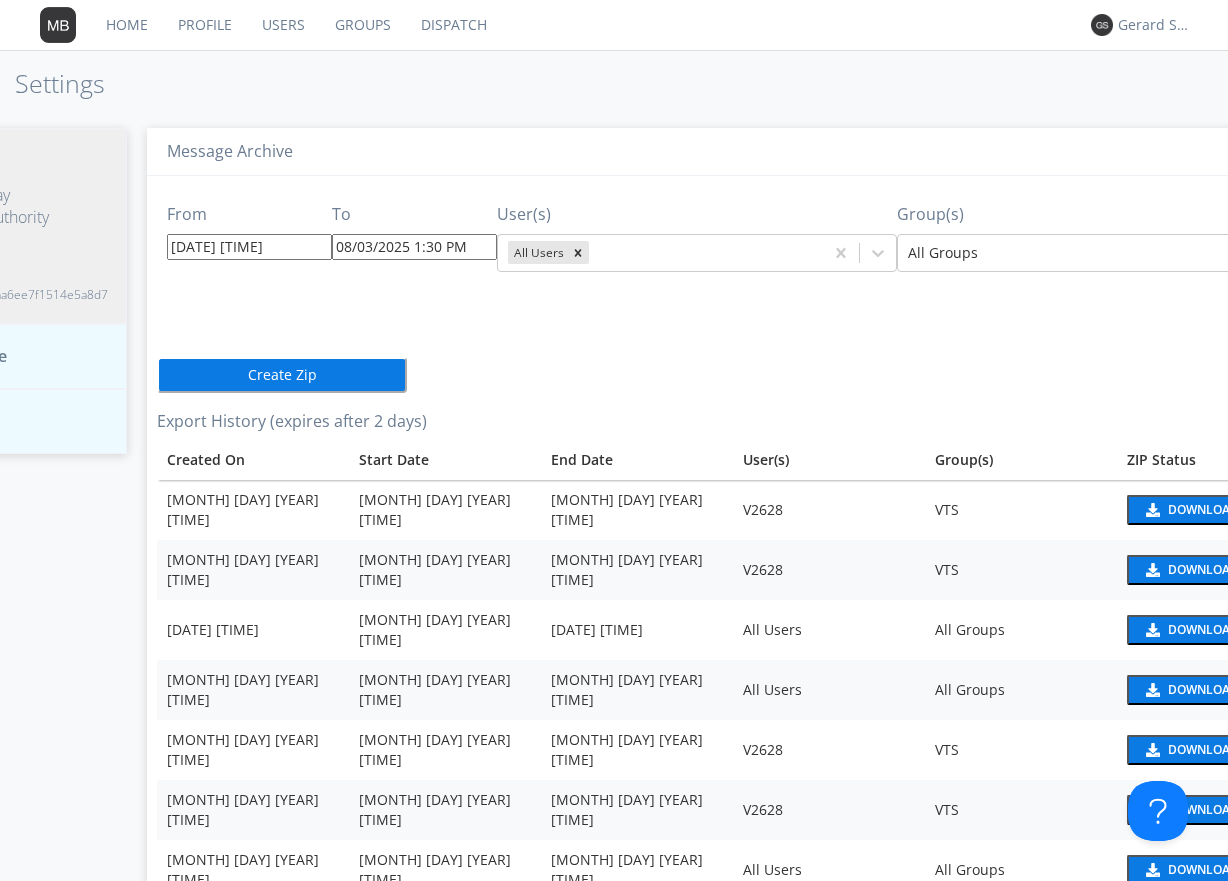 click on "From 07/27/2025 1:30 PM To 08/03/2025 1:30 PM User(s) All Users Group(s) All Groups Create Zip Export History (expires after 2 days) Created On Start Date End Date User(s) Group(s) ZIP Status Aug 7 2025 12:22 PM Aug 7 2025 9:15 AM Aug 7 2025 9:30 AM V2628 VTS Download Aug 7 2025 12:15 PM Aug 7 2025 9:30 AM Aug 7 2025 10:00 PM V2628 VTS Download Aug 7 2025 12:14 PM Aug 7 2025 9:30 AM Aug 7 2025 12:14 PM All Users All Groups Download Aug 7 2025 11:43 AM Aug 7 2025 11:43 AM Aug 7 2025 11:43 AM All Users All Groups Download Aug 7 2025 11:33 AM Aug 7 2025 10:00 AM Aug 7 2025 10:32 AM V2628 VTS Download Aug 7 2025 10:42 AM Aug 7 2025 10:41 AM Aug 7 2025 10:30 AM V2628 VTS Download Aug 7 2025 7:24 AM Aug 5 2025 4:24 AM Aug 7 2025 7:24 AM All Users All Groups Download Aug 7 2025 7:24 AM Aug 4 2025 4:24 AM Aug 5 2025 2:24 AM All Users All Groups Download Aug 7 2025 7:23 AM Aug 6 2025 1:00 PM Aug 6 2025 2:00 PM All Users VTS Download Aug 7 2025 12:06 AM Aug 6 2025 11:30 AM Aug 6 2025 11:30 PM N2905 NEXT Download V2638" at bounding box center [732, 1073] 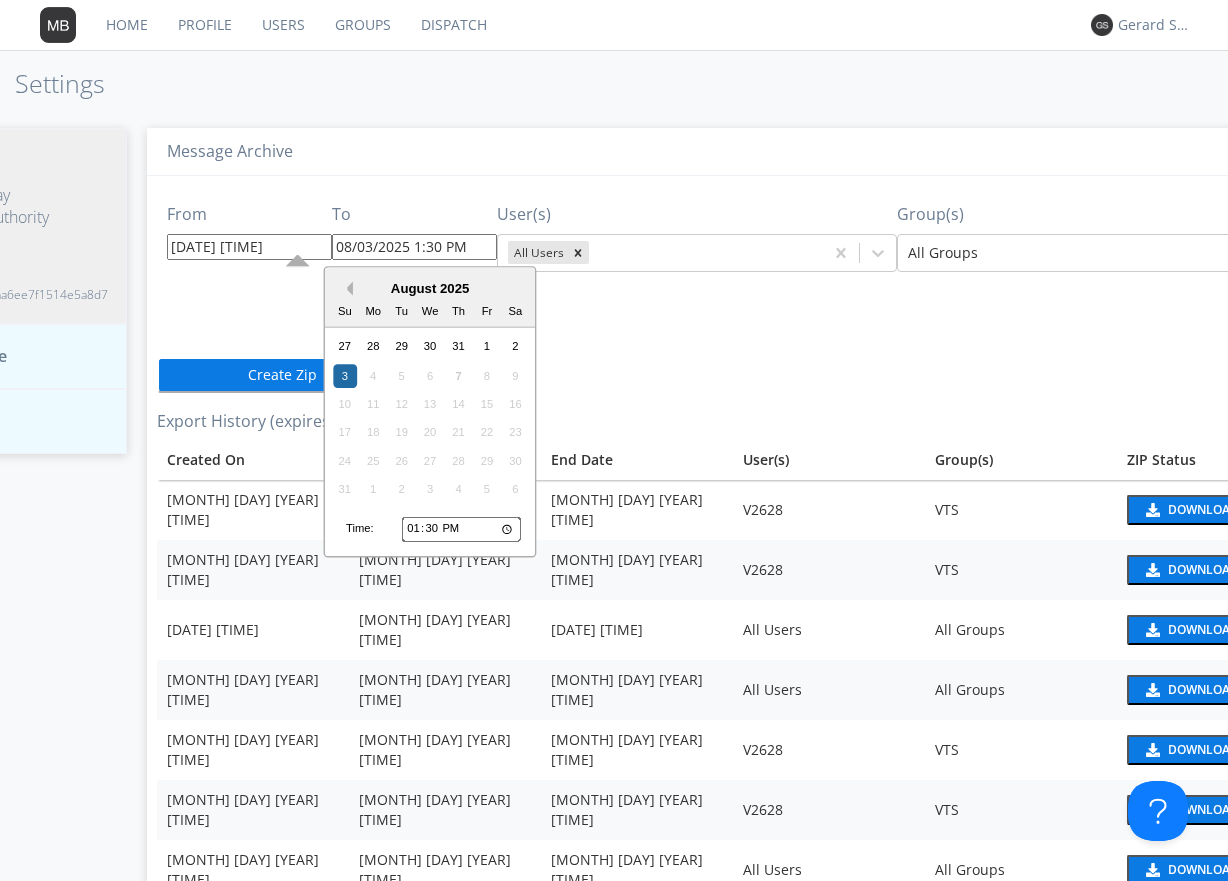 click on "Previous Month" at bounding box center [346, 289] 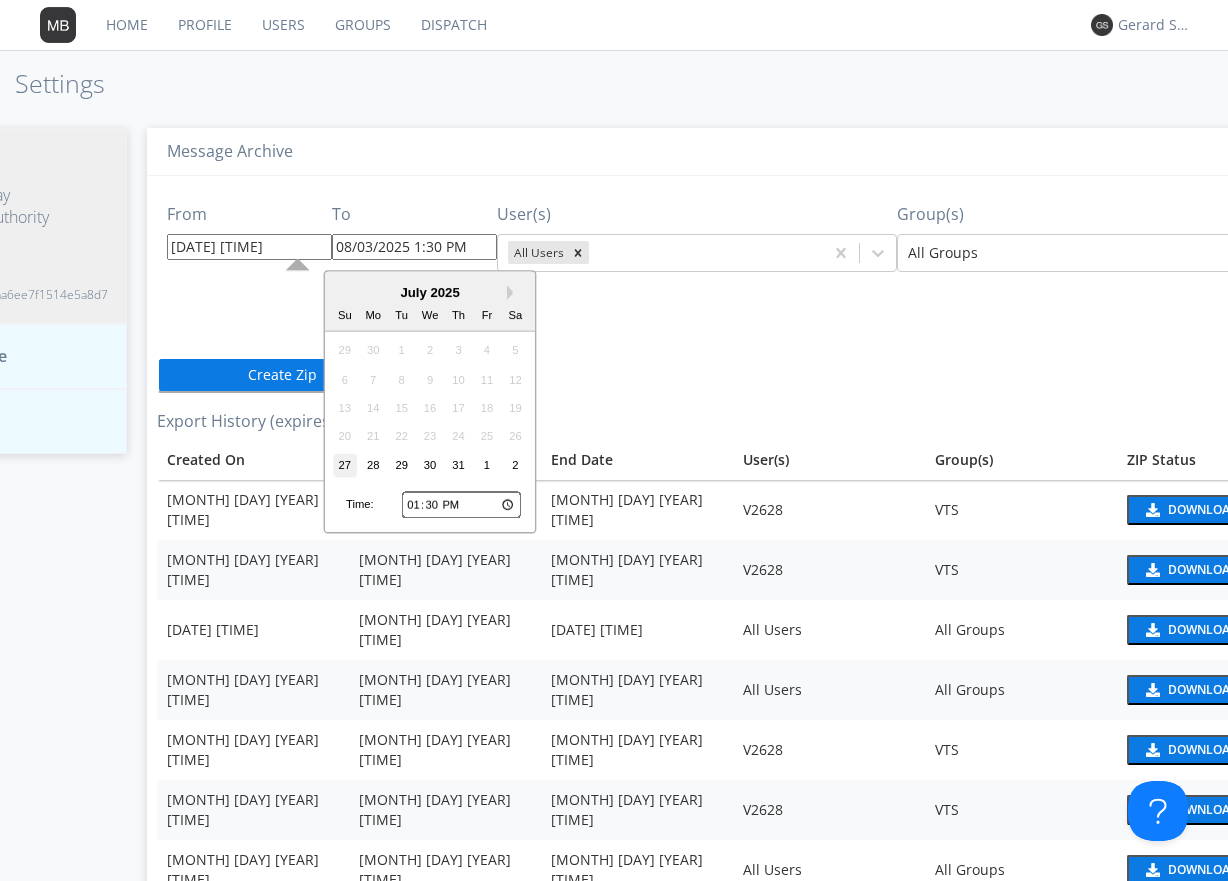 click on "27" at bounding box center (345, 465) 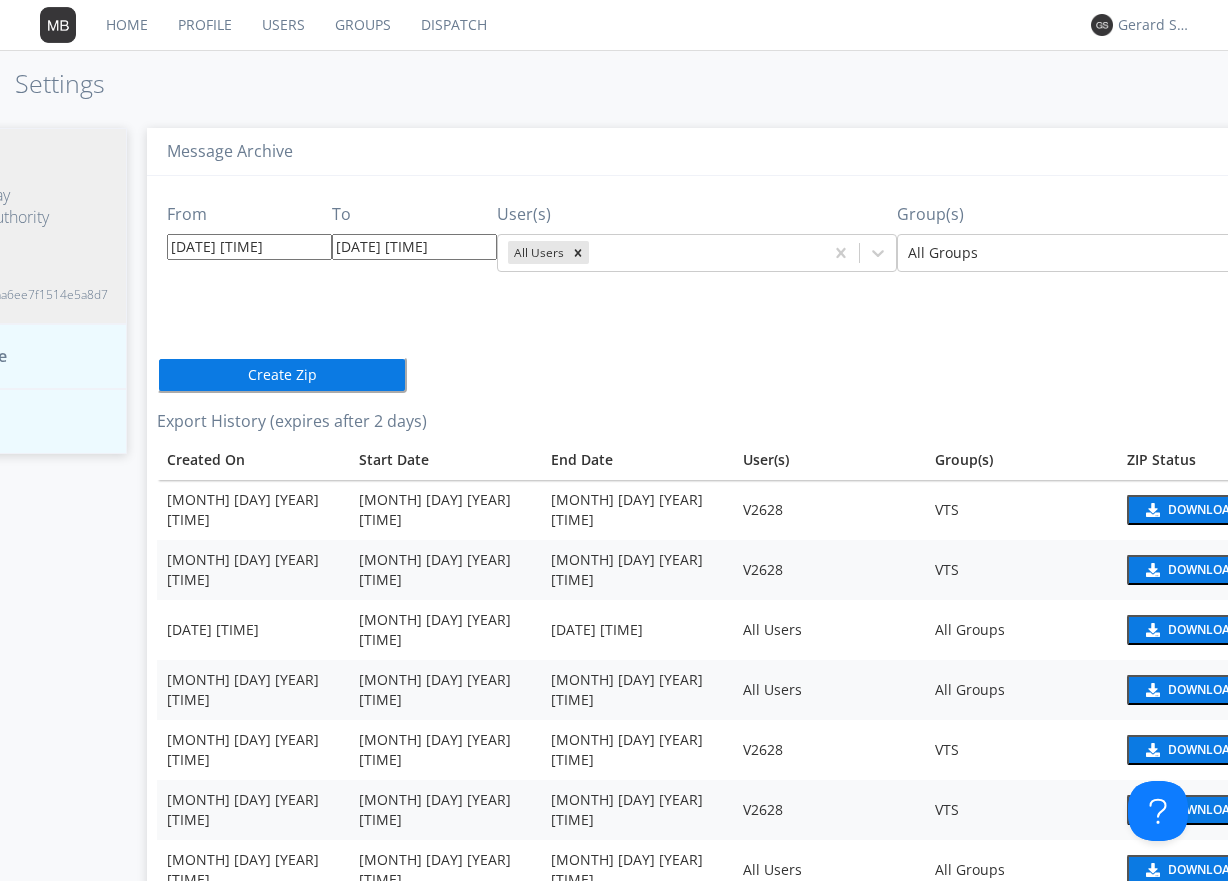 click on "07/27/2025 1:30 PM" at bounding box center (414, 247) 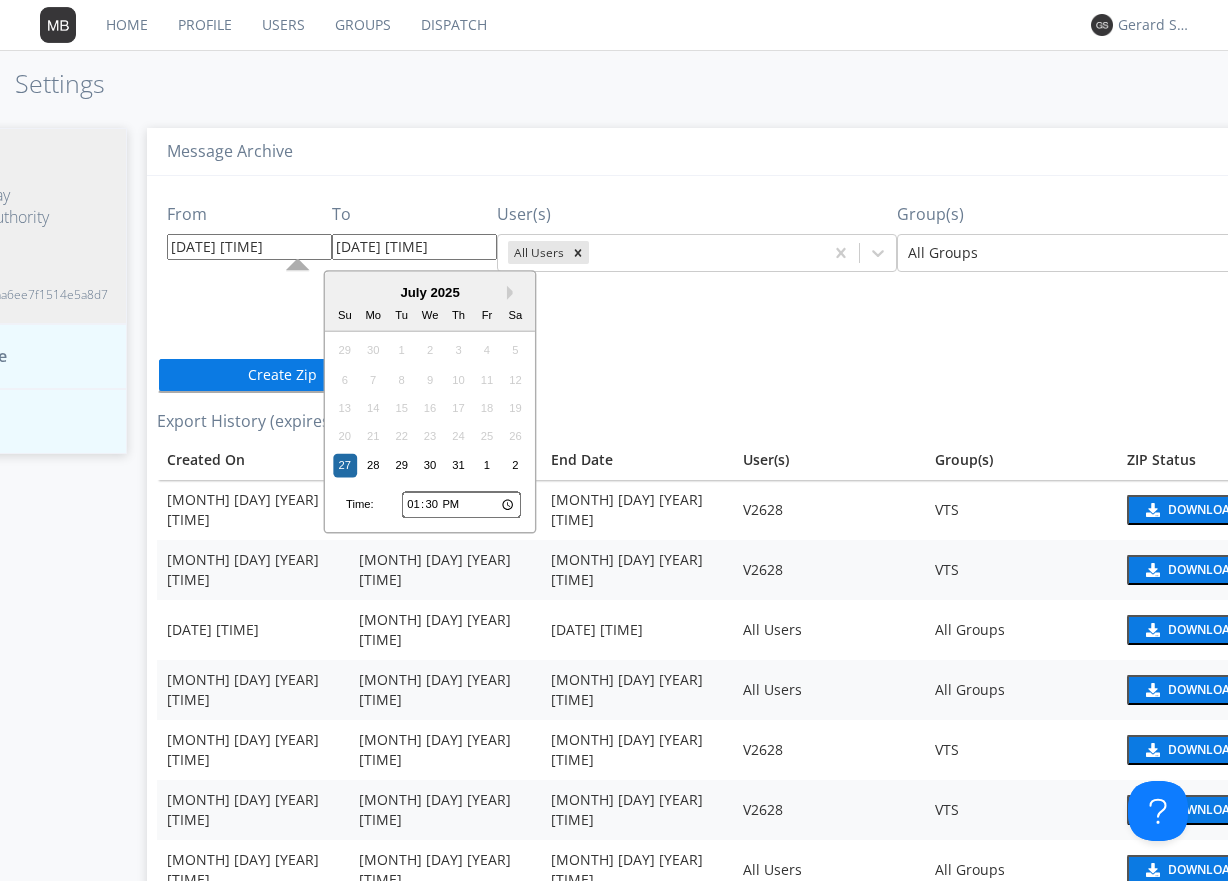 click on "From 07/27/2025 1:30 PM To 07/27/2025 1:30 PM Next Month July 2025 Su Mo Tu We Th Fr Sa 29 30 1 2 3 4 5 6 7 8 9 10 11 12 13 14 15 16 17 18 19 20 21 22 23 24 25 26 27 28 29 30 31 1 2 Time: 13:30 User(s) All Users Group(s) All Groups Create Zip Export History (expires after 2 days) Created On Start Date End Date User(s) Group(s) ZIP Status Aug 7 2025 12:22 PM Aug 7 2025 9:15 AM Aug 7 2025 9:30 AM V2628 VTS Download Aug 7 2025 12:15 PM Aug 7 2025 9:30 AM Aug 7 2025 10:00 PM V2628 VTS Download Aug 7 2025 12:14 PM Aug 7 2025 9:30 AM Aug 7 2025 12:14 PM All Users All Groups Download Aug 7 2025 11:43 AM Aug 7 2025 11:43 AM Aug 7 2025 11:43 AM All Users All Groups Download Aug 7 2025 11:33 AM Aug 7 2025 10:00 AM Aug 7 2025 10:32 AM V2628 VTS Download Aug 7 2025 10:42 AM Aug 7 2025 10:41 AM Aug 7 2025 10:30 AM V2628 VTS Download Aug 7 2025 7:24 AM Aug 5 2025 4:24 AM Aug 7 2025 7:24 AM All Users All Groups Download Aug 7 2025 7:24 AM Aug 4 2025 4:24 AM Aug 5 2025 2:24 AM All Users All Groups Download Aug 7 2025 7:23 AM" at bounding box center (732, 1073) 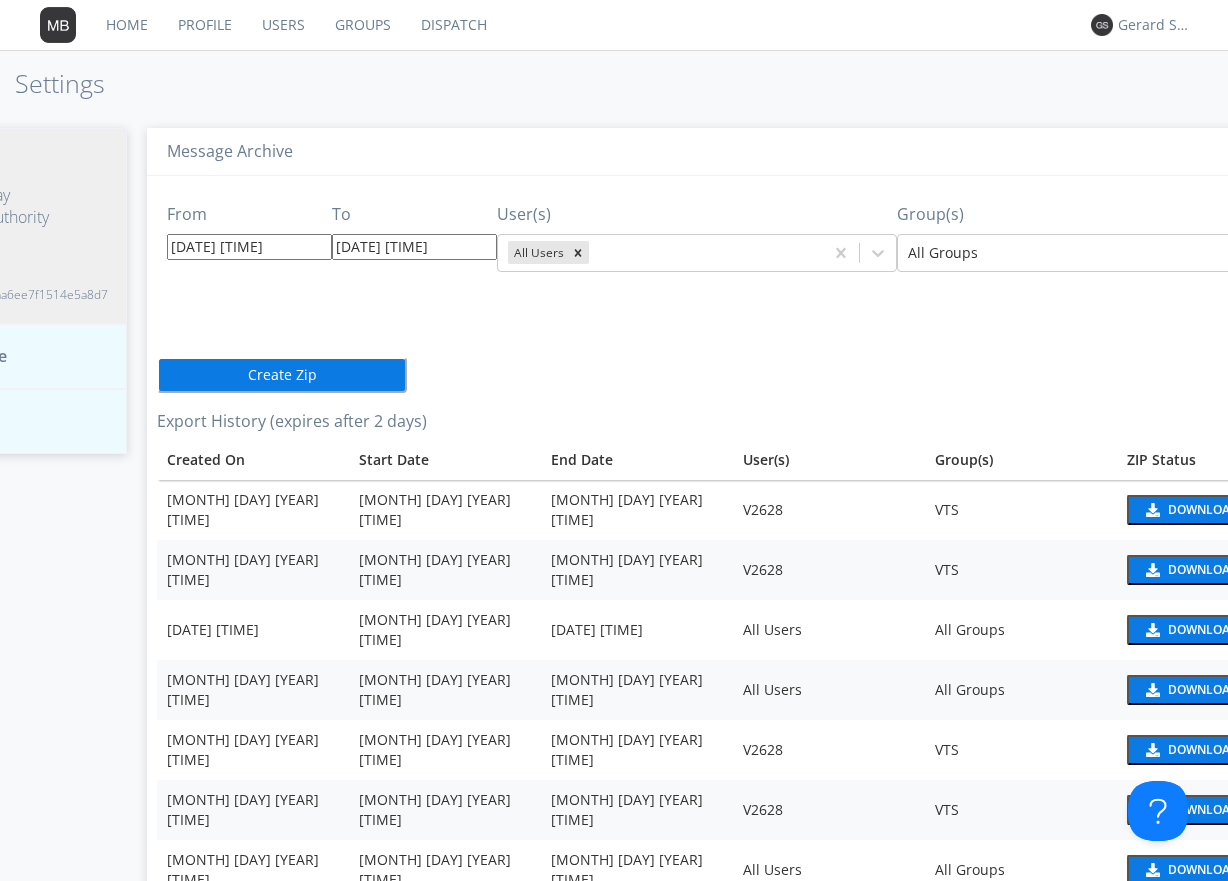 click on "07/27/2025 1:30 PM" at bounding box center [249, 247] 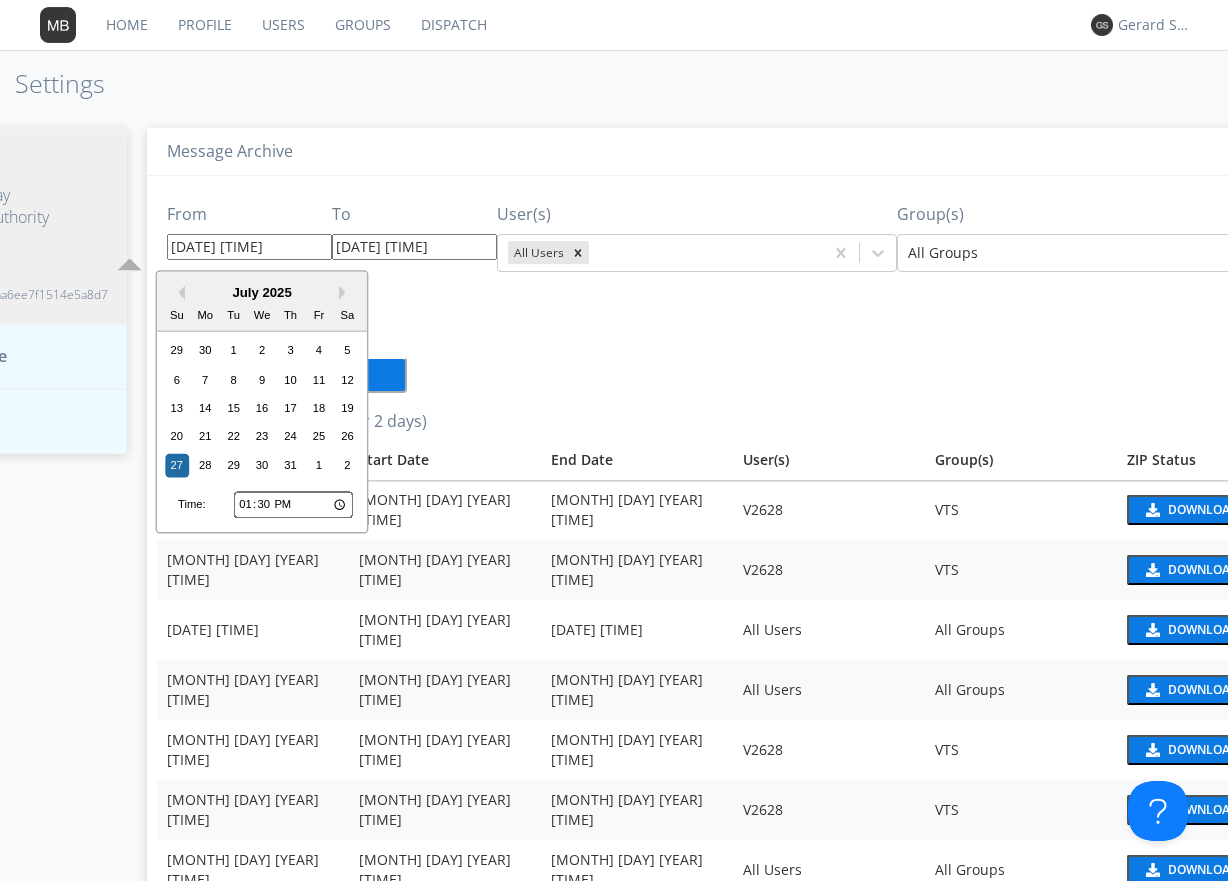 click on "13:30" at bounding box center [293, 505] 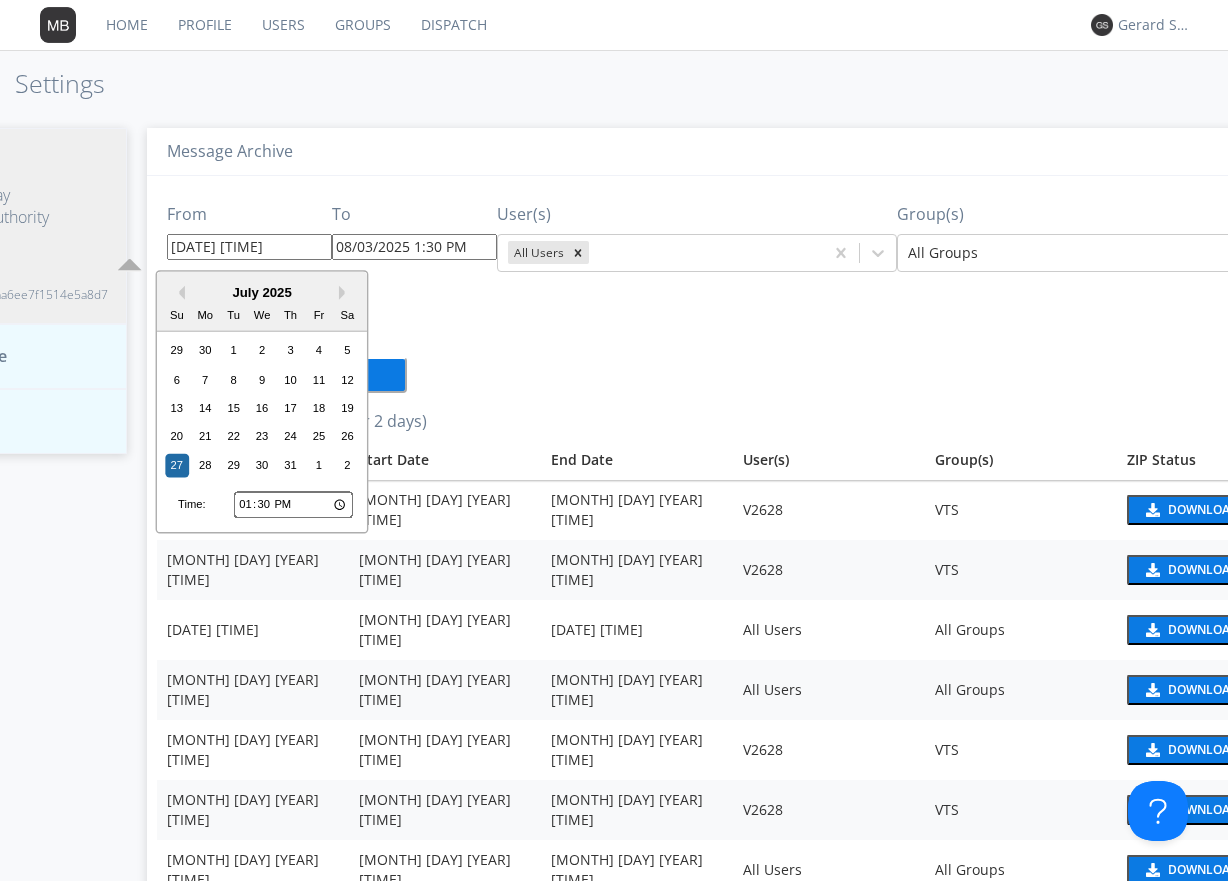 type on "15:30" 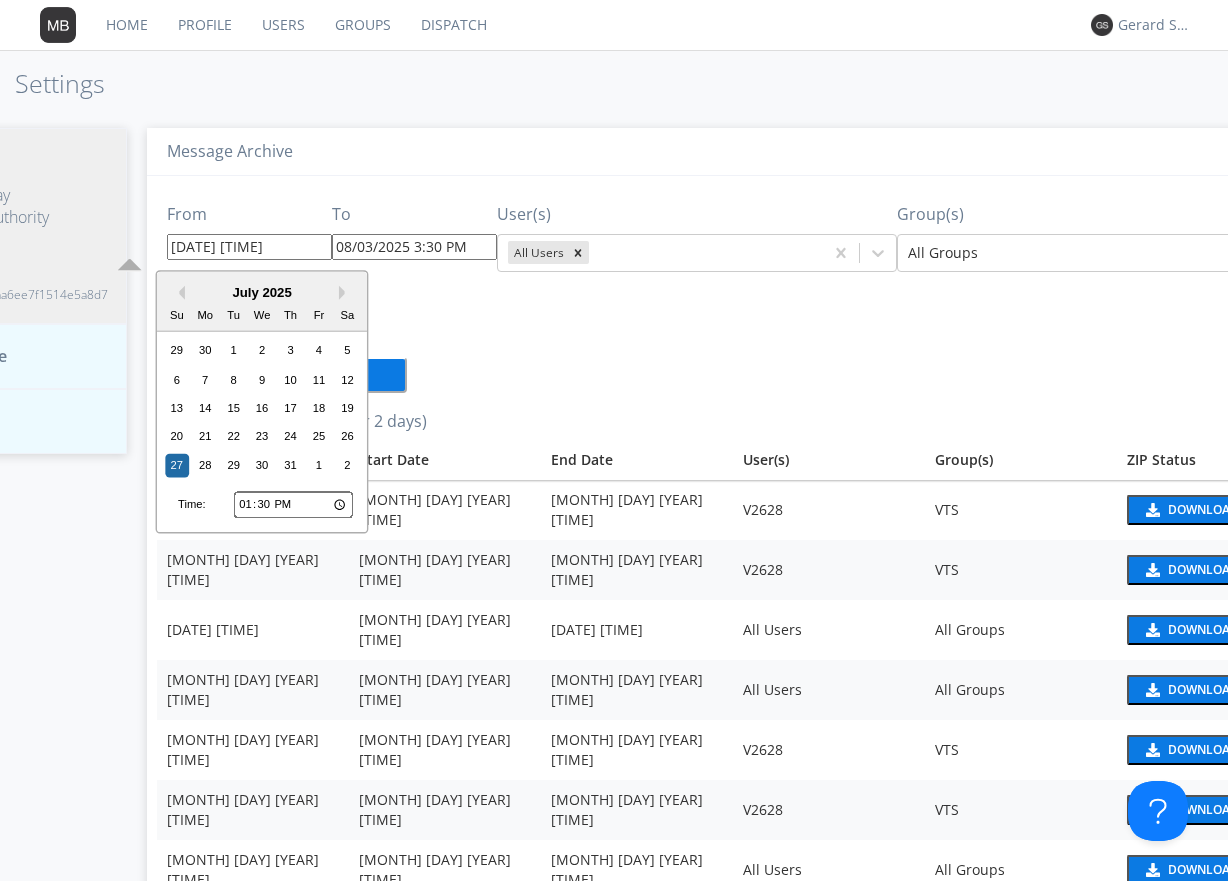 click on "From 07/27/2025 3:30 PM Previous Month Next Month July 2025 Su Mo Tu We Th Fr Sa 29 30 1 2 3 4 5 6 7 8 9 10 11 12 13 14 15 16 17 18 19 20 21 22 23 24 25 26 27 28 29 30 31 1 2 Time: 15:30 To 08/03/2025 3:30 PM User(s) All Users Group(s) All Groups Create Zip Export History (expires after 2 days) Created On Start Date End Date User(s) Group(s) ZIP Status Aug 7 2025 12:22 PM Aug 7 2025 9:15 AM Aug 7 2025 9:30 AM V2628 VTS Download Aug 7 2025 12:15 PM Aug 7 2025 9:30 AM Aug 7 2025 10:00 PM V2628 VTS Download Aug 7 2025 12:14 PM Aug 7 2025 9:30 AM Aug 7 2025 12:14 PM All Users All Groups Download Aug 7 2025 11:43 AM Aug 7 2025 11:43 AM Aug 7 2025 11:43 AM All Users All Groups Download Aug 7 2025 11:33 AM Aug 7 2025 10:00 AM Aug 7 2025 10:32 AM V2628 VTS Download Aug 7 2025 10:42 AM Aug 7 2025 10:41 AM Aug 7 2025 10:30 AM V2628 VTS Download Aug 7 2025 7:24 AM Aug 5 2025 4:24 AM Aug 7 2025 7:24 AM All Users All Groups Download Aug 7 2025 7:24 AM Aug 4 2025 4:24 AM Aug 5 2025 2:24 AM All Users All Groups Download VTS" at bounding box center (732, 1073) 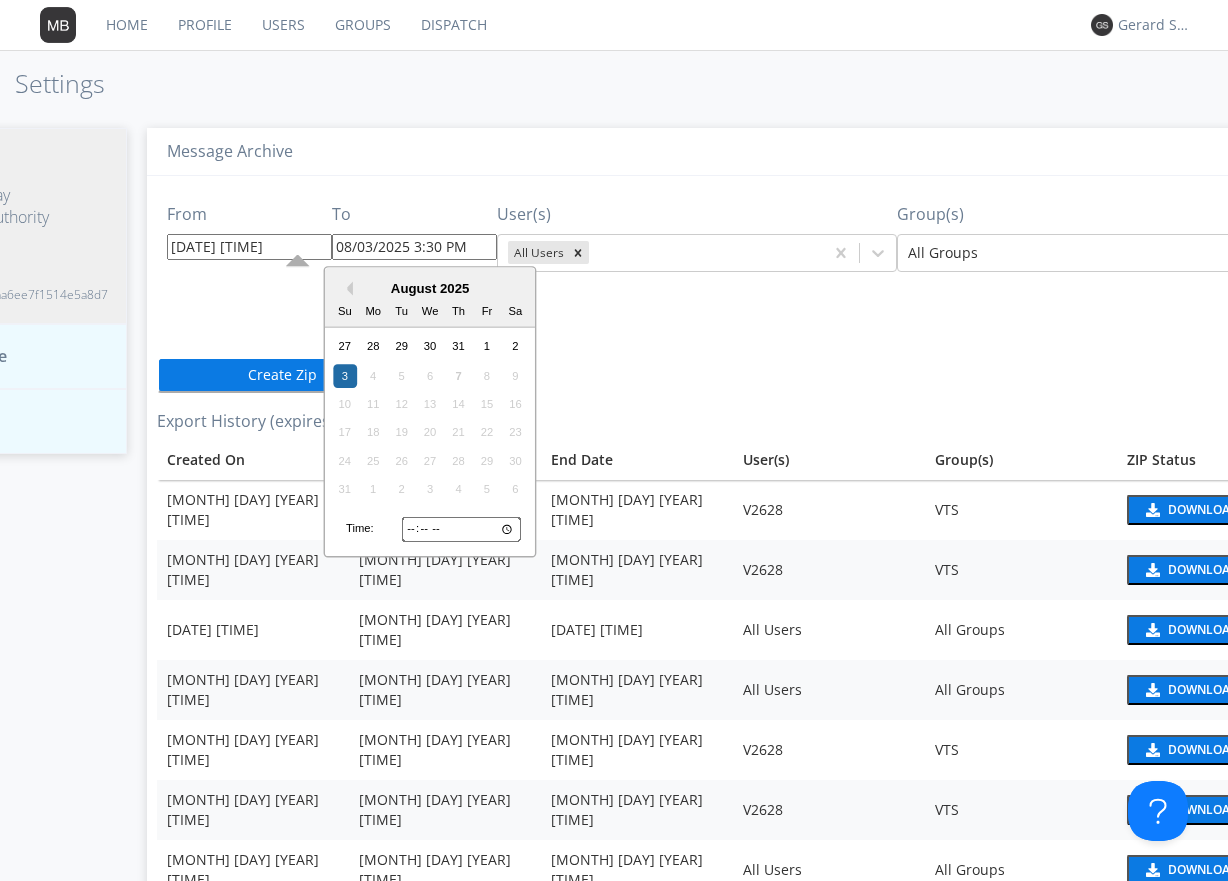 click on "08/03/2025 3:30 PM" at bounding box center [414, 247] 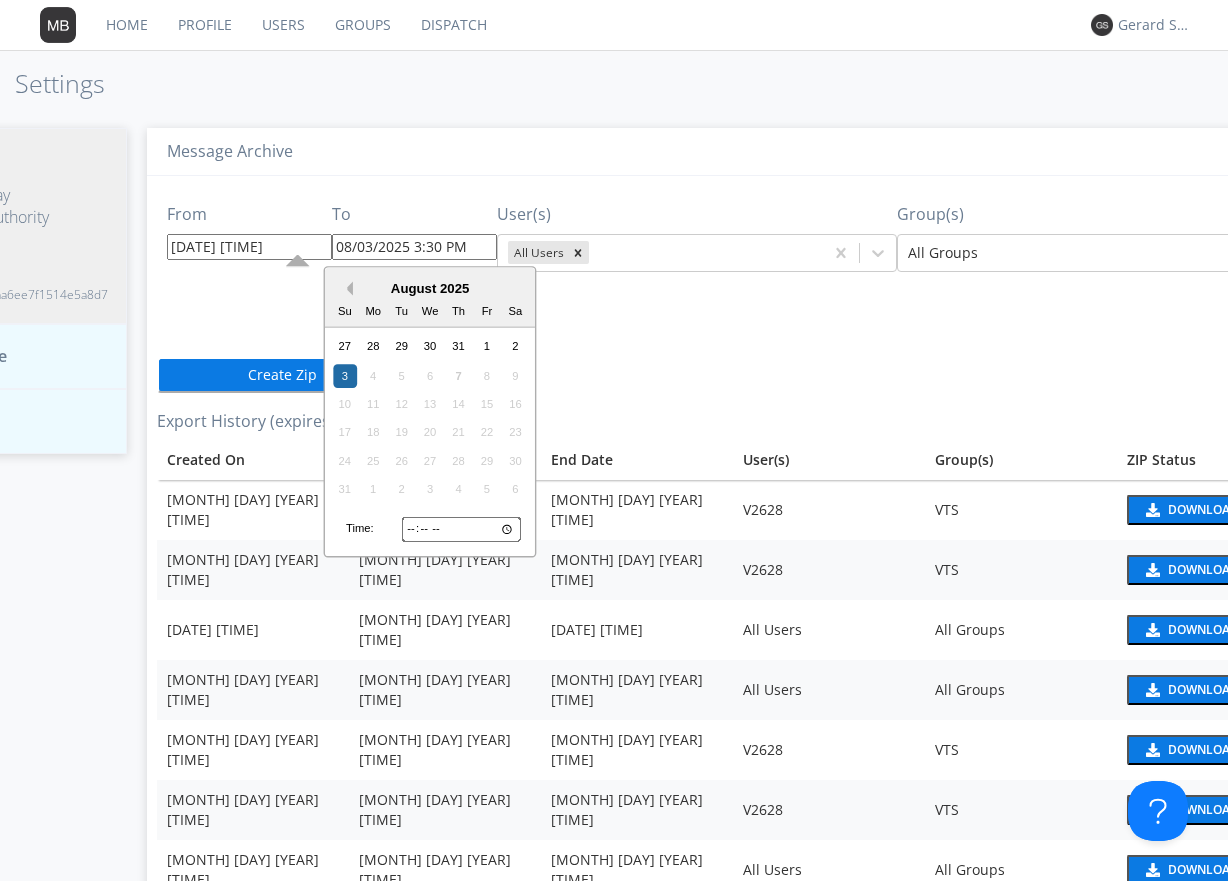 click on "Previous Month" at bounding box center [346, 289] 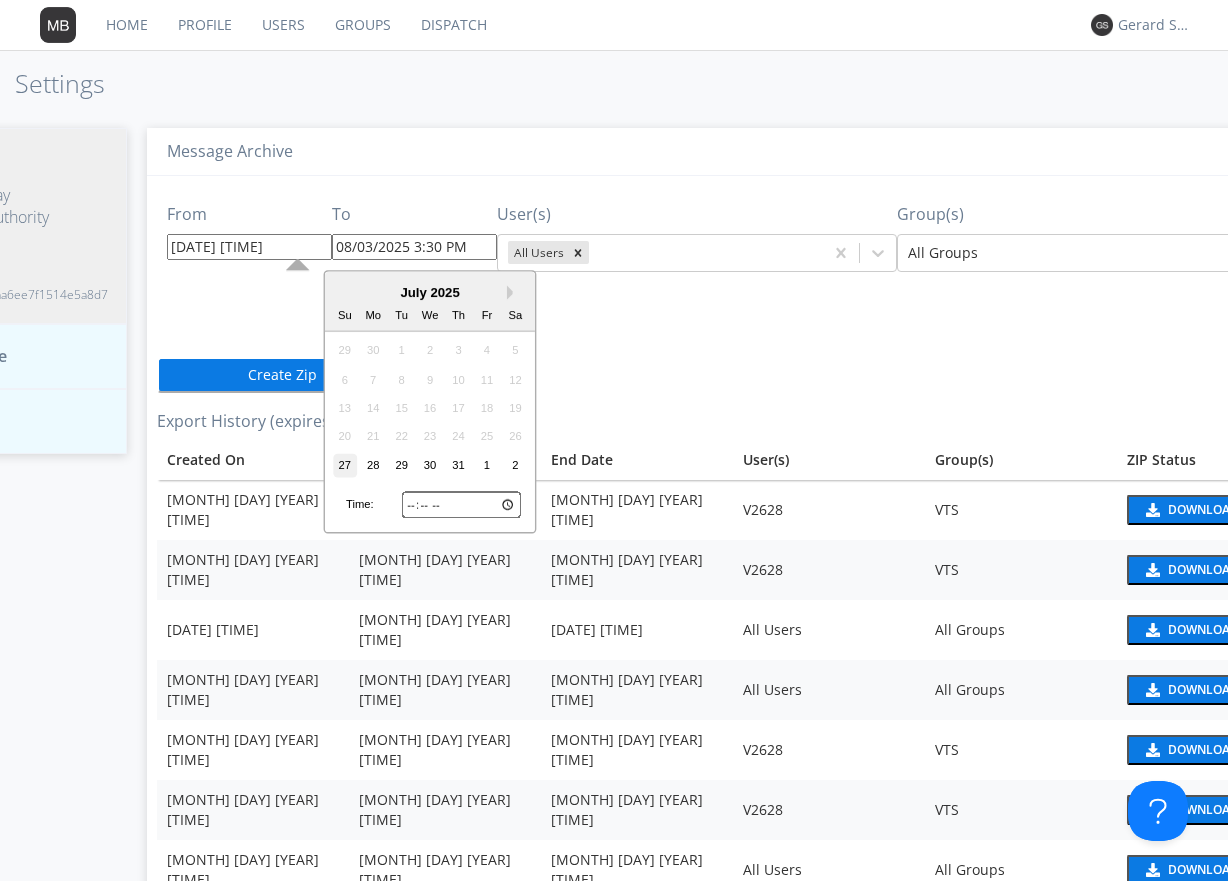 click on "27" at bounding box center [345, 465] 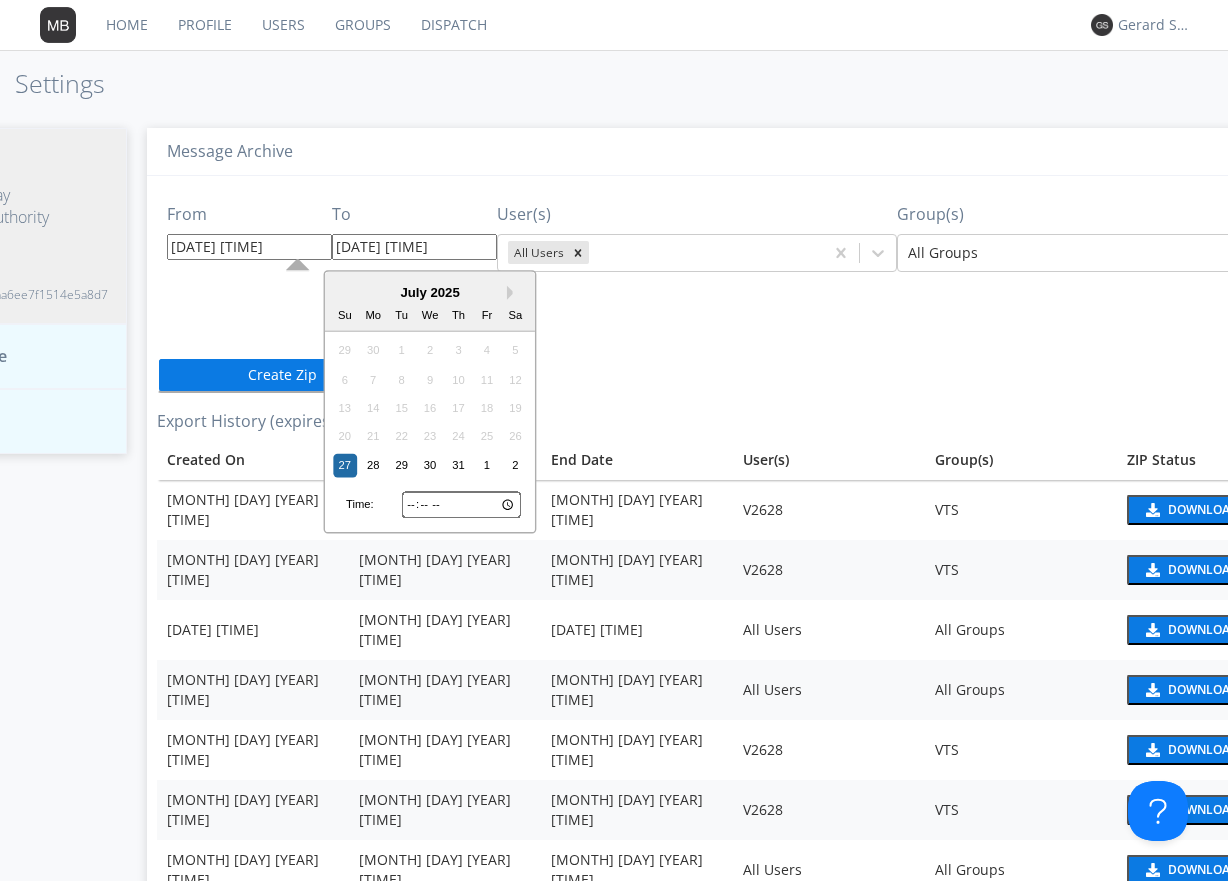 click on "07/27/2025 3:30 PM" at bounding box center [414, 247] 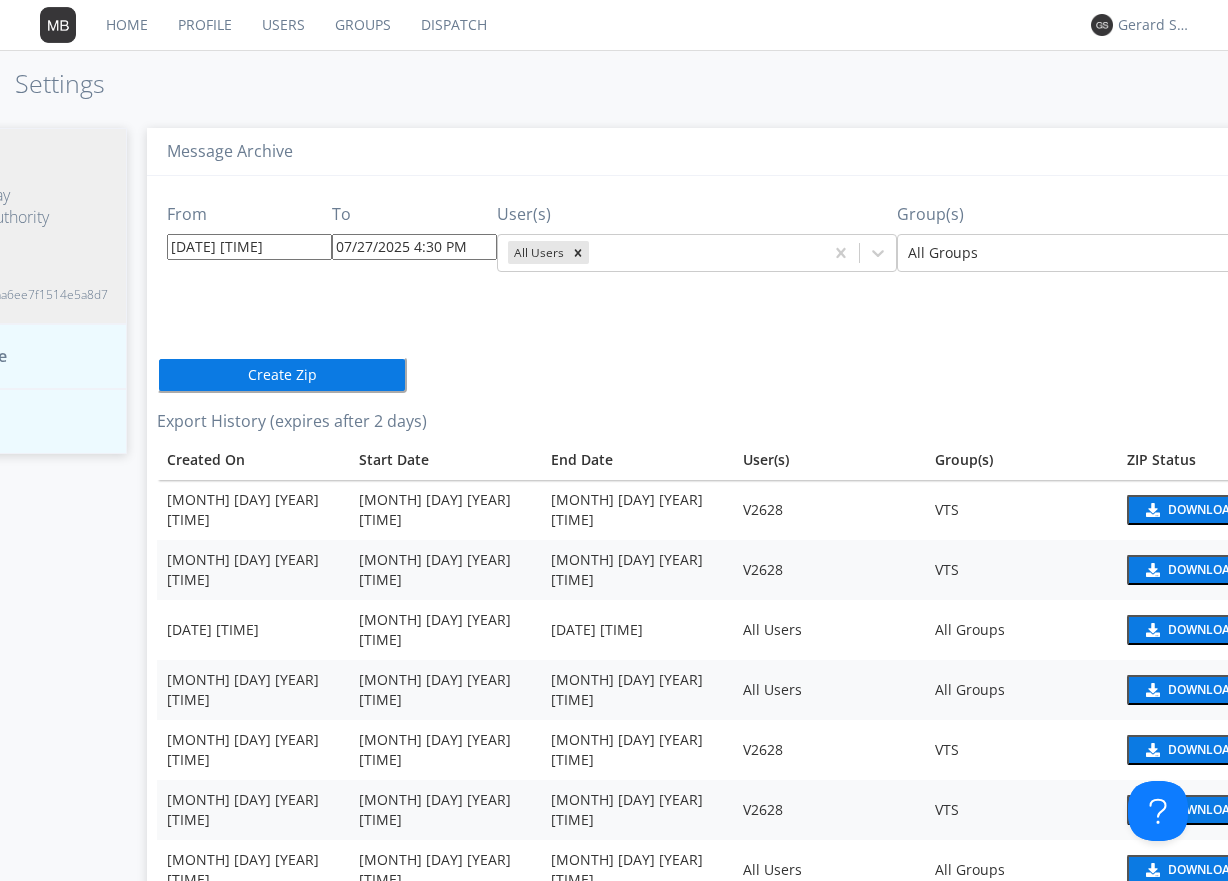 click on "From 07/27/2025 3:30 PM To 07/27/2025 4:30 PM User(s) All Users Group(s) All Groups Create Zip Export History (expires after 2 days) Created On Start Date End Date User(s) Group(s) ZIP Status Aug 7 2025 12:22 PM Aug 7 2025 9:15 AM Aug 7 2025 9:30 AM V2628 VTS Download Aug 7 2025 12:15 PM Aug 7 2025 9:30 AM Aug 7 2025 10:00 PM V2628 VTS Download Aug 7 2025 12:14 PM Aug 7 2025 9:30 AM Aug 7 2025 12:14 PM All Users All Groups Download Aug 7 2025 11:43 AM Aug 7 2025 11:43 AM Aug 7 2025 11:43 AM All Users All Groups Download Aug 7 2025 11:33 AM Aug 7 2025 10:00 AM Aug 7 2025 10:32 AM V2628 VTS Download Aug 7 2025 10:42 AM Aug 7 2025 10:41 AM Aug 7 2025 10:30 AM V2628 VTS Download Aug 7 2025 7:24 AM Aug 5 2025 4:24 AM Aug 7 2025 7:24 AM All Users All Groups Download Aug 7 2025 7:24 AM Aug 4 2025 4:24 AM Aug 5 2025 2:24 AM All Users All Groups Download Aug 7 2025 7:23 AM Aug 6 2025 1:00 PM Aug 6 2025 2:00 PM All Users VTS Download Aug 7 2025 12:06 AM Aug 6 2025 11:30 AM Aug 6 2025 11:30 PM N2905 NEXT Download V2638" at bounding box center (732, 1073) 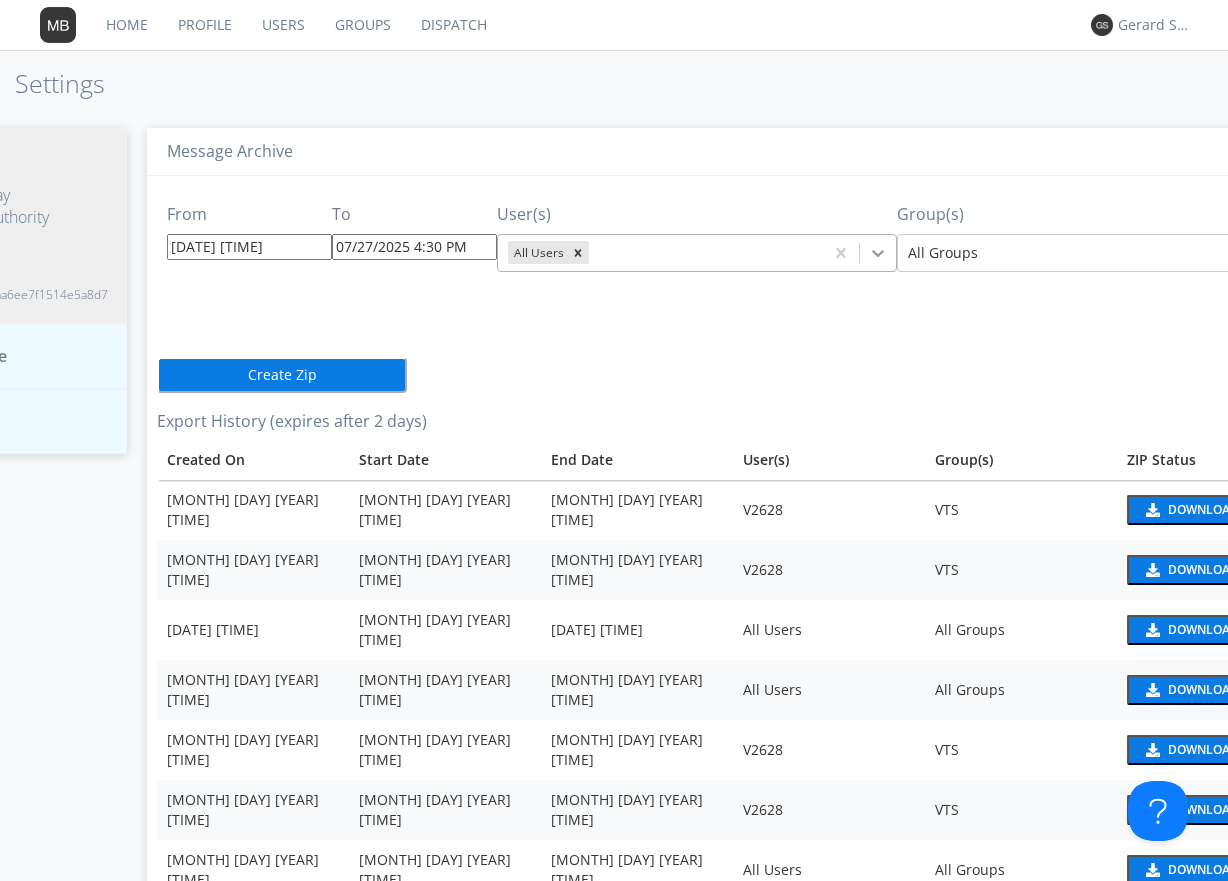 click 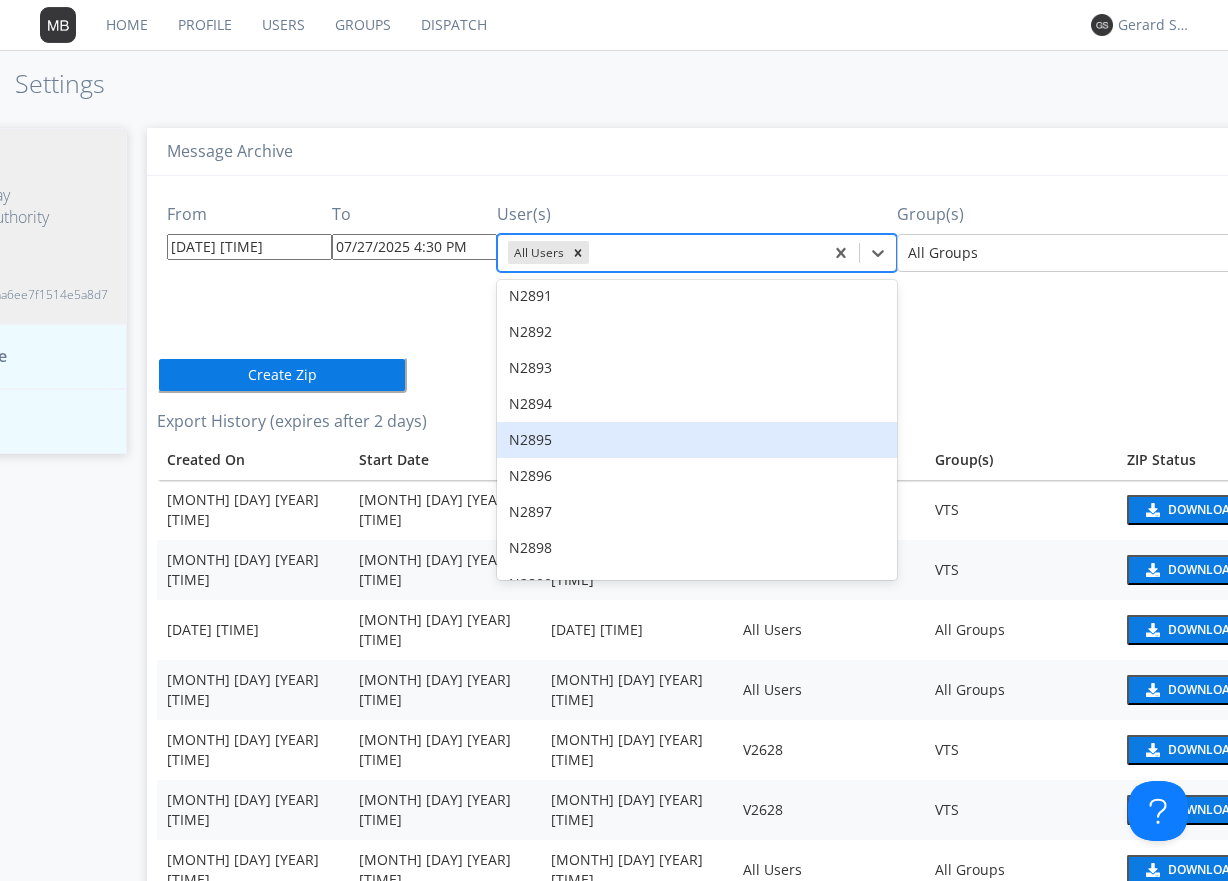 scroll, scrollTop: 12100, scrollLeft: 0, axis: vertical 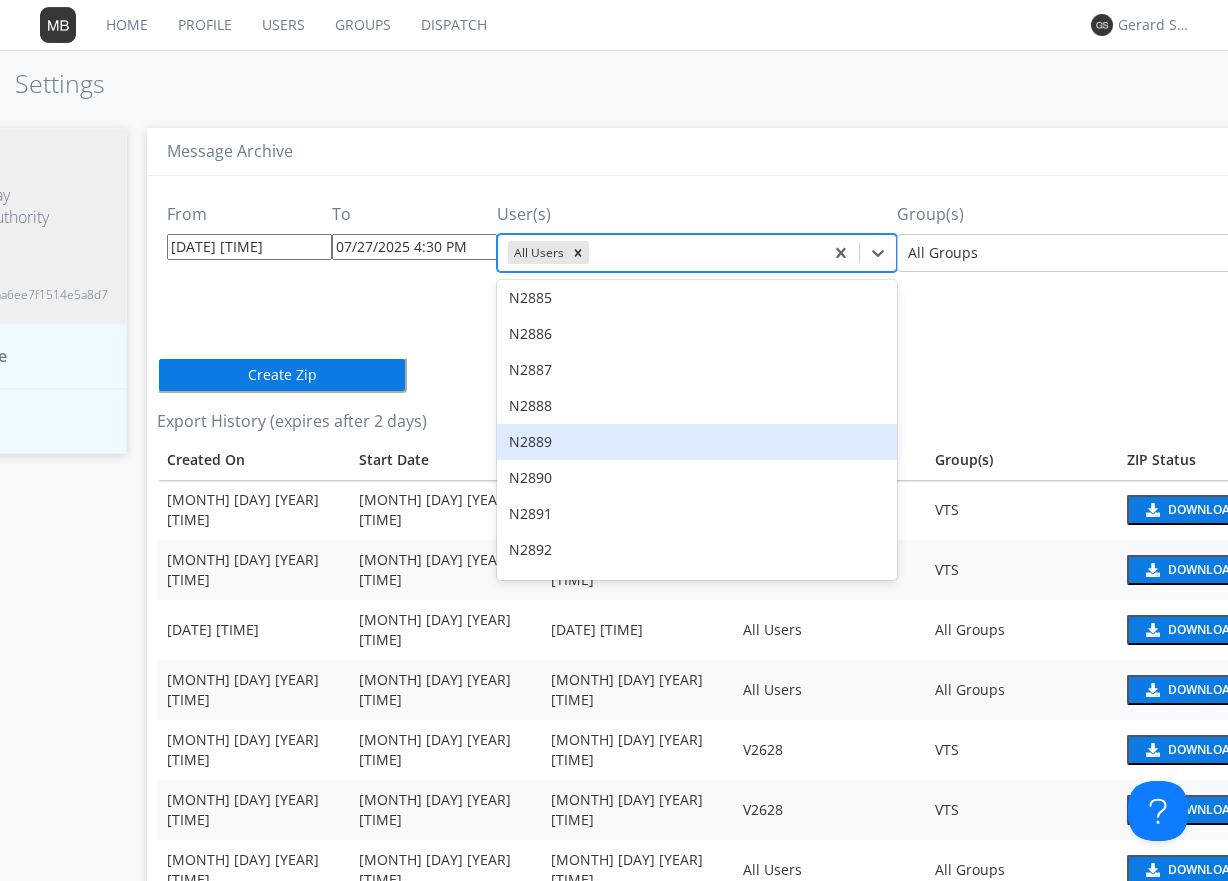click on "N2889" at bounding box center [697, 442] 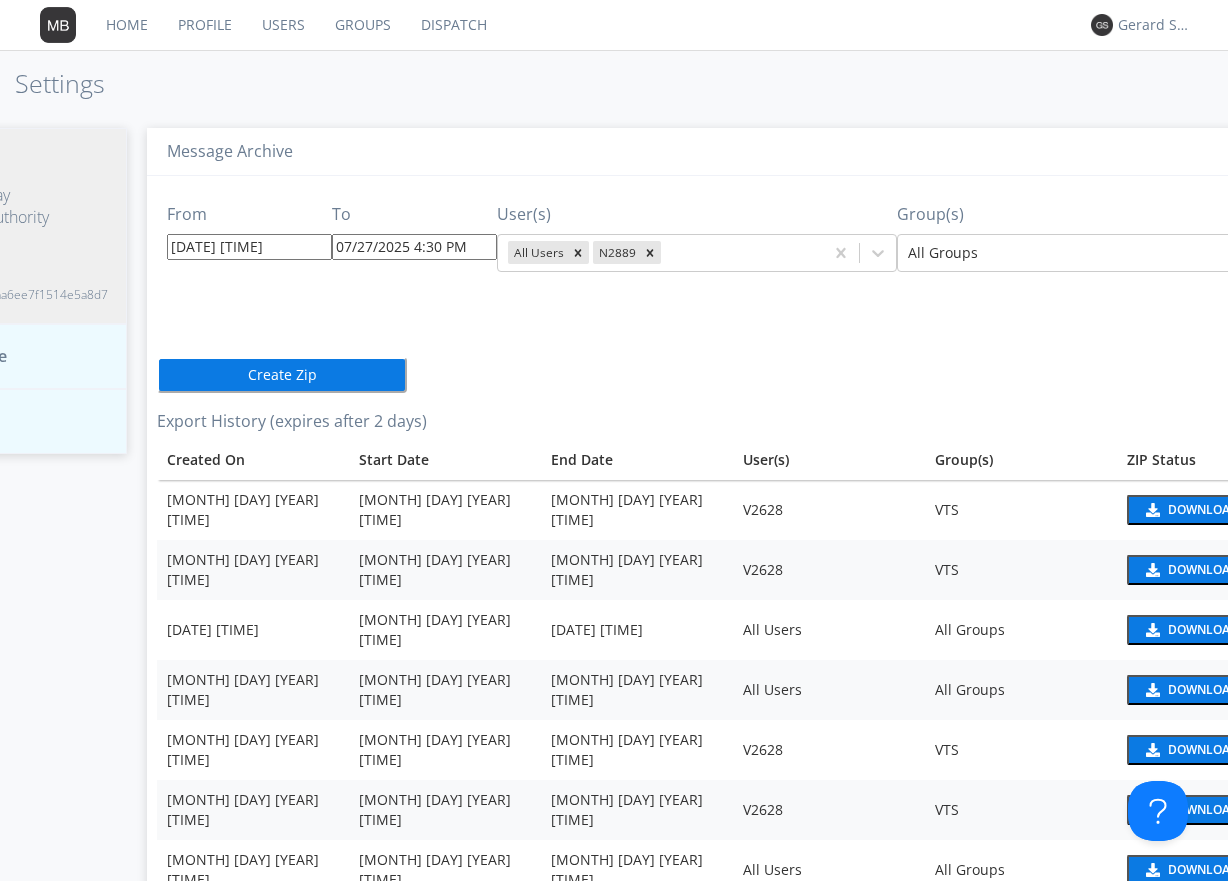click on "From 07/27/2025 3:30 PM To 07/27/2025 4:30 PM User(s) All Users N2889 Group(s) All Groups Create Zip Export History (expires after 2 days) Created On Start Date End Date User(s) Group(s) ZIP Status Aug 7 2025 12:22 PM Aug 7 2025 9:15 AM Aug 7 2025 9:30 AM V2628 VTS Download Aug 7 2025 12:15 PM Aug 7 2025 9:30 AM Aug 7 2025 10:00 PM V2628 VTS Download Aug 7 2025 12:14 PM Aug 7 2025 9:30 AM Aug 7 2025 12:14 PM All Users All Groups Download Aug 7 2025 11:43 AM Aug 7 2025 11:43 AM Aug 7 2025 11:43 AM All Users All Groups Download Aug 7 2025 11:33 AM Aug 7 2025 10:00 AM Aug 7 2025 10:32 AM V2628 VTS Download Aug 7 2025 10:42 AM Aug 7 2025 10:41 AM Aug 7 2025 10:30 AM V2628 VTS Download Aug 7 2025 7:24 AM Aug 5 2025 4:24 AM Aug 7 2025 7:24 AM All Users All Groups Download Aug 7 2025 7:24 AM Aug 4 2025 4:24 AM Aug 5 2025 2:24 AM All Users All Groups Download Aug 7 2025 7:23 AM Aug 6 2025 1:00 PM Aug 6 2025 2:00 PM All Users VTS Download Aug 7 2025 12:06 AM Aug 6 2025 11:30 AM Aug 6 2025 11:30 PM N2905 NEXT Download" at bounding box center (732, 1073) 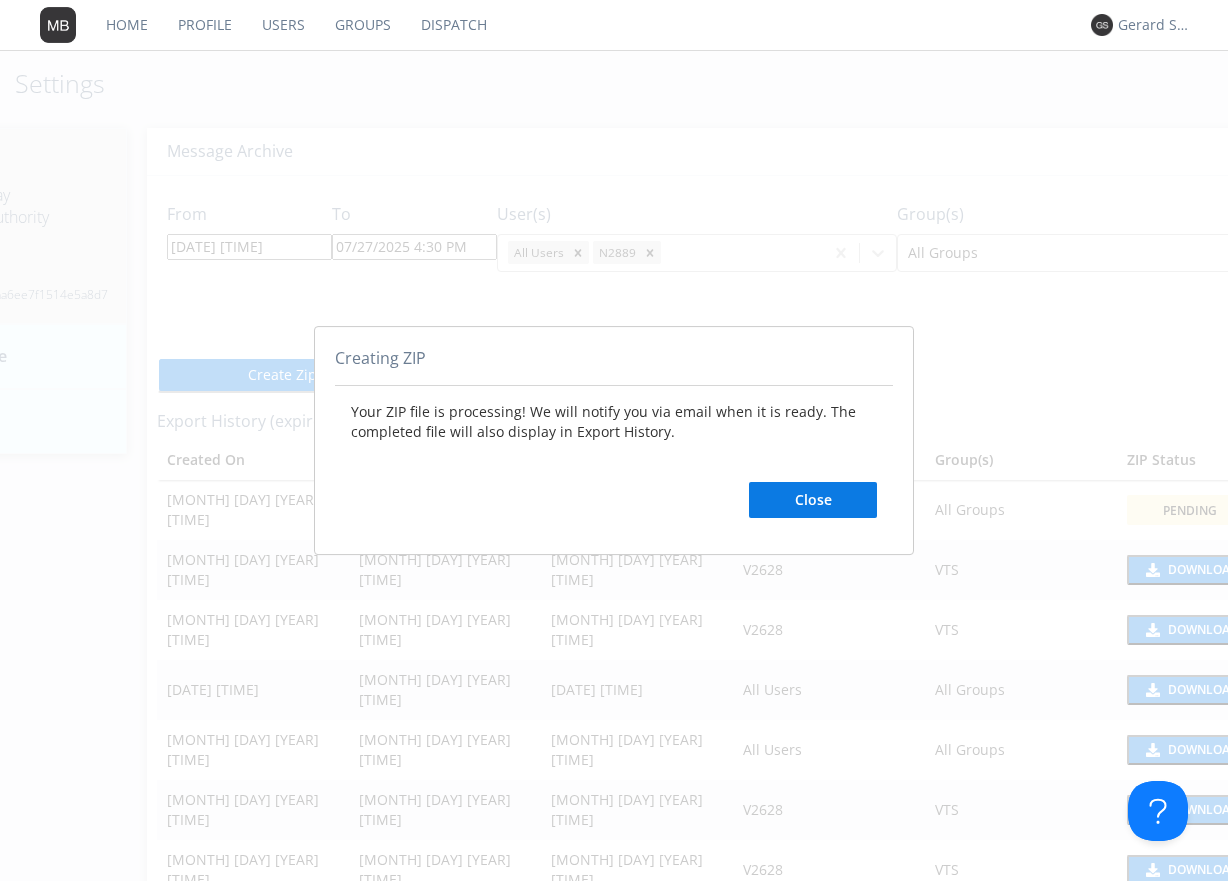 click on "Close" at bounding box center (813, 500) 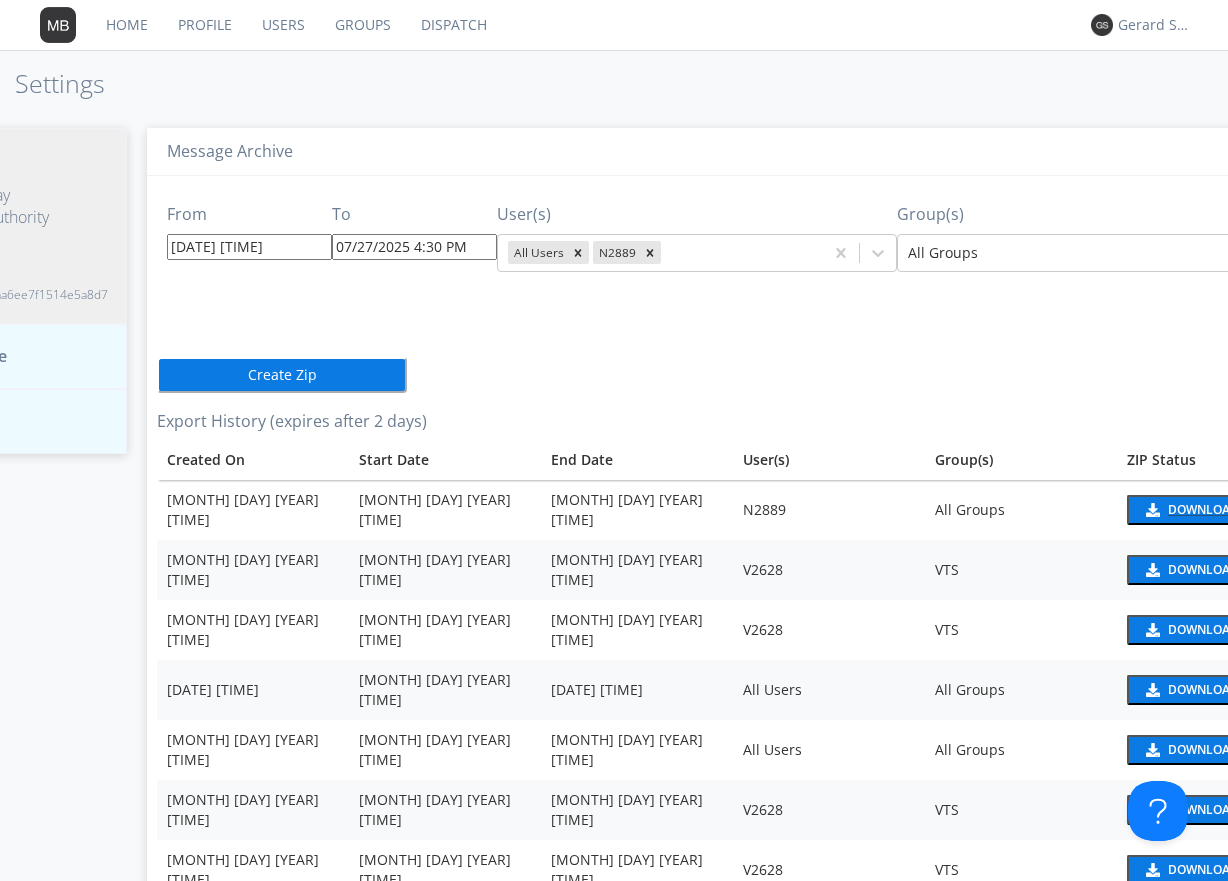 click on "Download" at bounding box center (1203, 510) 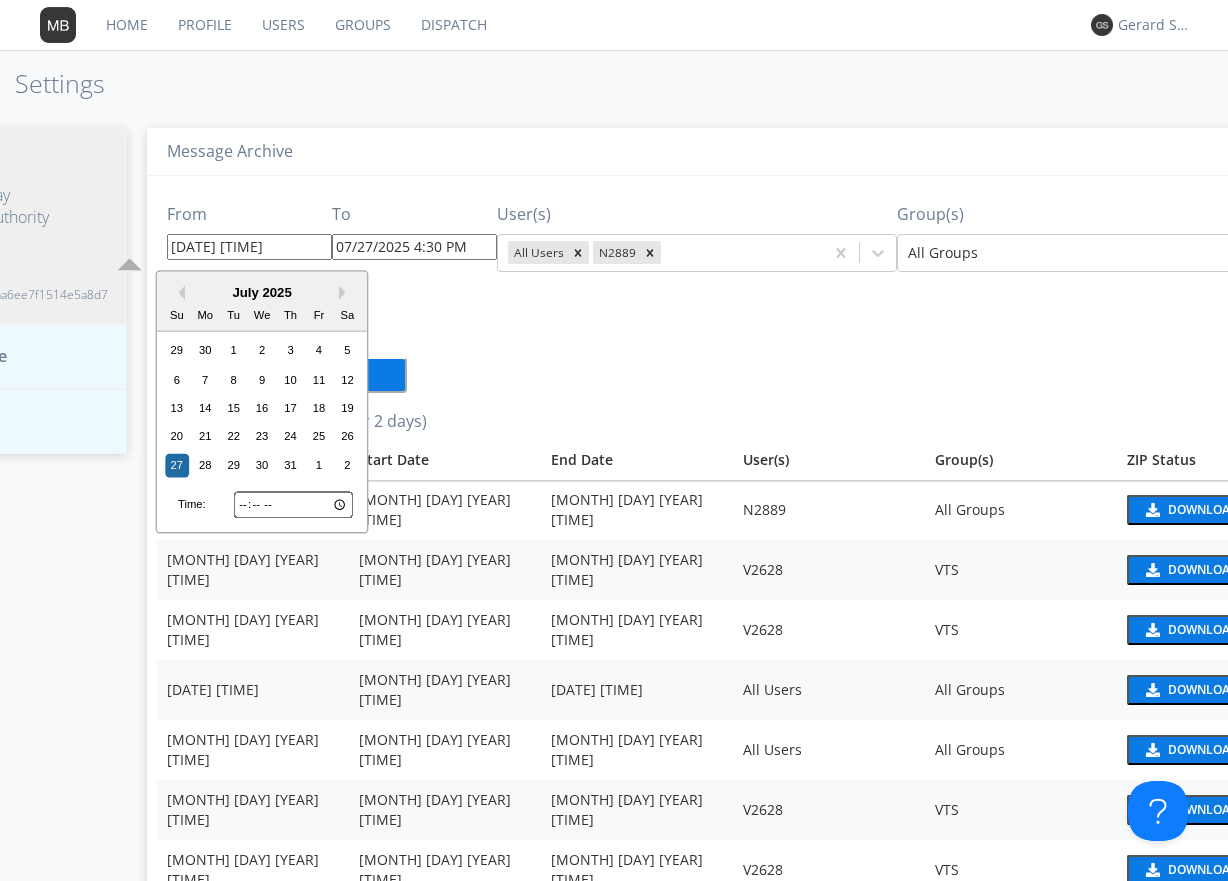 click on "07/27/2025 3:30 PM" at bounding box center (249, 247) 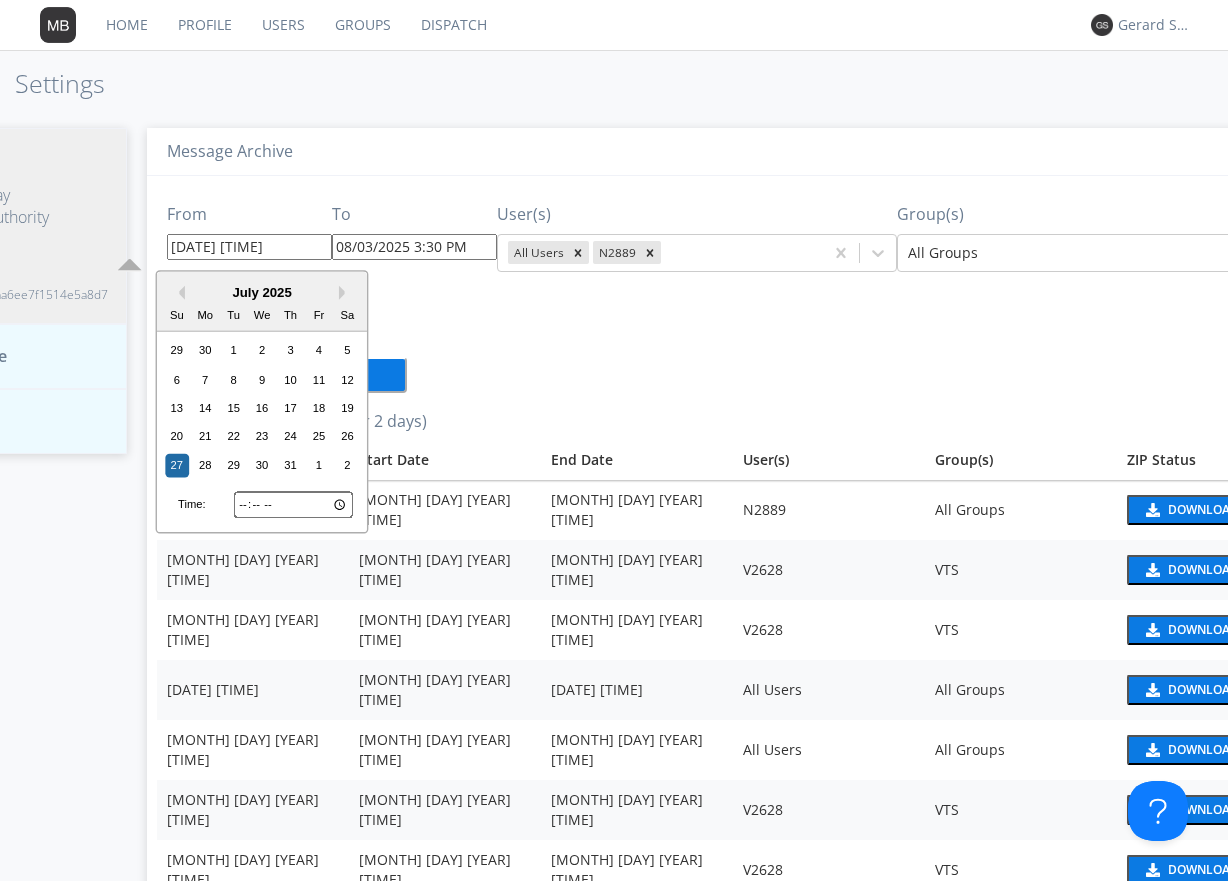 type on "16:30" 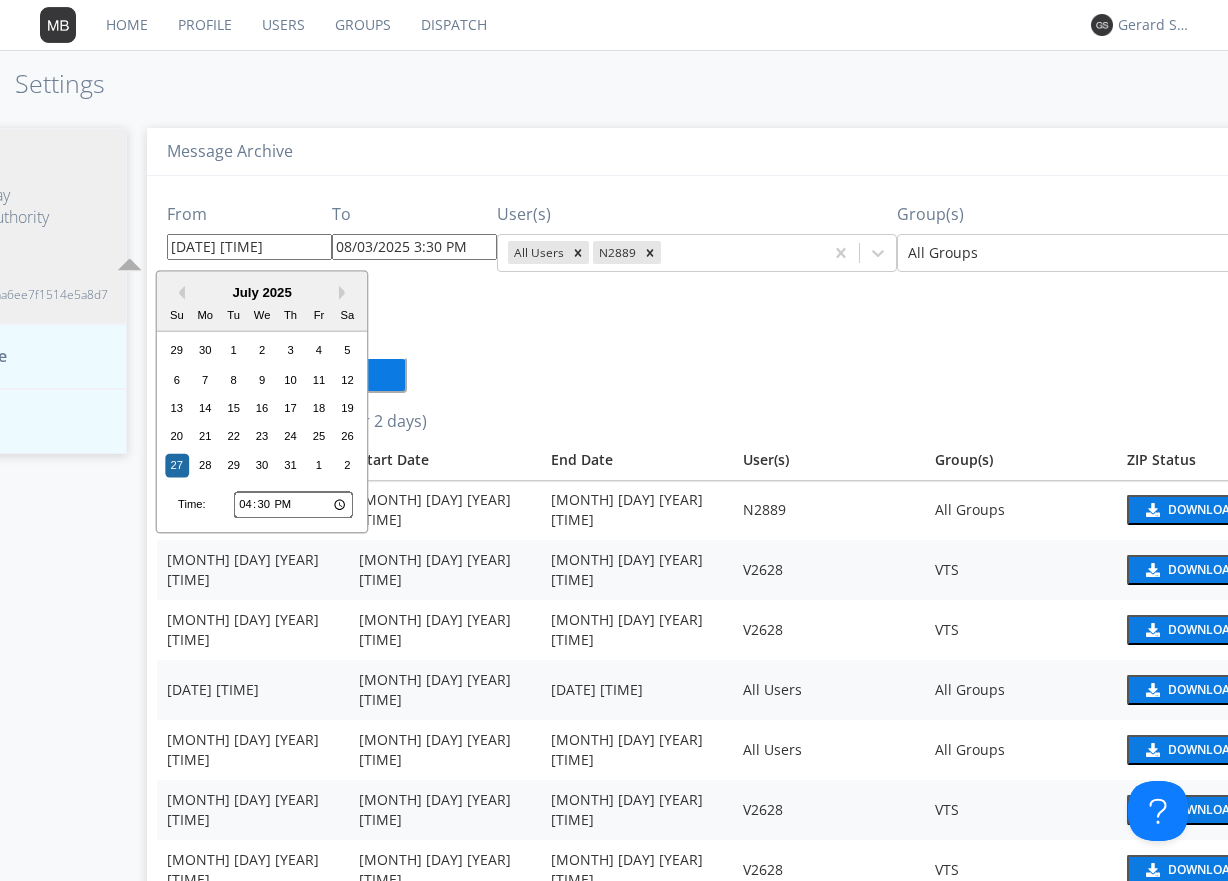 type on "07/27/2025 4:30 PM" 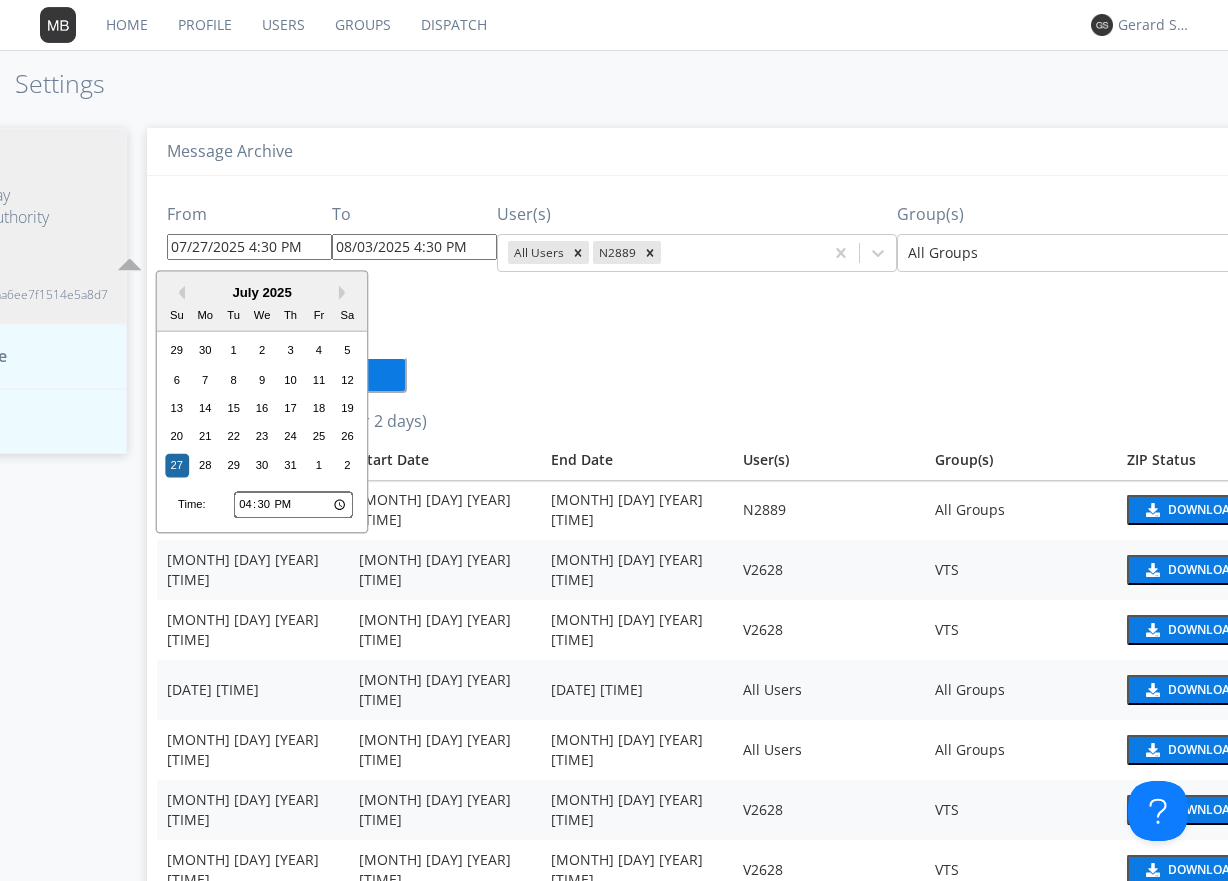 click on "From 07/27/2025 4:30 PM Previous Month Next Month July 2025 Su Mo Tu We Th Fr Sa 29 30 1 2 3 4 5 6 7 8 9 10 11 12 13 14 15 16 17 18 19 20 21 22 23 24 25 26 27 28 29 30 31 1 2 Time: 16:30 To 08/03/2025 4:30 PM User(s) All Users N2889 Group(s) All Groups Create Zip Export History (expires after 2 days) Created On Start Date End Date User(s) Group(s) ZIP Status Aug 7 2025 2:02 PM Jul 27 2025 3:30 PM Jul 27 2025 4:30 PM N2889 All Groups Download Aug 7 2025 12:22 PM Aug 7 2025 9:15 AM Aug 7 2025 9:30 AM V2628 VTS Download Aug 7 2025 12:15 PM Aug 7 2025 9:30 AM Aug 7 2025 10:00 PM V2628 VTS Download Aug 7 2025 12:14 PM Aug 7 2025 9:30 AM Aug 7 2025 12:14 PM All Users All Groups Download Aug 7 2025 11:43 AM Aug 7 2025 11:43 AM Aug 7 2025 11:43 AM All Users All Groups Download Aug 7 2025 11:33 AM Aug 7 2025 10:00 AM Aug 7 2025 10:32 AM V2628 VTS Download Aug 7 2025 10:42 AM Aug 7 2025 10:41 AM Aug 7 2025 10:30 AM V2628 VTS Download Aug 7 2025 7:24 AM Aug 5 2025 4:24 AM Aug 7 2025 7:24 AM All Users All Groups Download" at bounding box center [732, 1103] 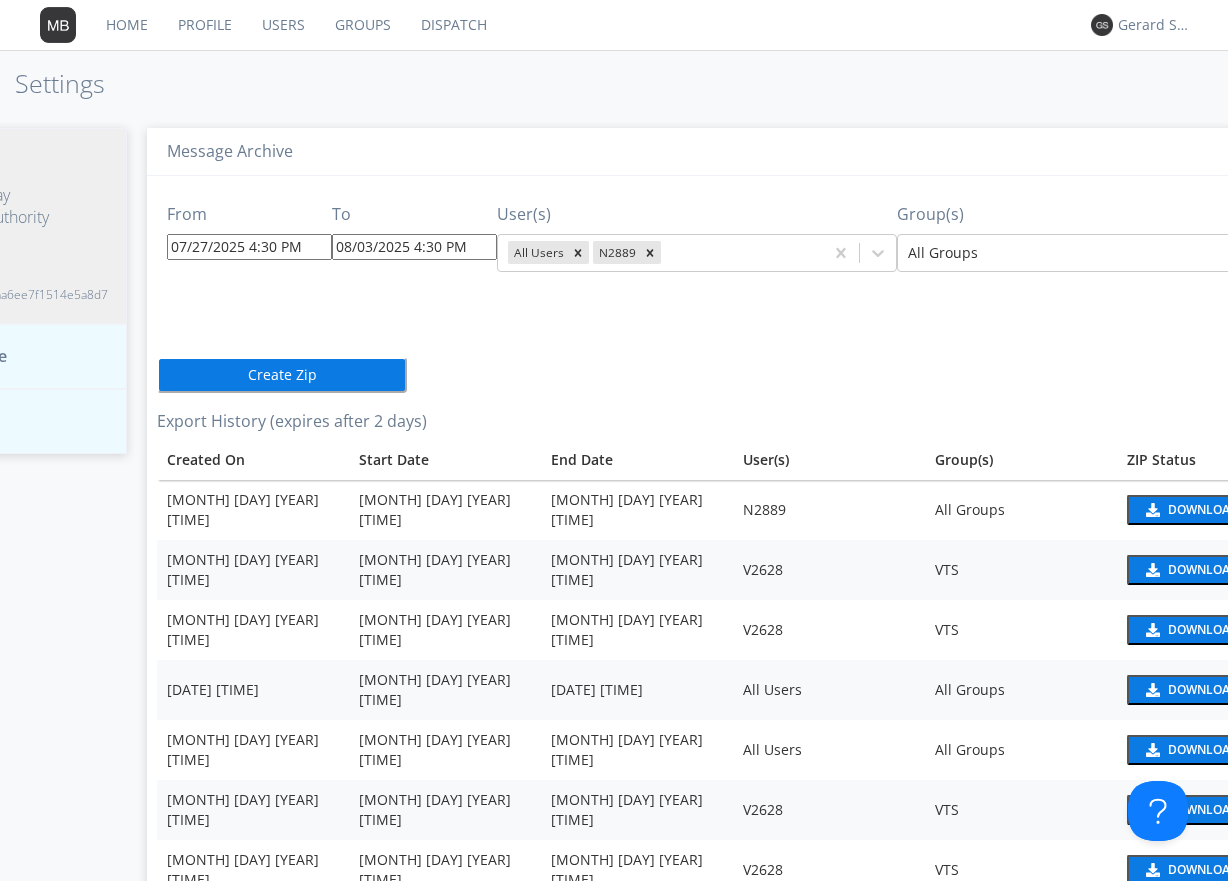 click on "08/03/2025 4:30 PM" at bounding box center [414, 247] 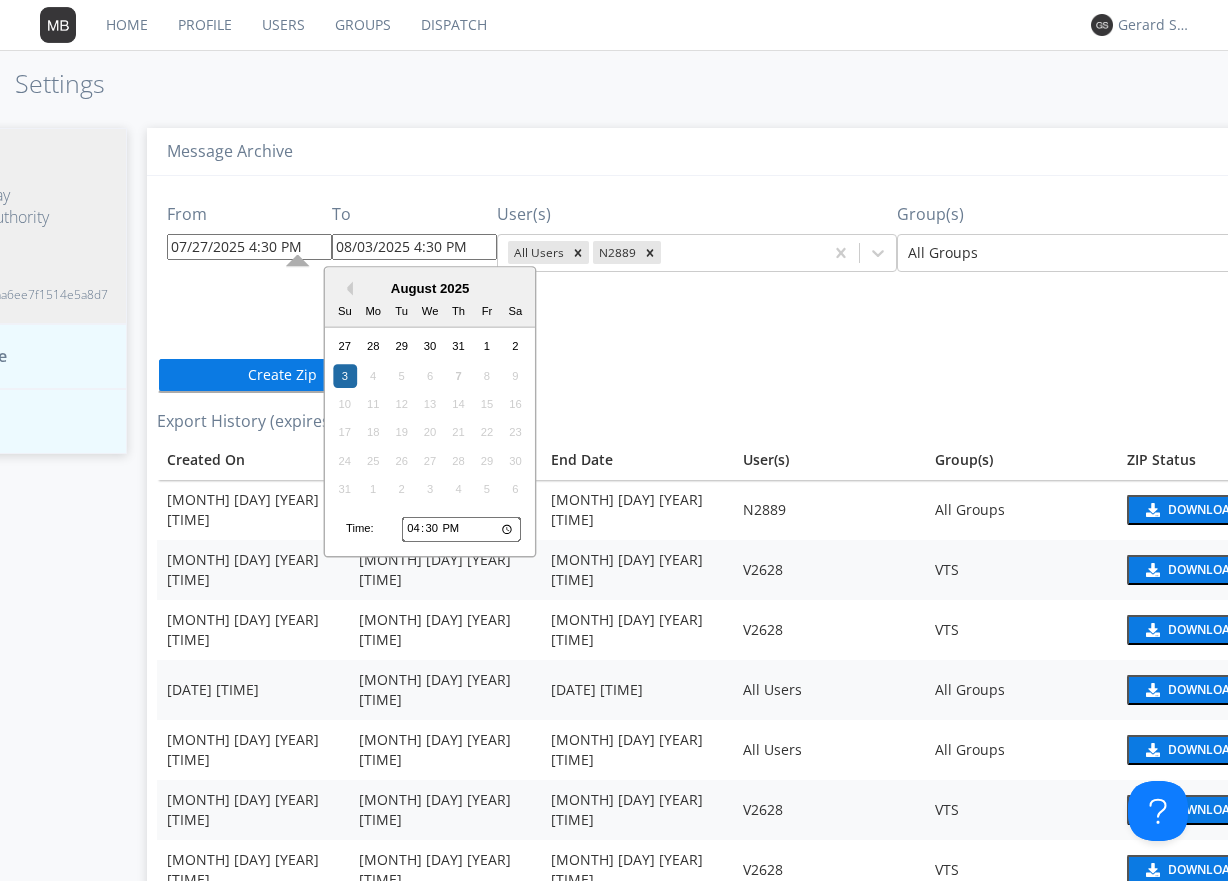 click on "16:30" at bounding box center [461, 529] 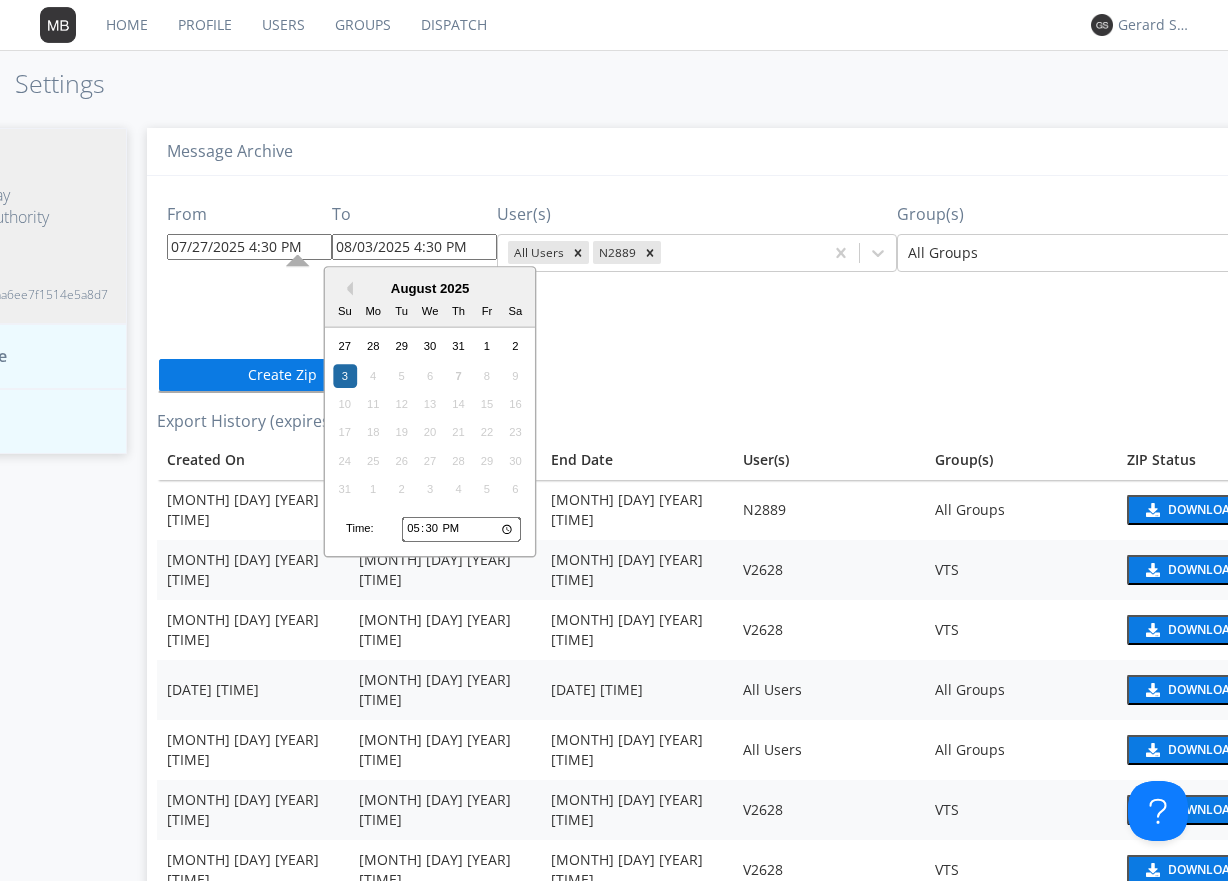 type on "08/03/2025 5:30 PM" 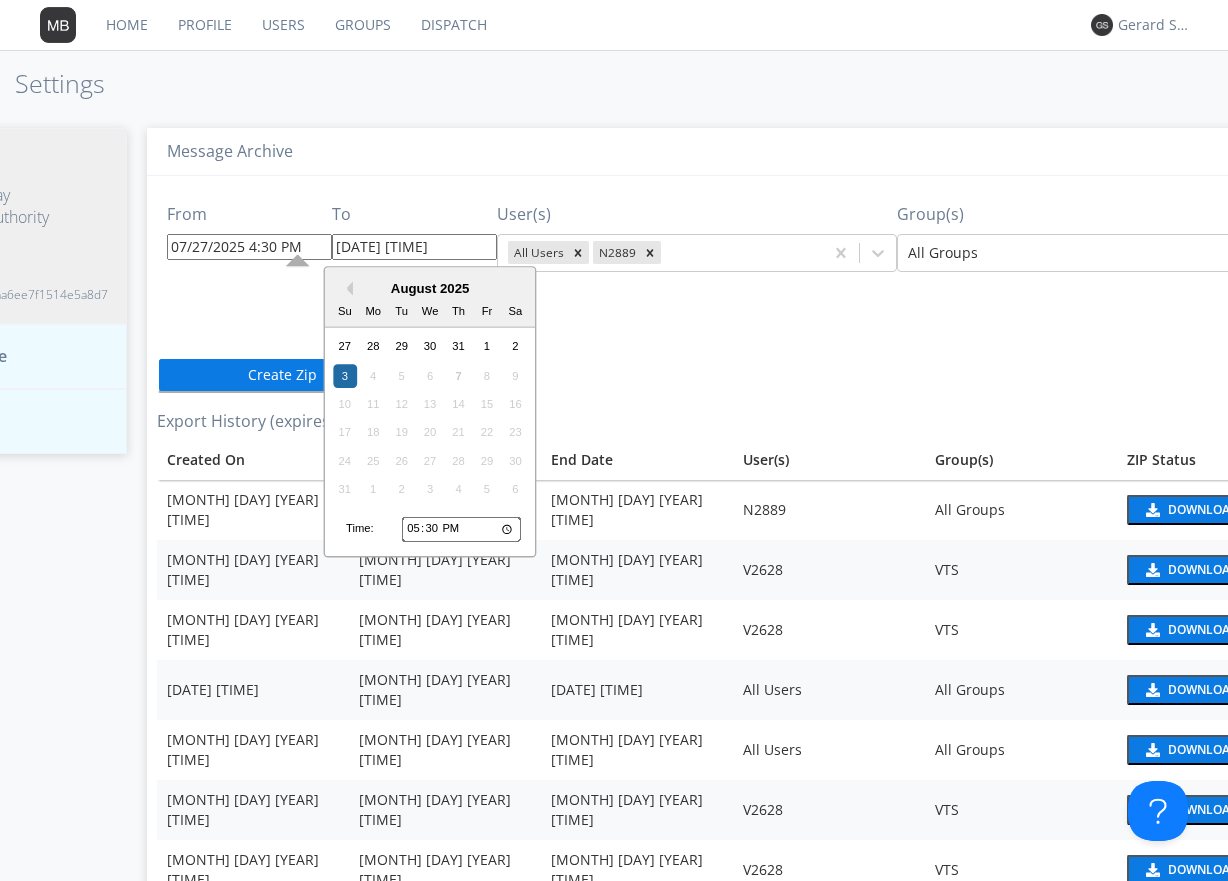 type on "17:00" 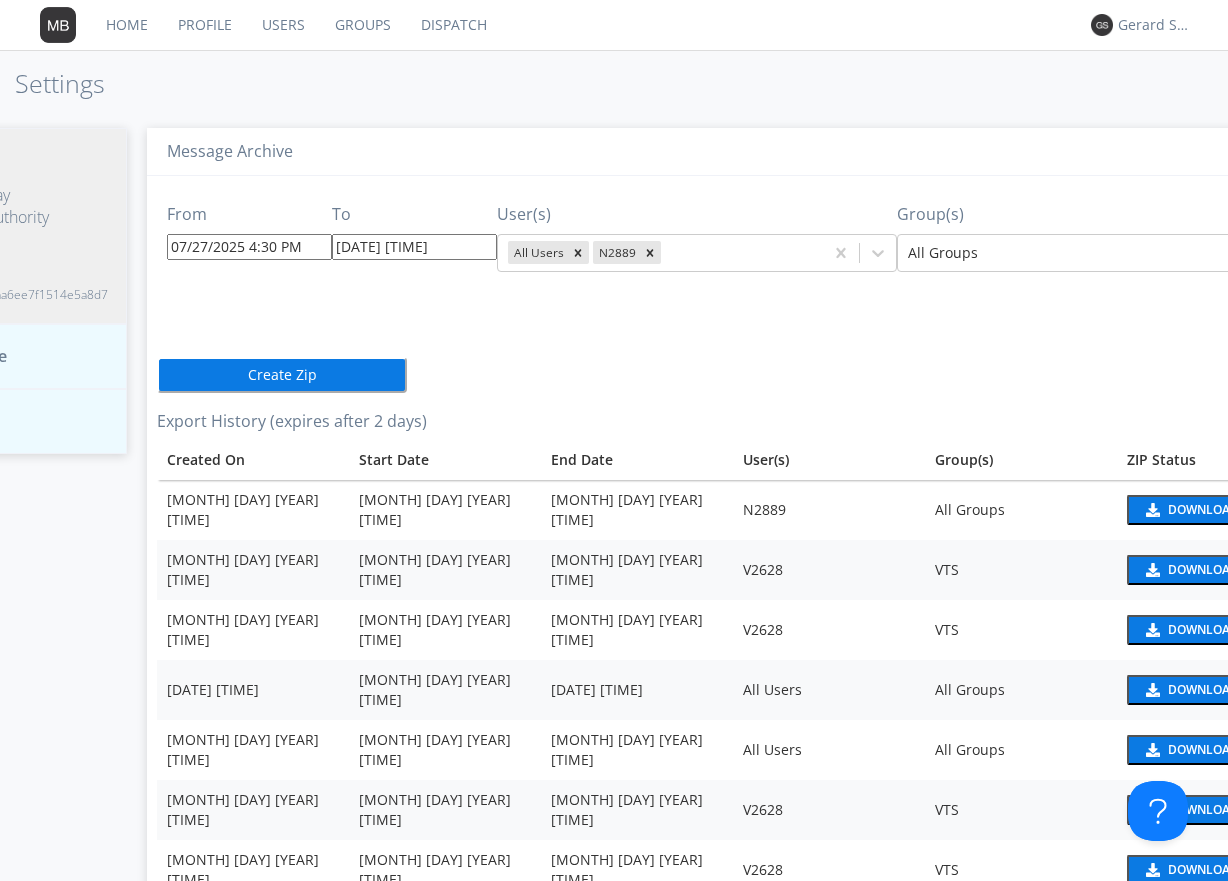 click on "From 07/27/2025 4:30 PM To 08/03/2025 5:00 PM User(s) All Users N2889 Group(s) All Groups Create Zip Export History (expires after 2 days) Created On Start Date End Date User(s) Group(s) ZIP Status Aug 7 2025 2:02 PM Jul 27 2025 3:30 PM Jul 27 2025 4:30 PM N2889 All Groups Download Aug 7 2025 12:22 PM Aug 7 2025 9:15 AM Aug 7 2025 9:30 AM V2628 VTS Download Aug 7 2025 12:15 PM Aug 7 2025 9:30 AM Aug 7 2025 10:00 PM V2628 VTS Download Aug 7 2025 12:14 PM Aug 7 2025 9:30 AM Aug 7 2025 12:14 PM All Users All Groups Download Aug 7 2025 11:43 AM Aug 7 2025 11:43 AM Aug 7 2025 11:43 AM All Users All Groups Download Aug 7 2025 11:33 AM Aug 7 2025 10:00 AM Aug 7 2025 10:32 AM V2628 VTS Download Aug 7 2025 10:42 AM Aug 7 2025 10:41 AM Aug 7 2025 10:30 AM V2628 VTS Download Aug 7 2025 7:24 AM Aug 5 2025 4:24 AM Aug 7 2025 7:24 AM All Users All Groups Download Aug 7 2025 7:24 AM Aug 4 2025 4:24 AM Aug 5 2025 2:24 AM All Users All Groups Download Aug 7 2025 7:23 AM Aug 6 2025 1:00 PM Aug 6 2025 2:00 PM All Users VTS NEXT" at bounding box center [732, 1103] 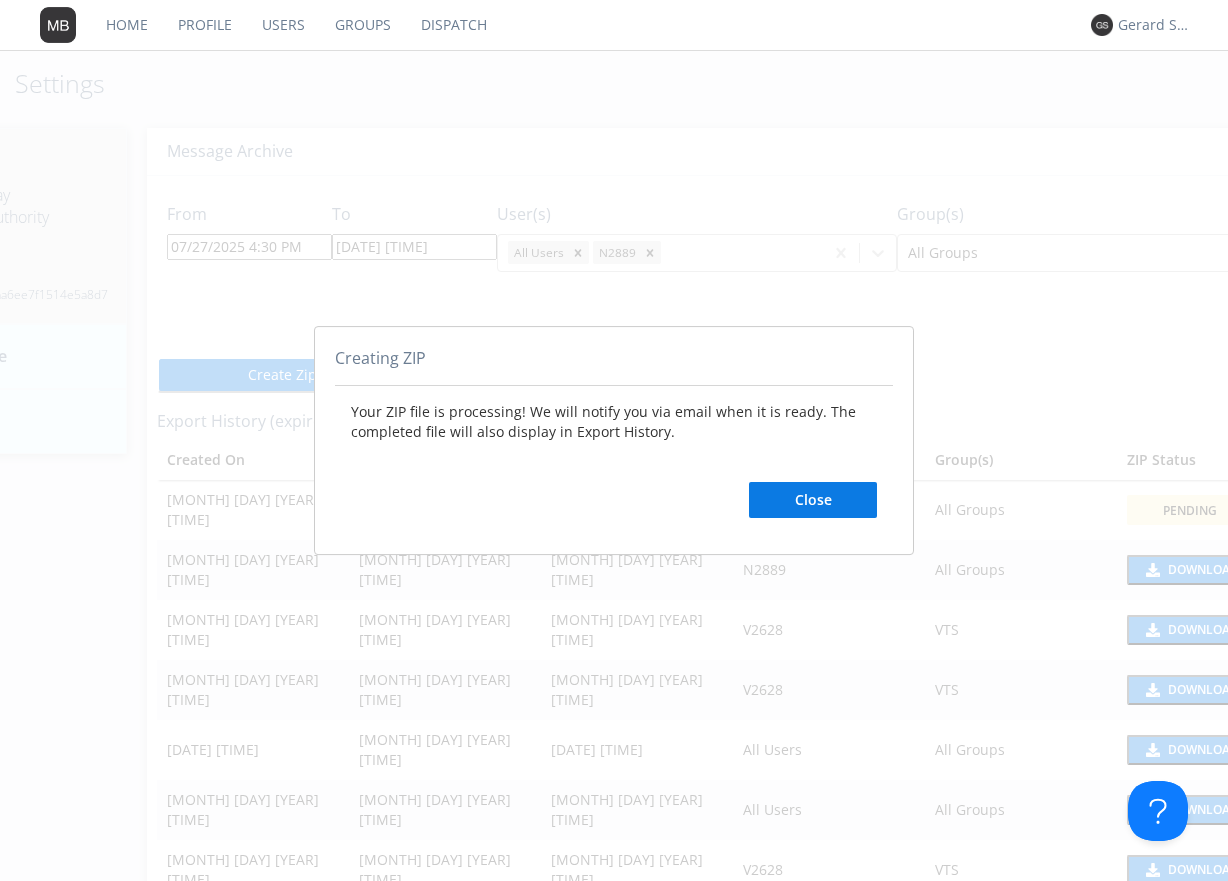 click on "Close" at bounding box center [813, 500] 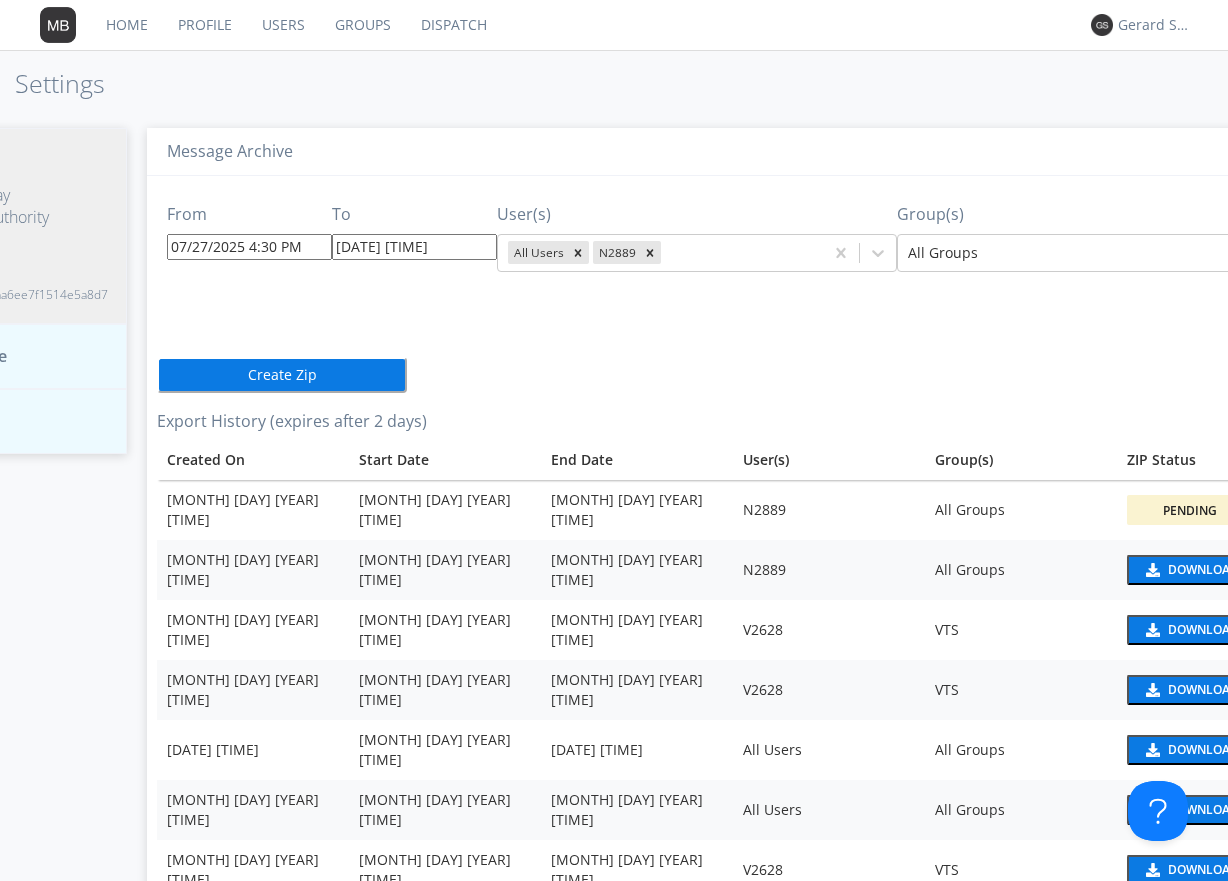 click on "Pending" at bounding box center [1189, 510] 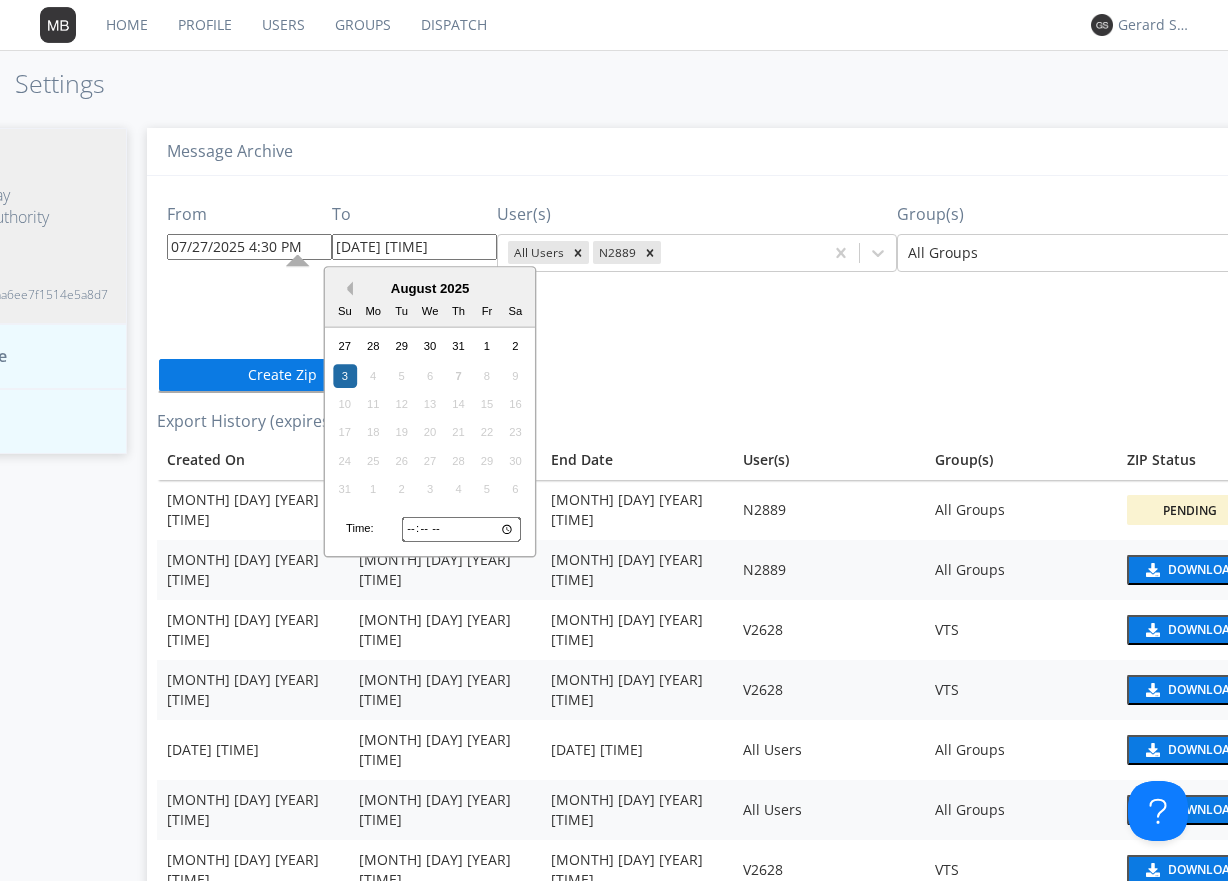 click on "Previous Month" at bounding box center [346, 289] 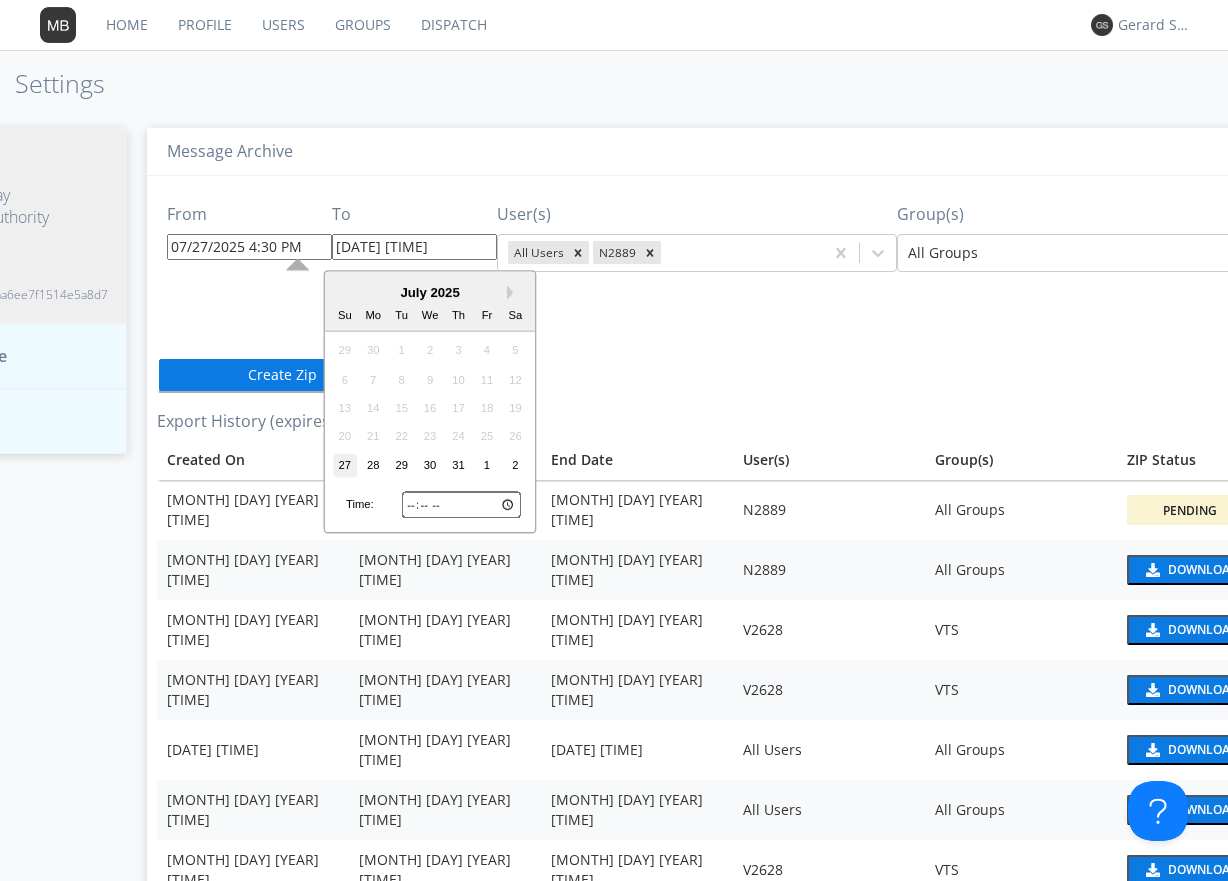 click on "27" at bounding box center [345, 465] 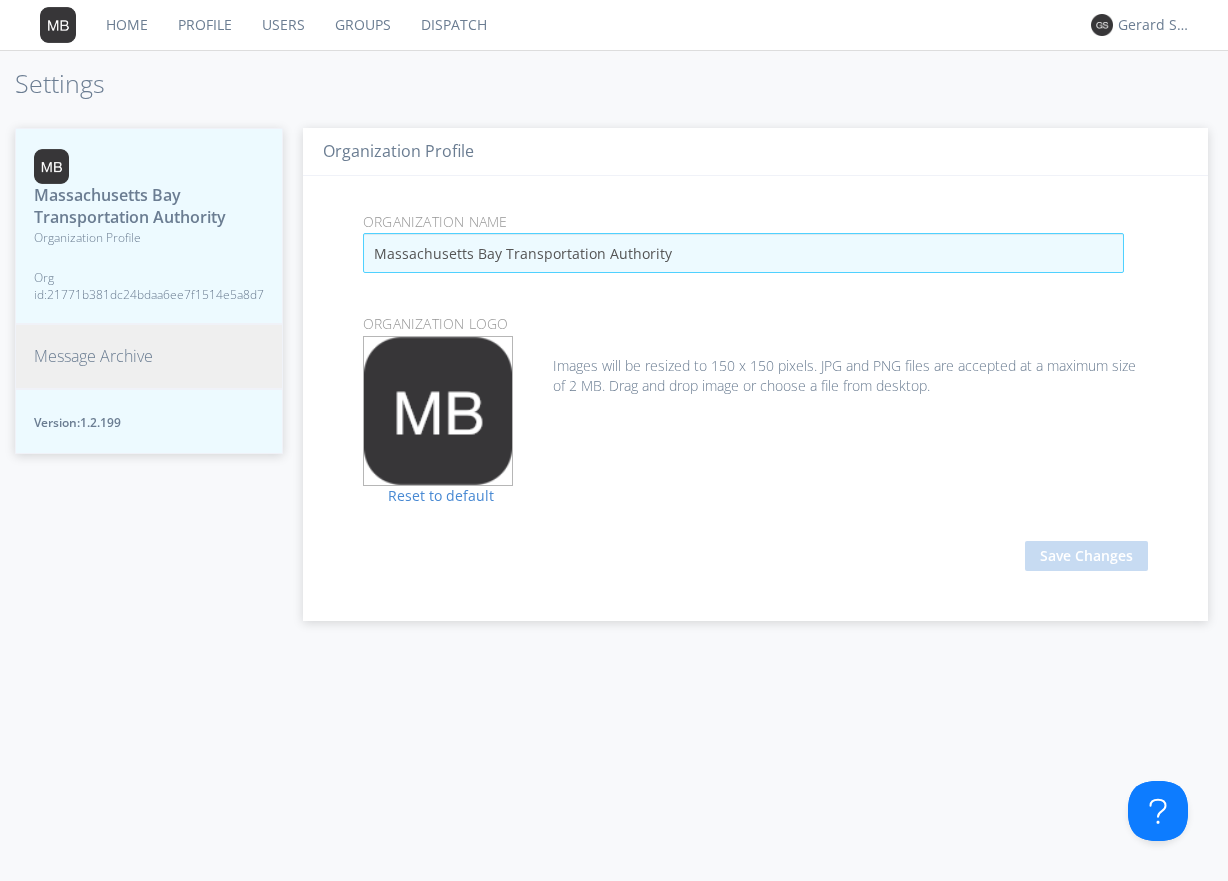 scroll, scrollTop: 0, scrollLeft: 0, axis: both 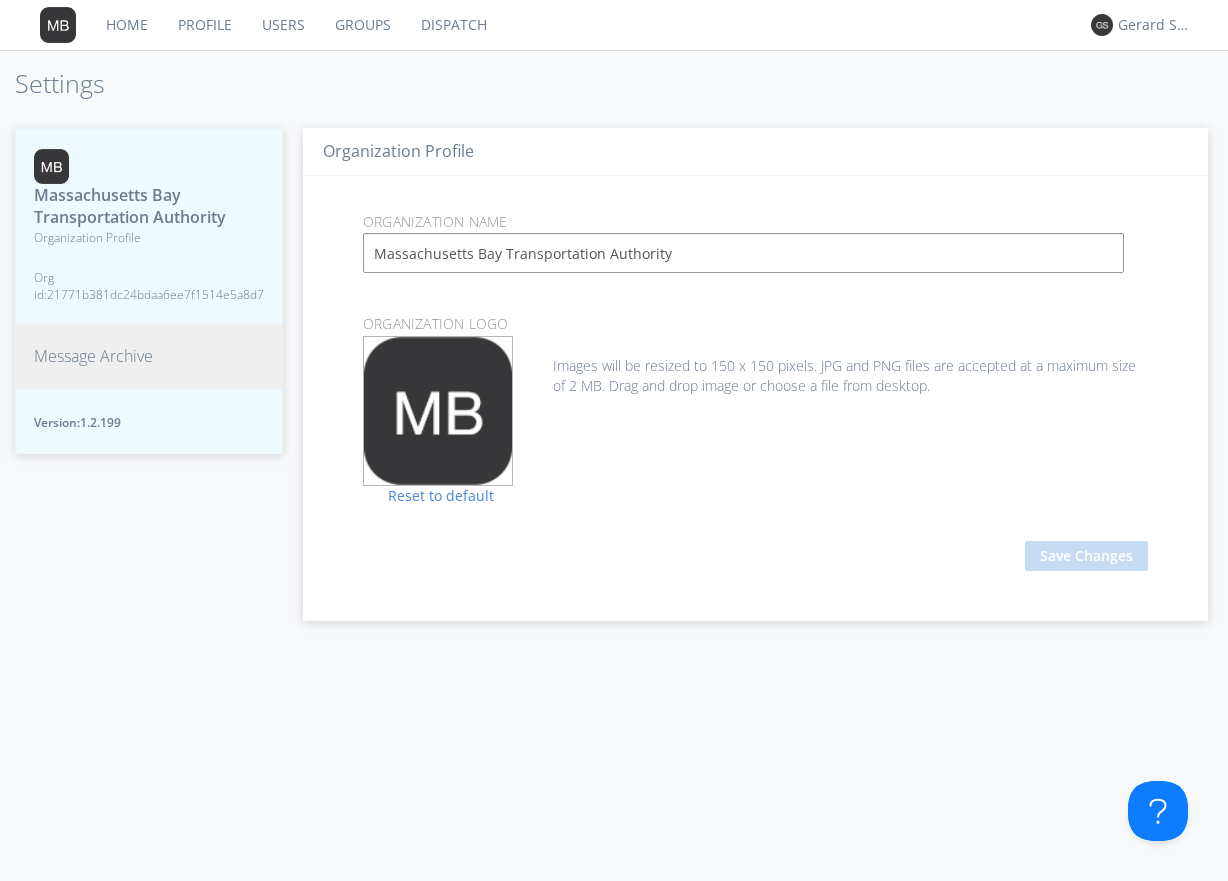click on "Message Archive" at bounding box center [93, 356] 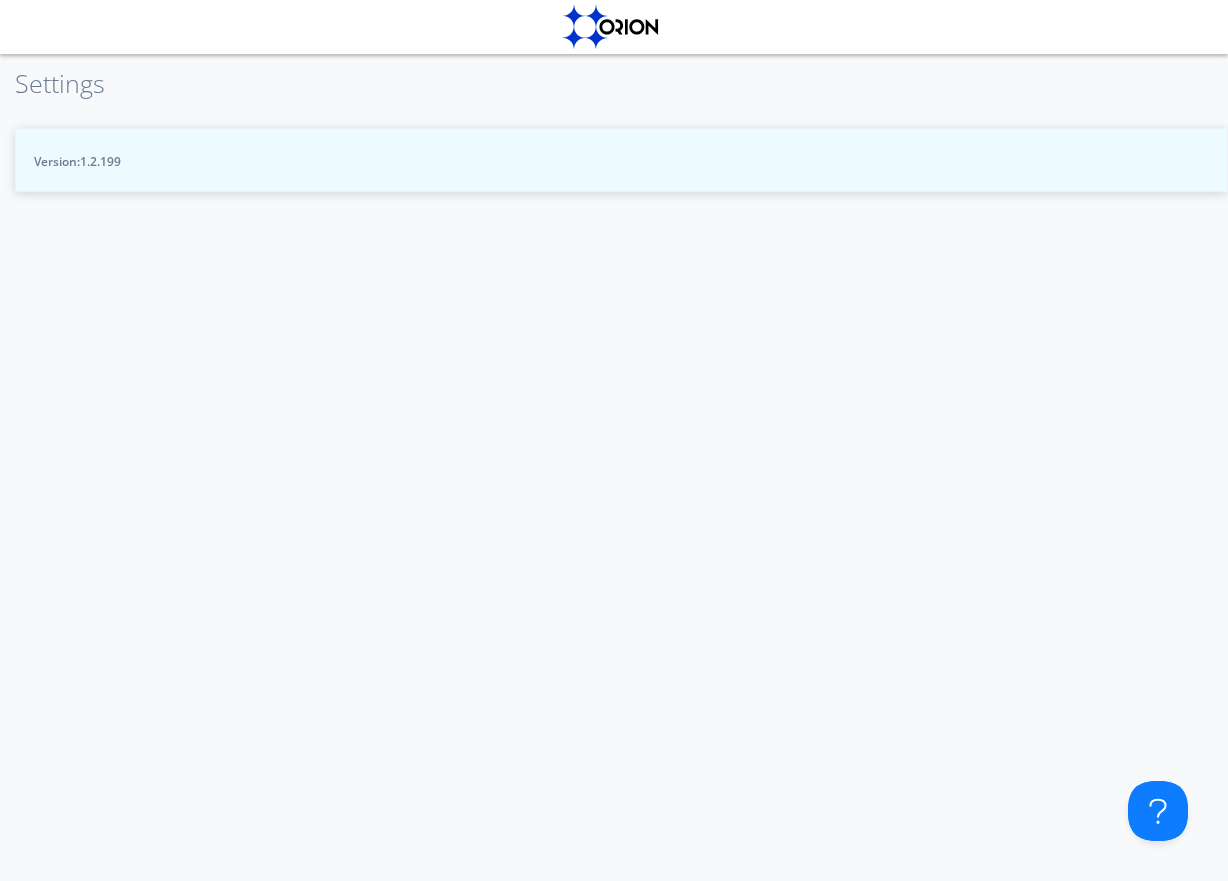 scroll, scrollTop: 0, scrollLeft: 0, axis: both 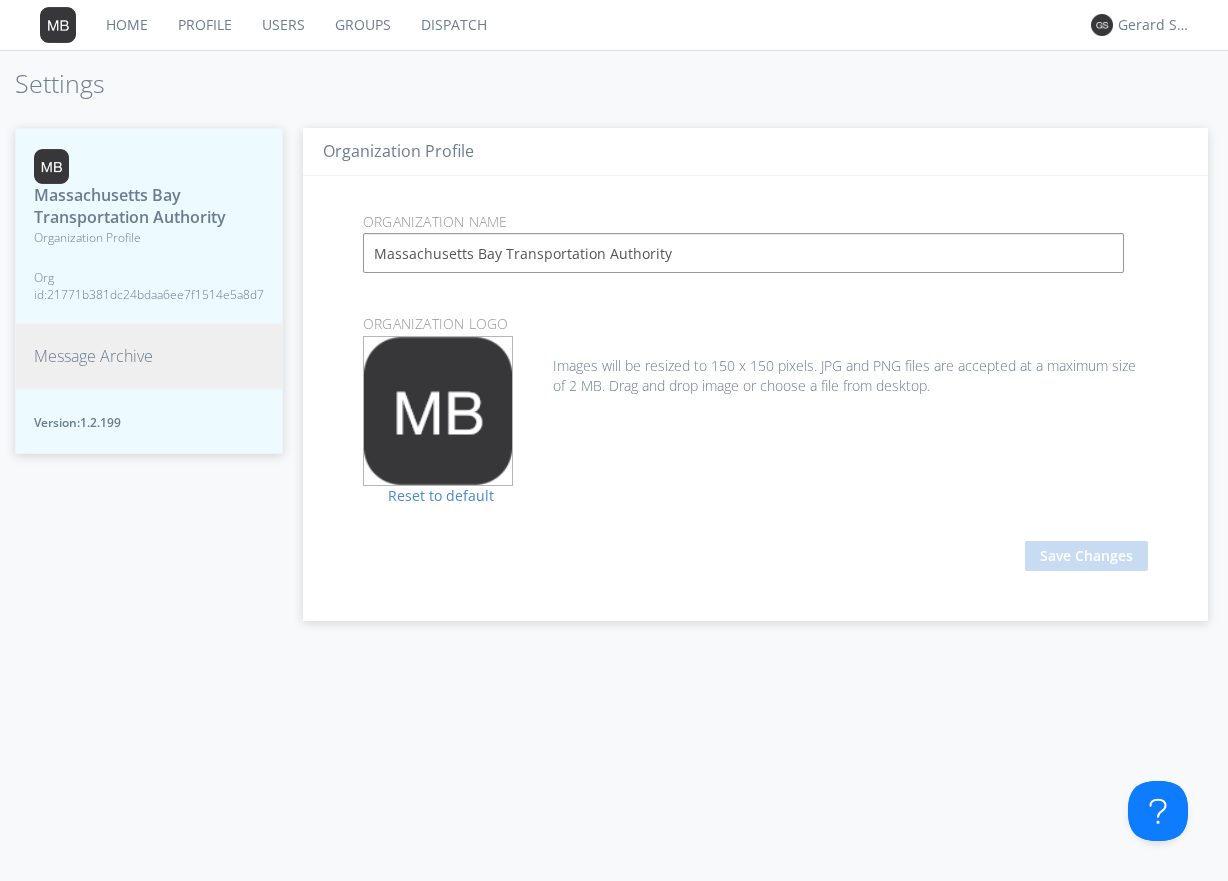 click on "Message Archive" at bounding box center [93, 356] 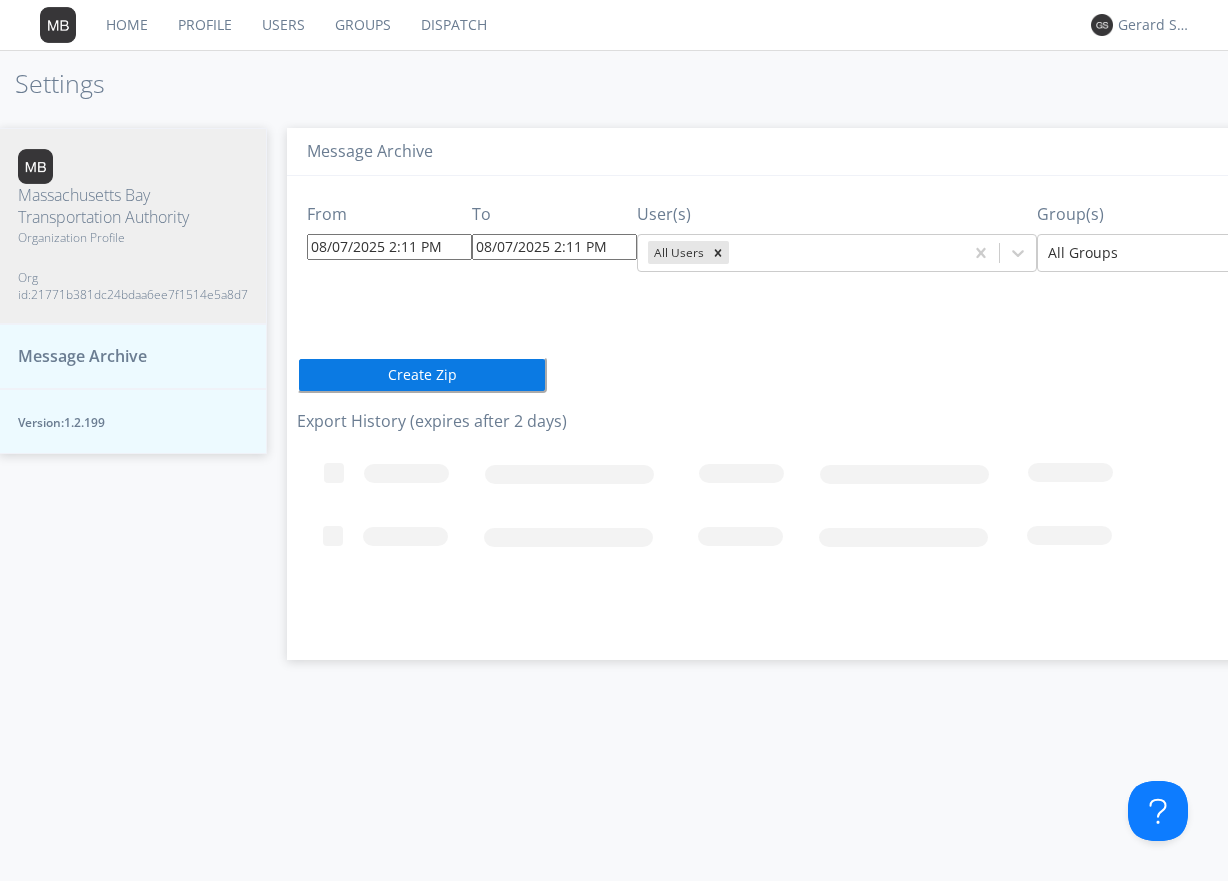 scroll, scrollTop: 0, scrollLeft: 0, axis: both 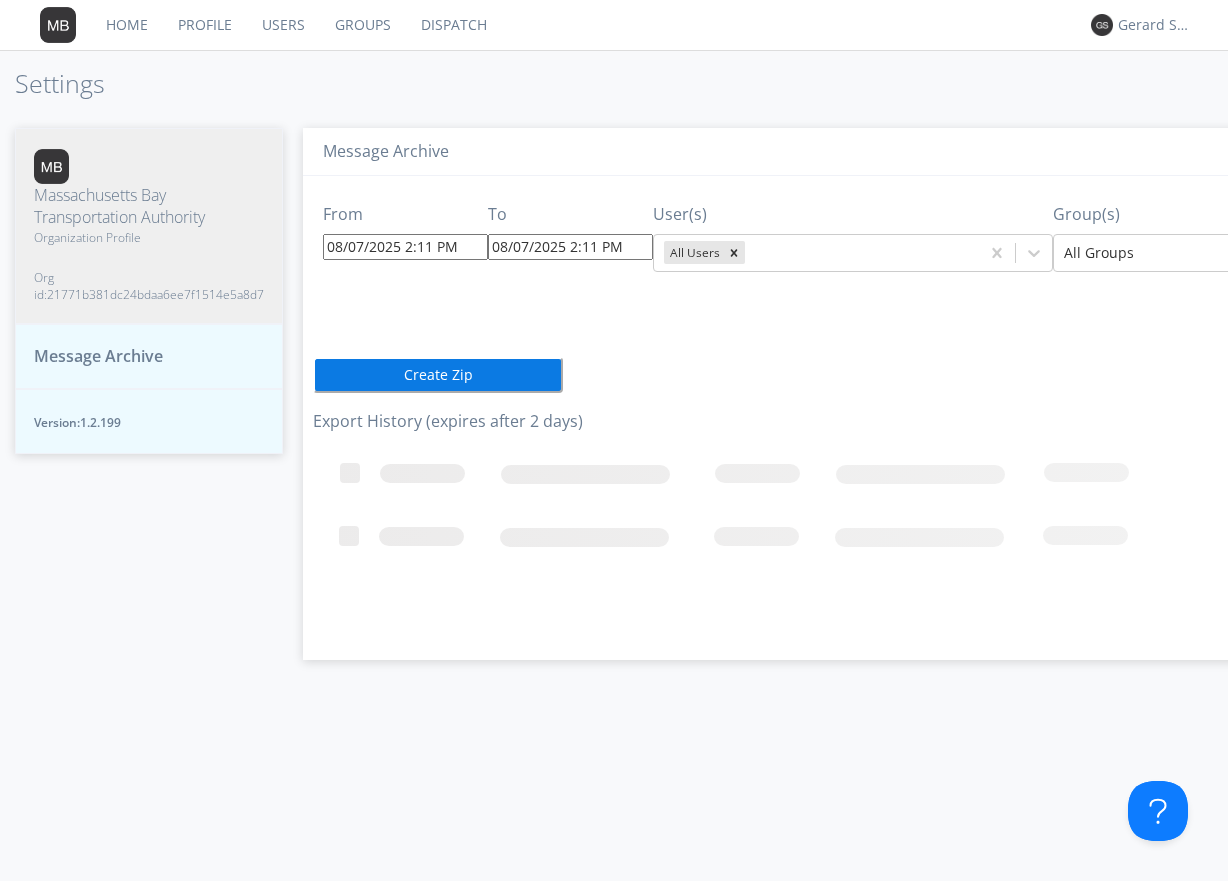 click on "08/07/2025 2:11 PM" at bounding box center (405, 247) 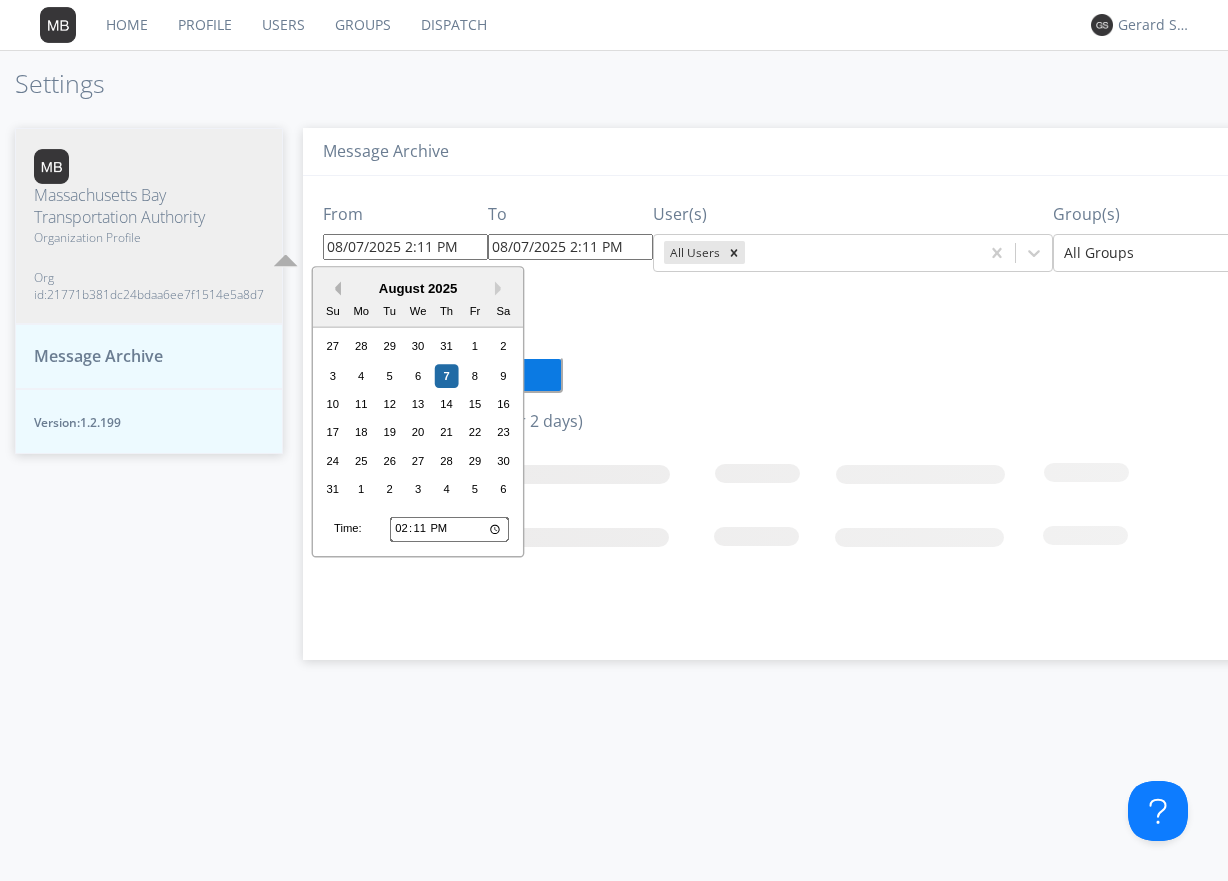 click on "Previous Month" at bounding box center (334, 289) 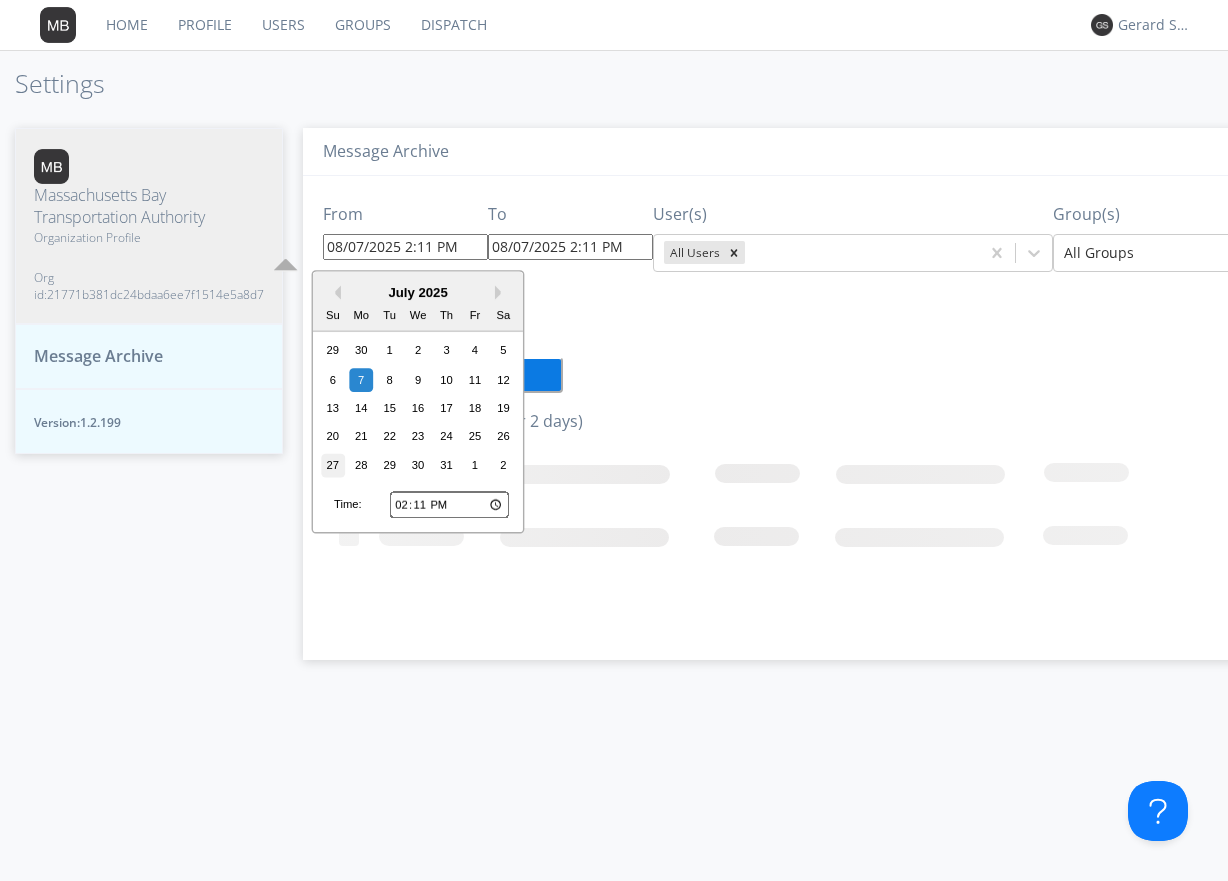 click on "27" at bounding box center [333, 465] 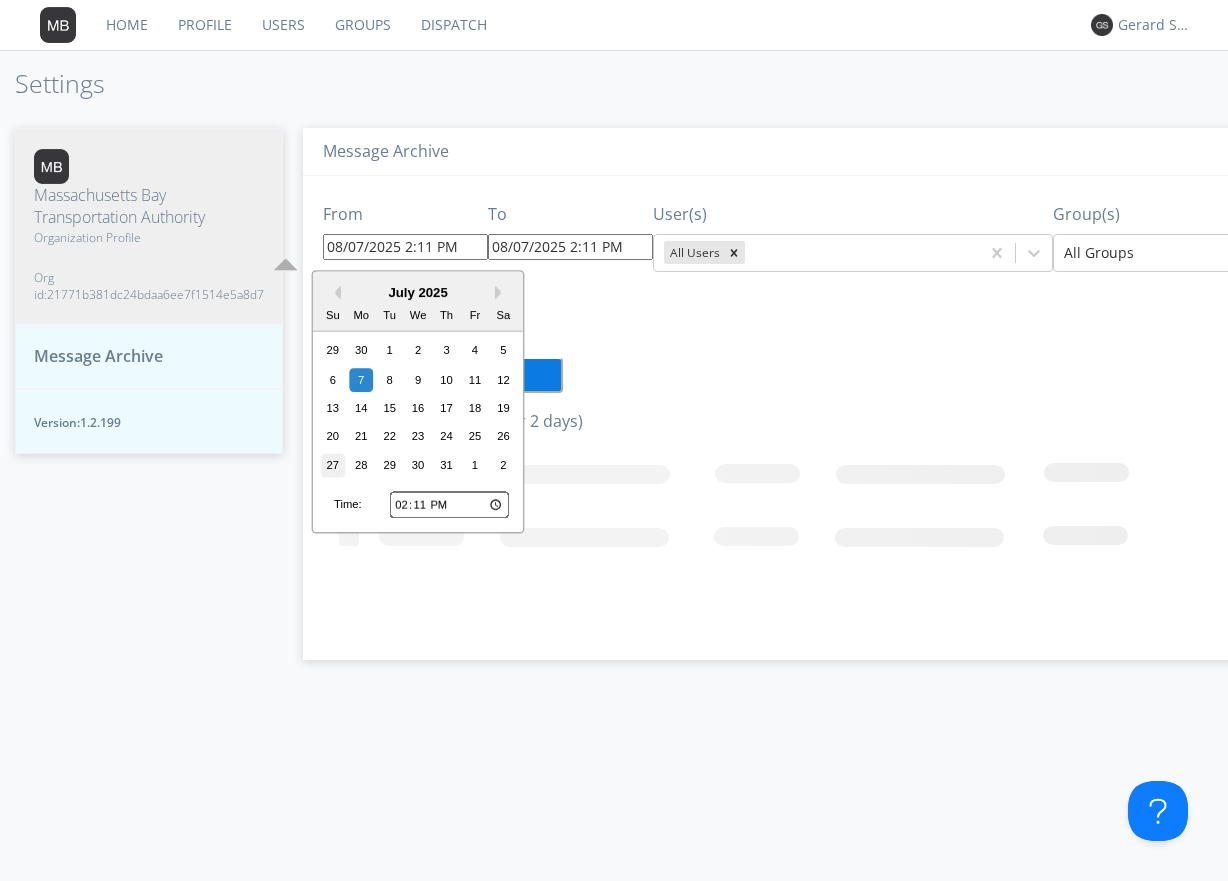 type on "07/27/2025 2:11 PM" 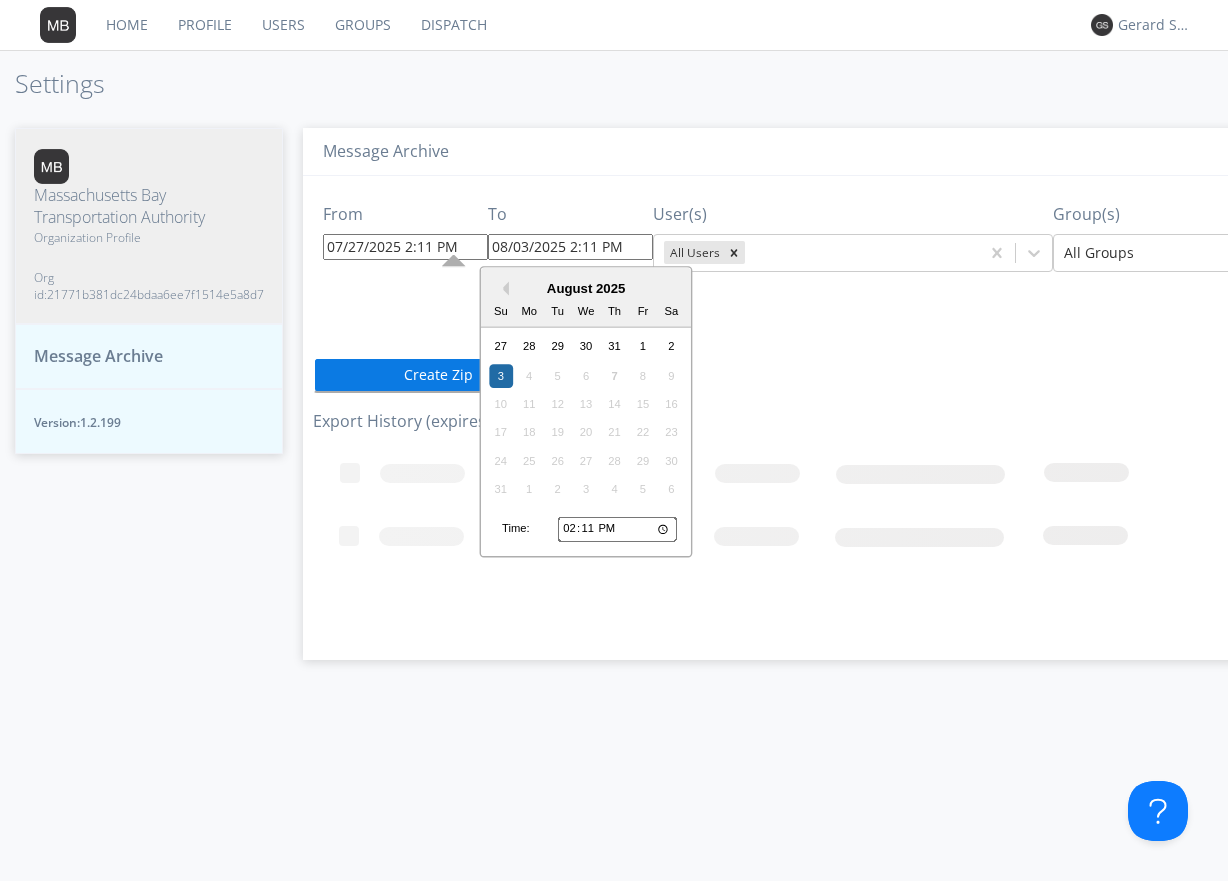 click on "08/03/2025 2:11 PM" at bounding box center [570, 247] 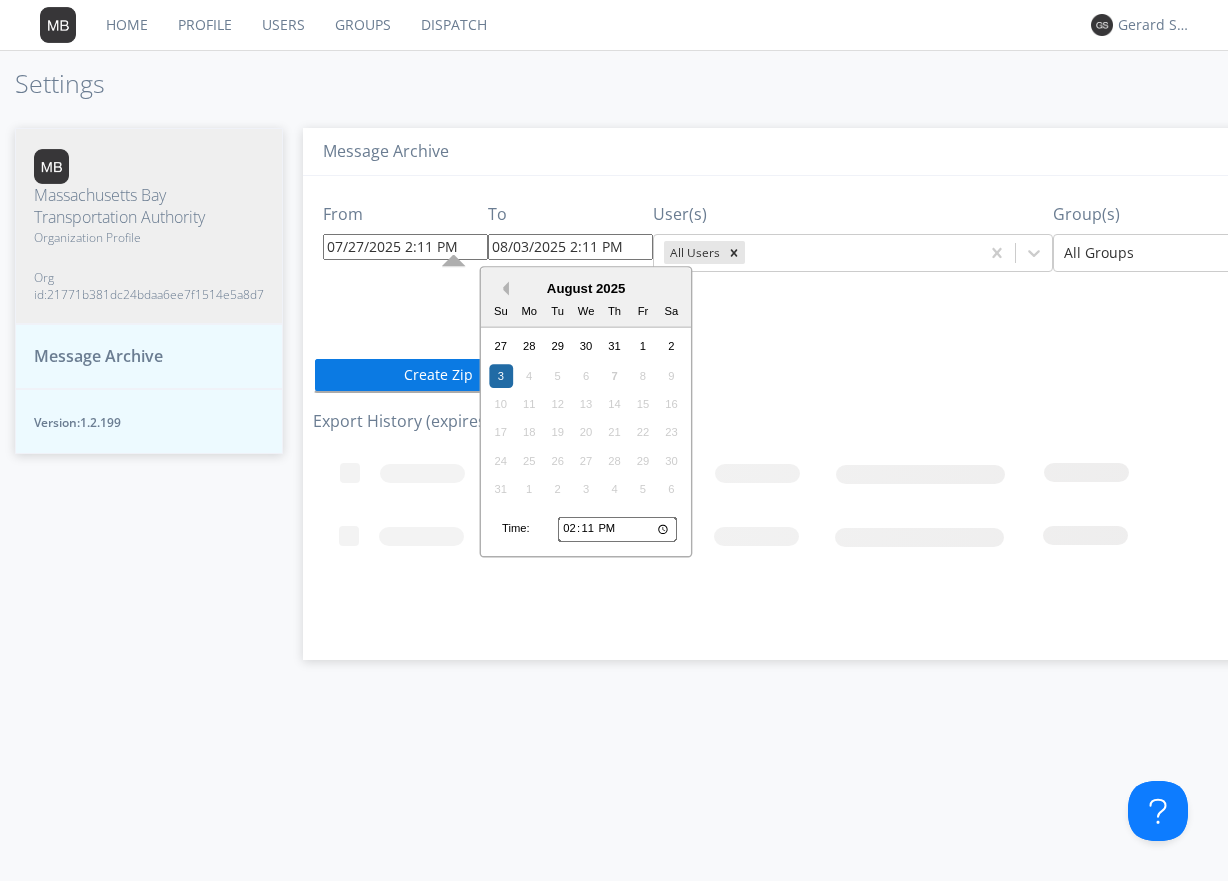 click on "Previous Month" at bounding box center [502, 289] 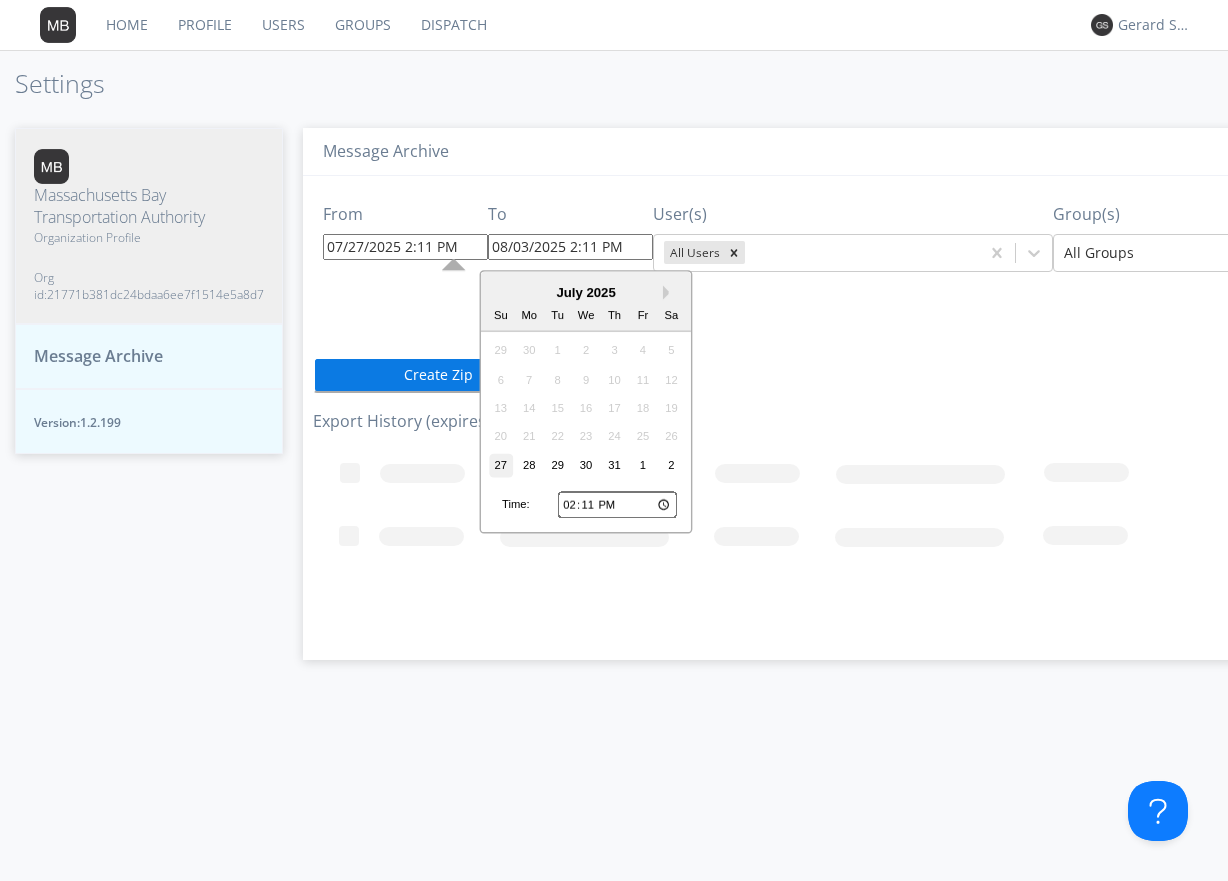 click on "27" at bounding box center [501, 465] 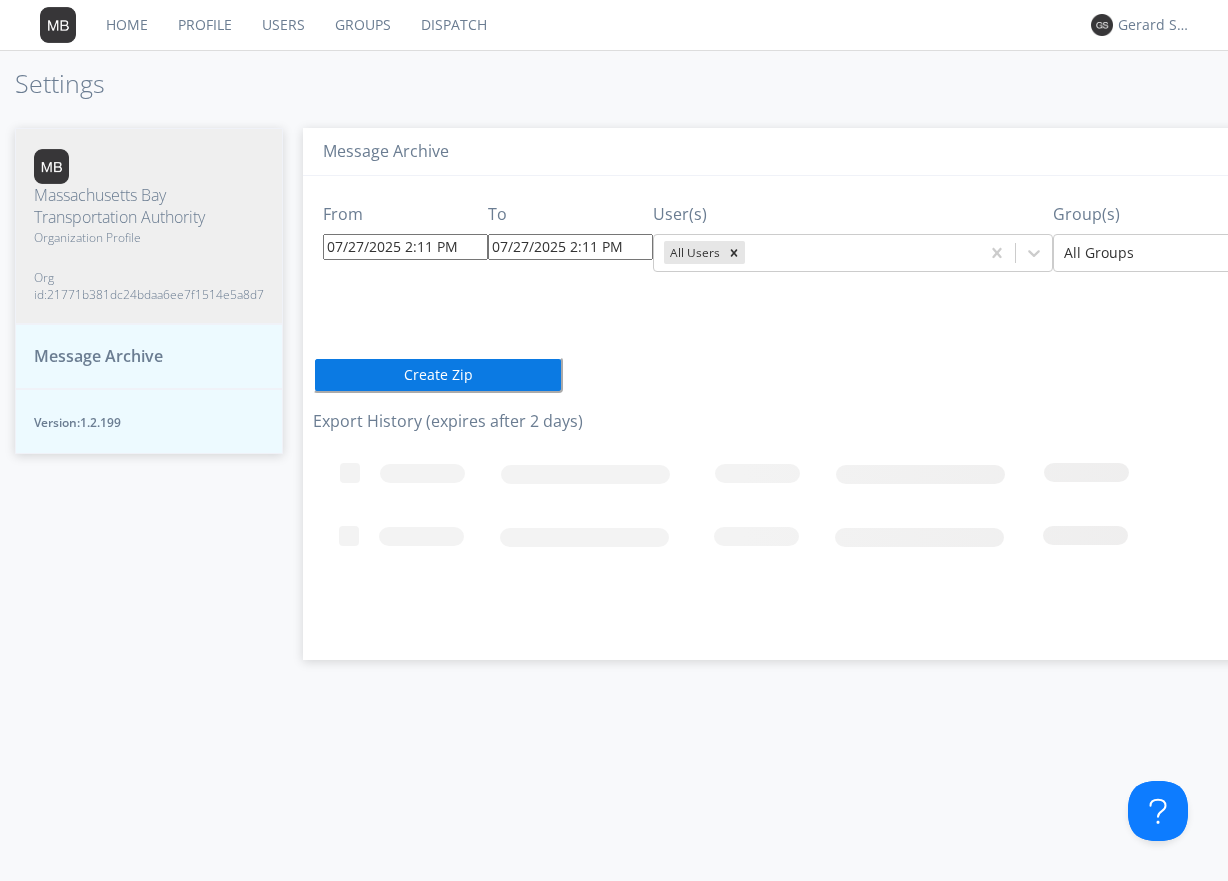 click on "07/27/2025 2:11 PM" at bounding box center (405, 247) 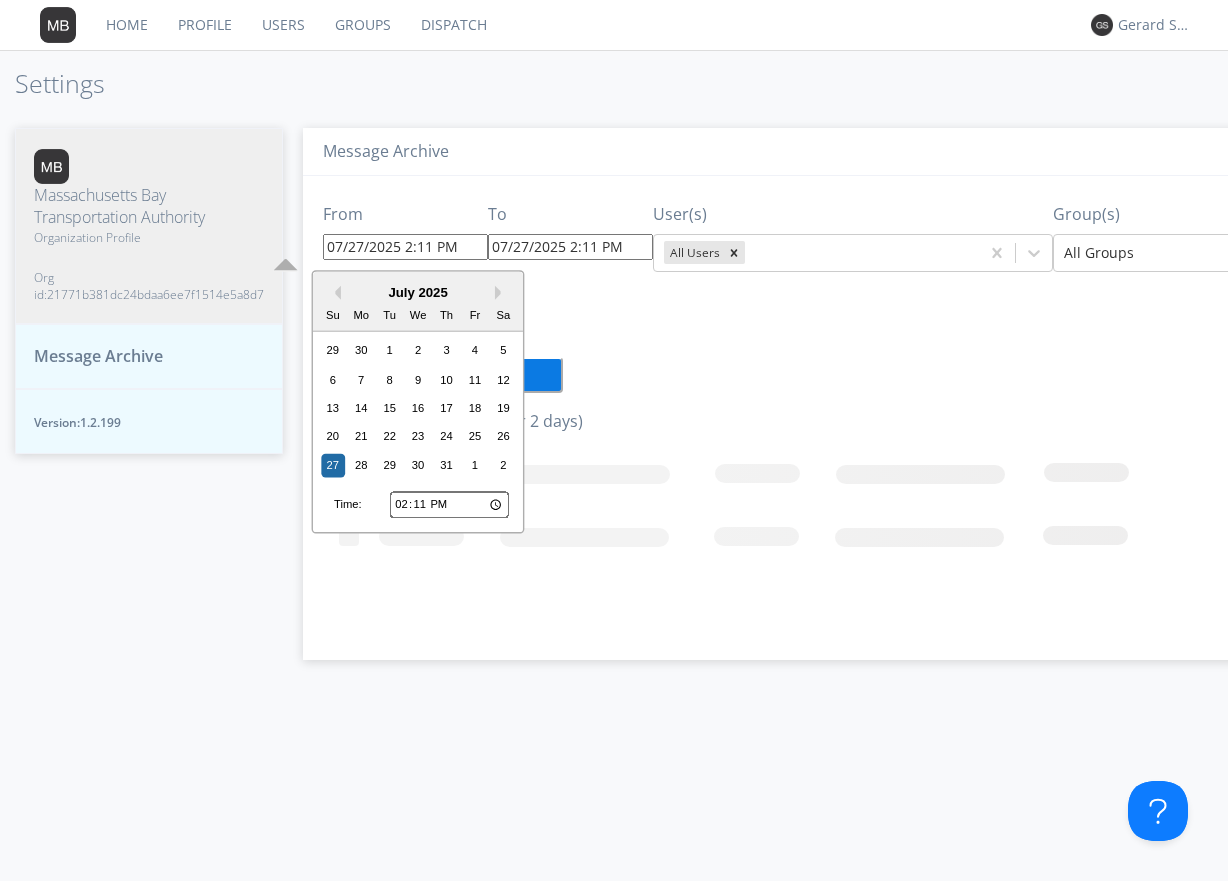 click on "14:11" at bounding box center (449, 505) 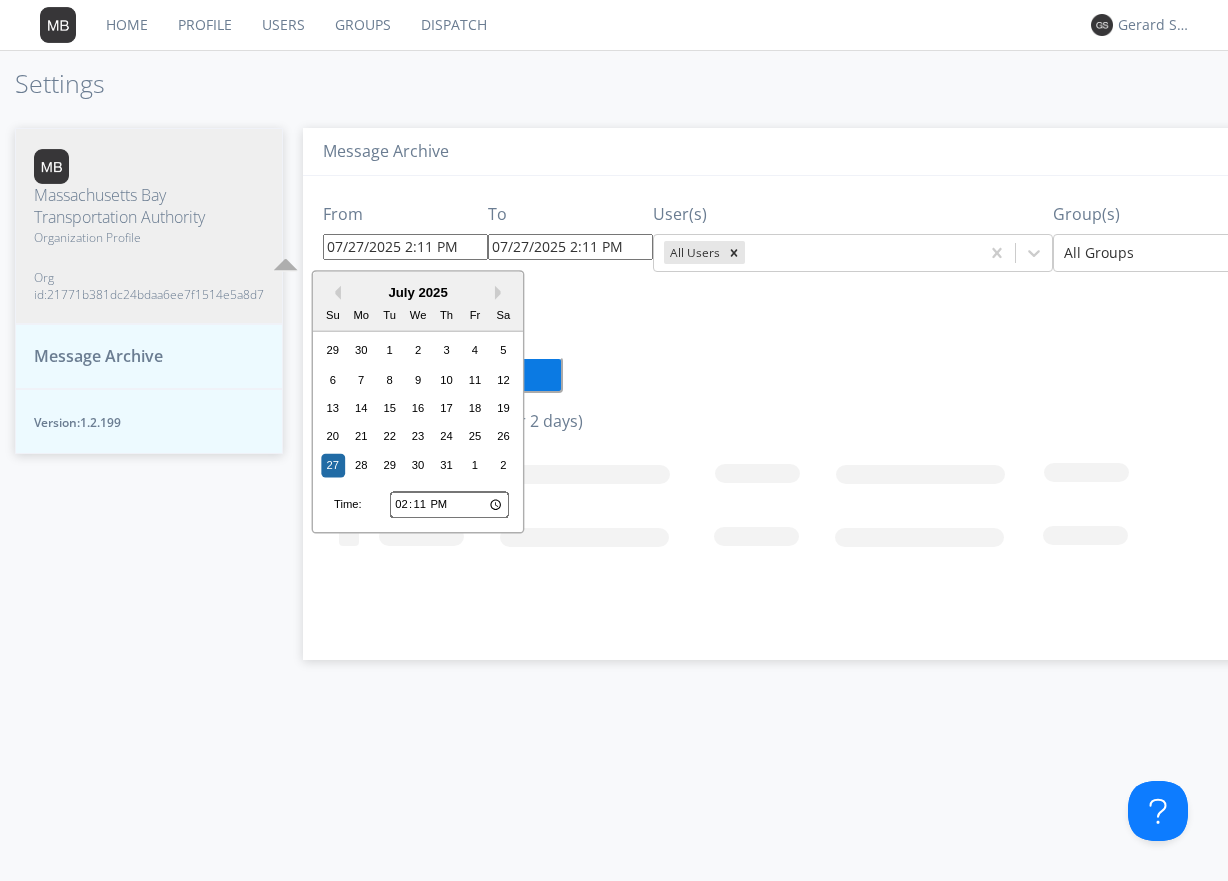 type on "08/03/2025 2:11 PM" 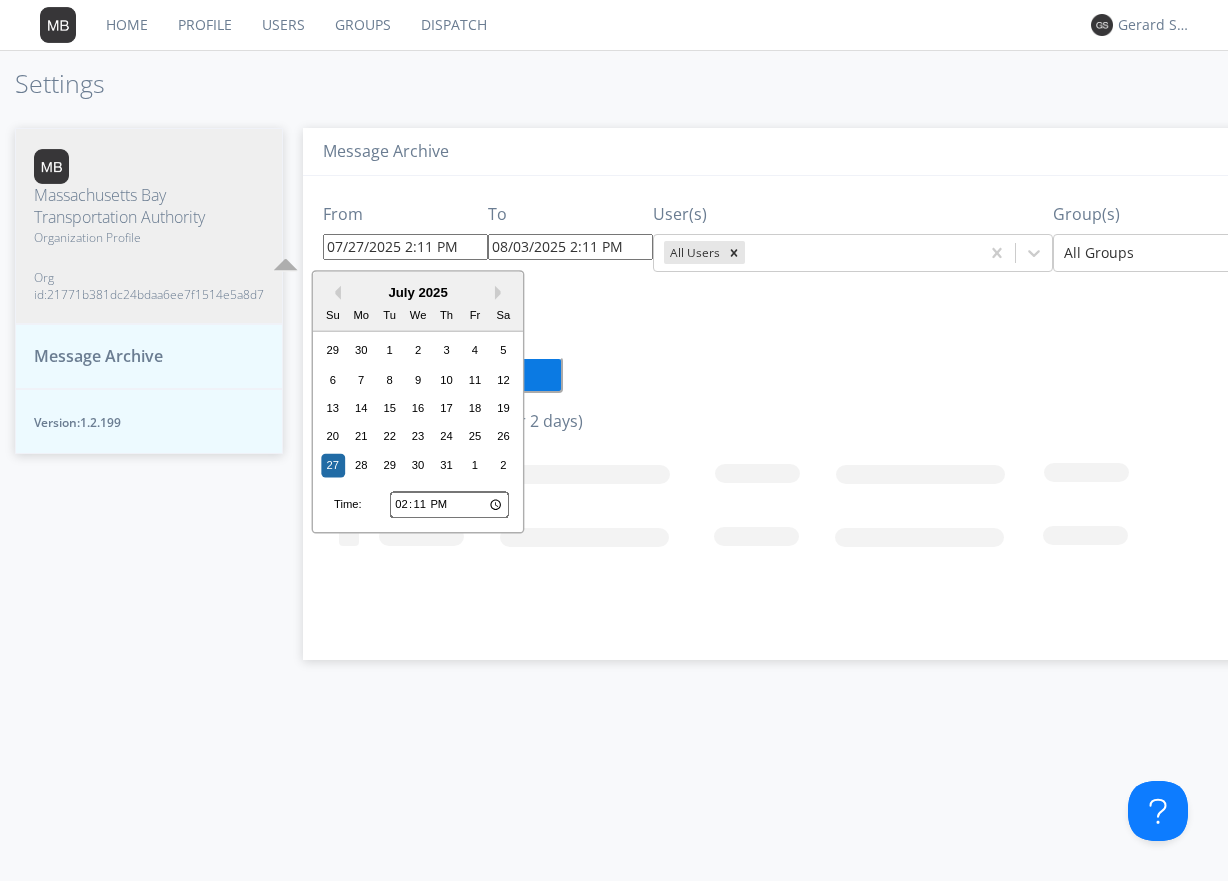 type on "16:11" 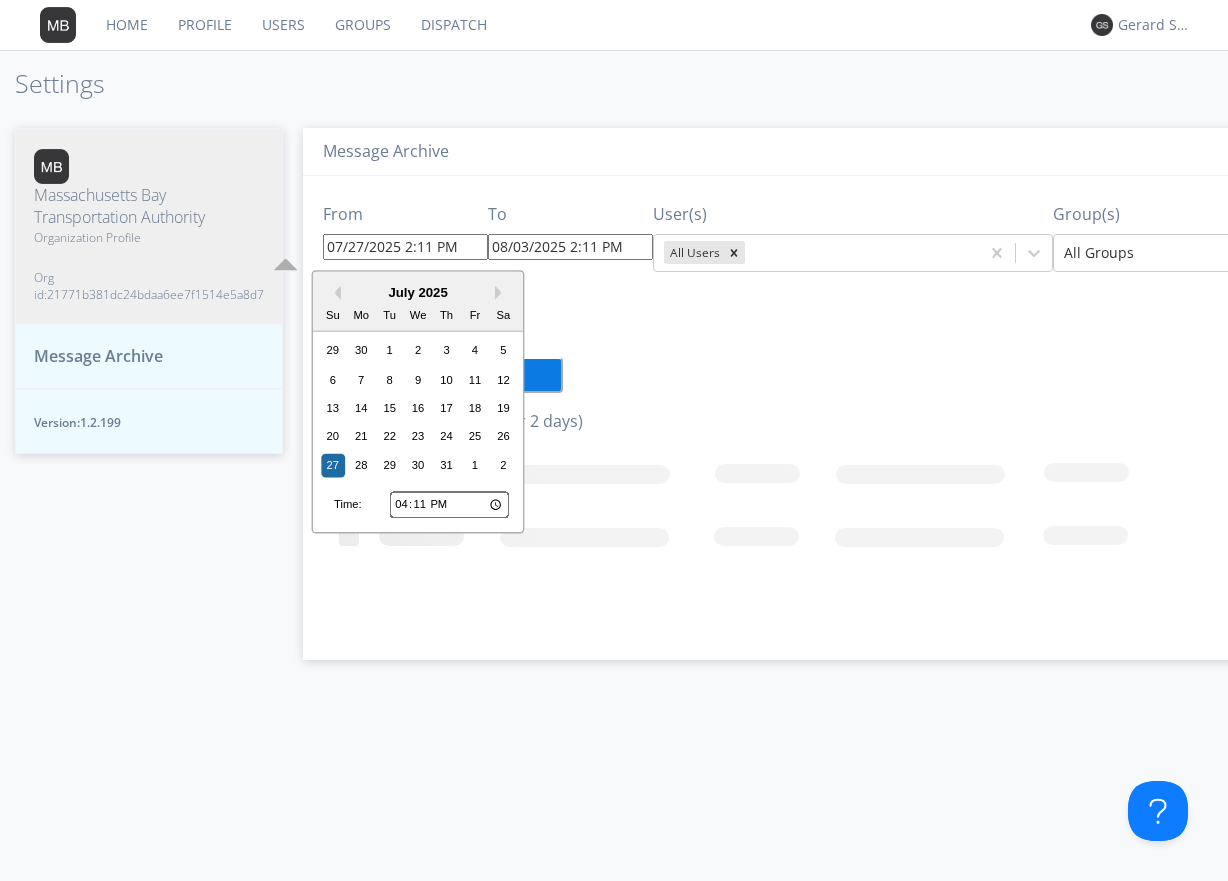 type on "07/27/2025 4:11 PM" 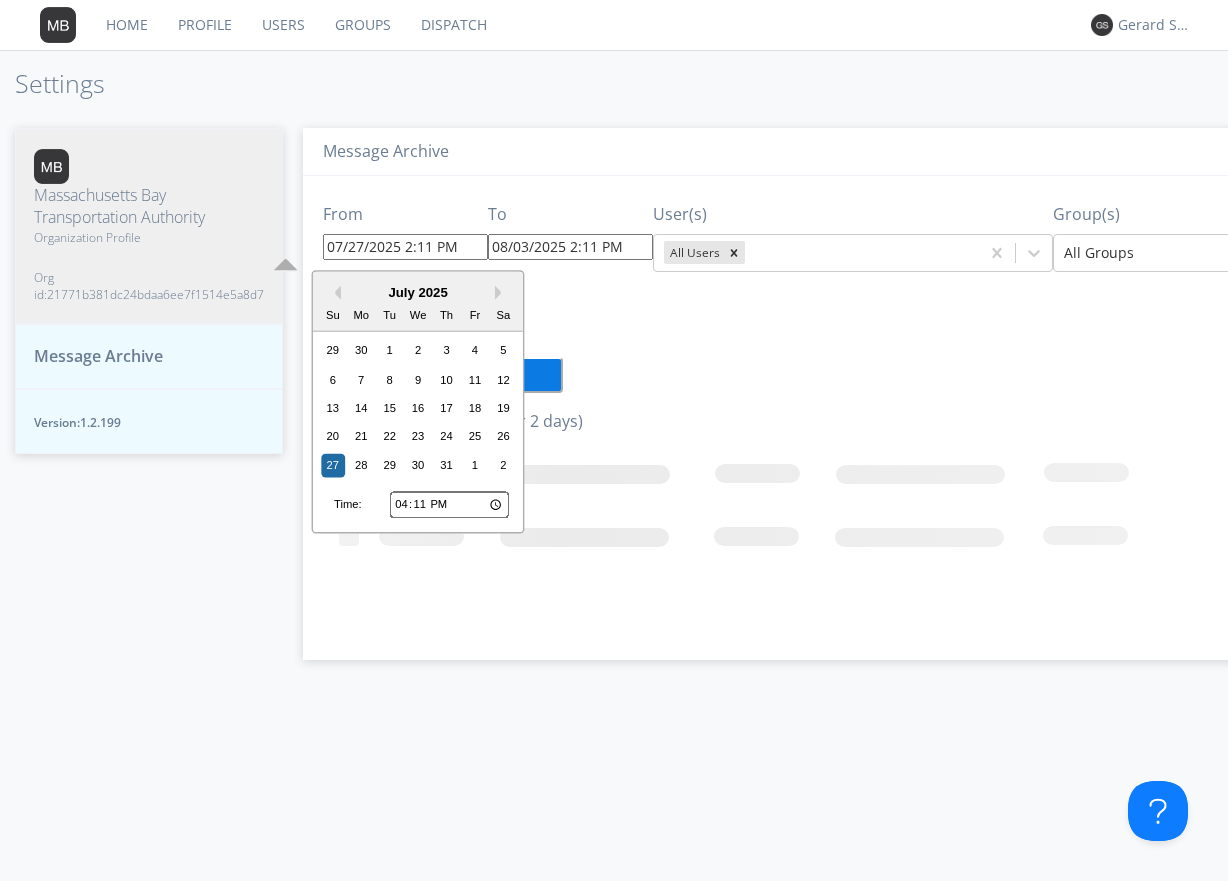 type on "08/03/2025 4:11 PM" 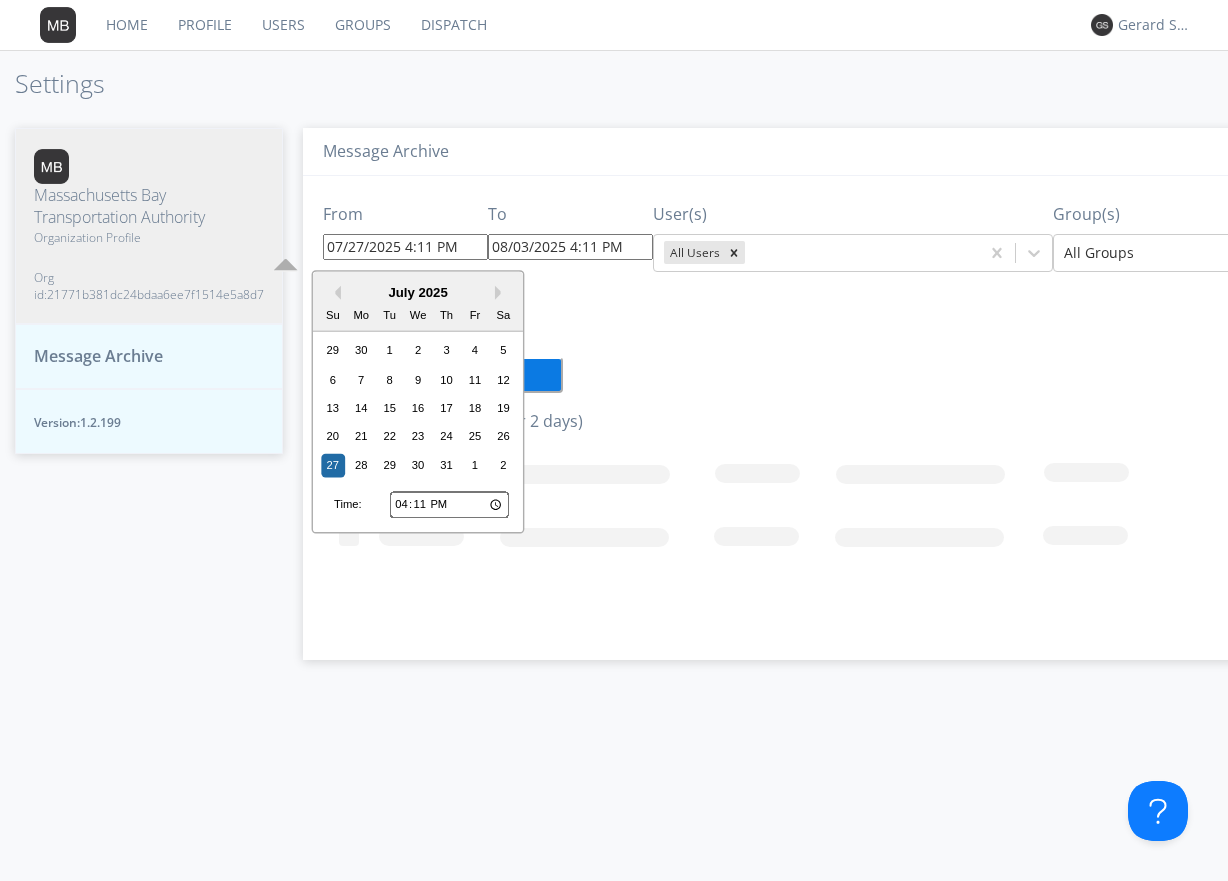 type on "16:03" 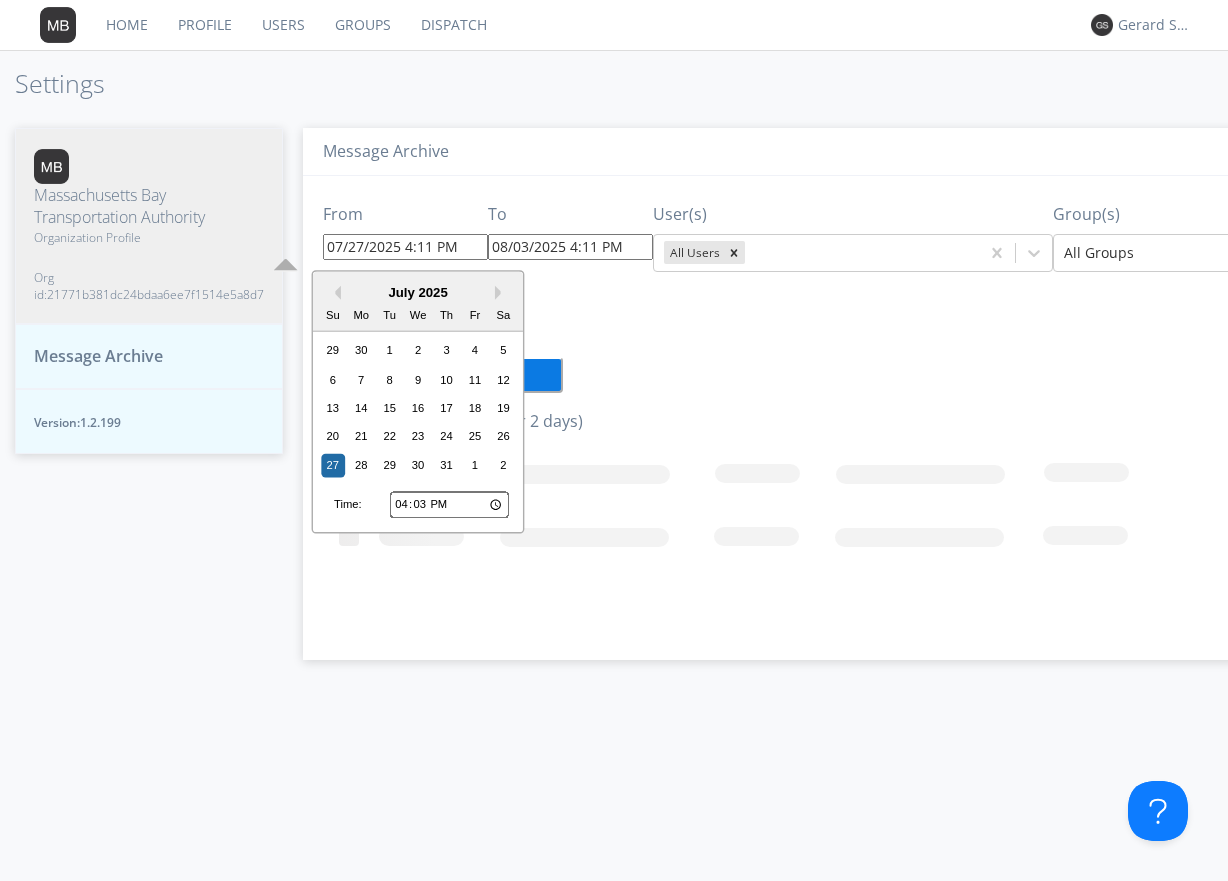 type on "07/27/2025 4:03 PM" 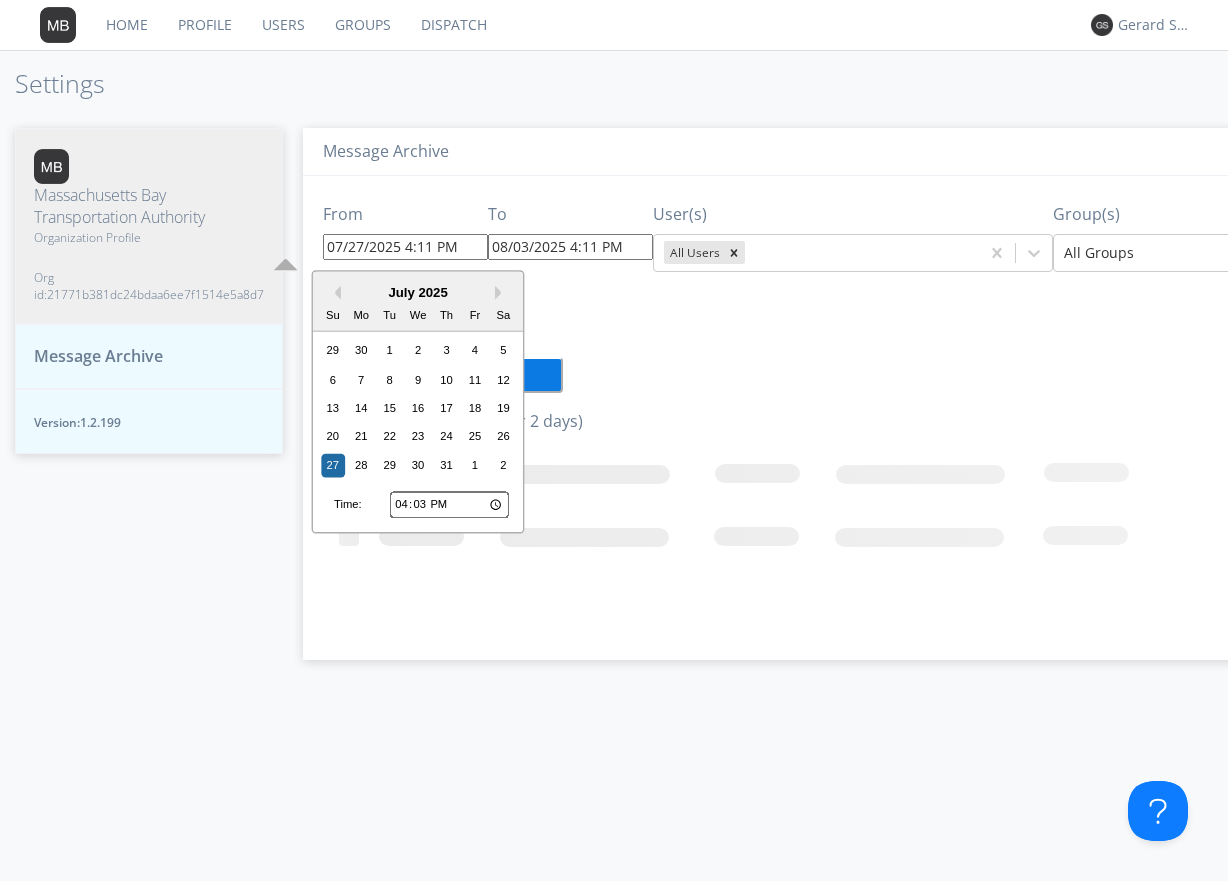 type on "08/03/2025 4:03 PM" 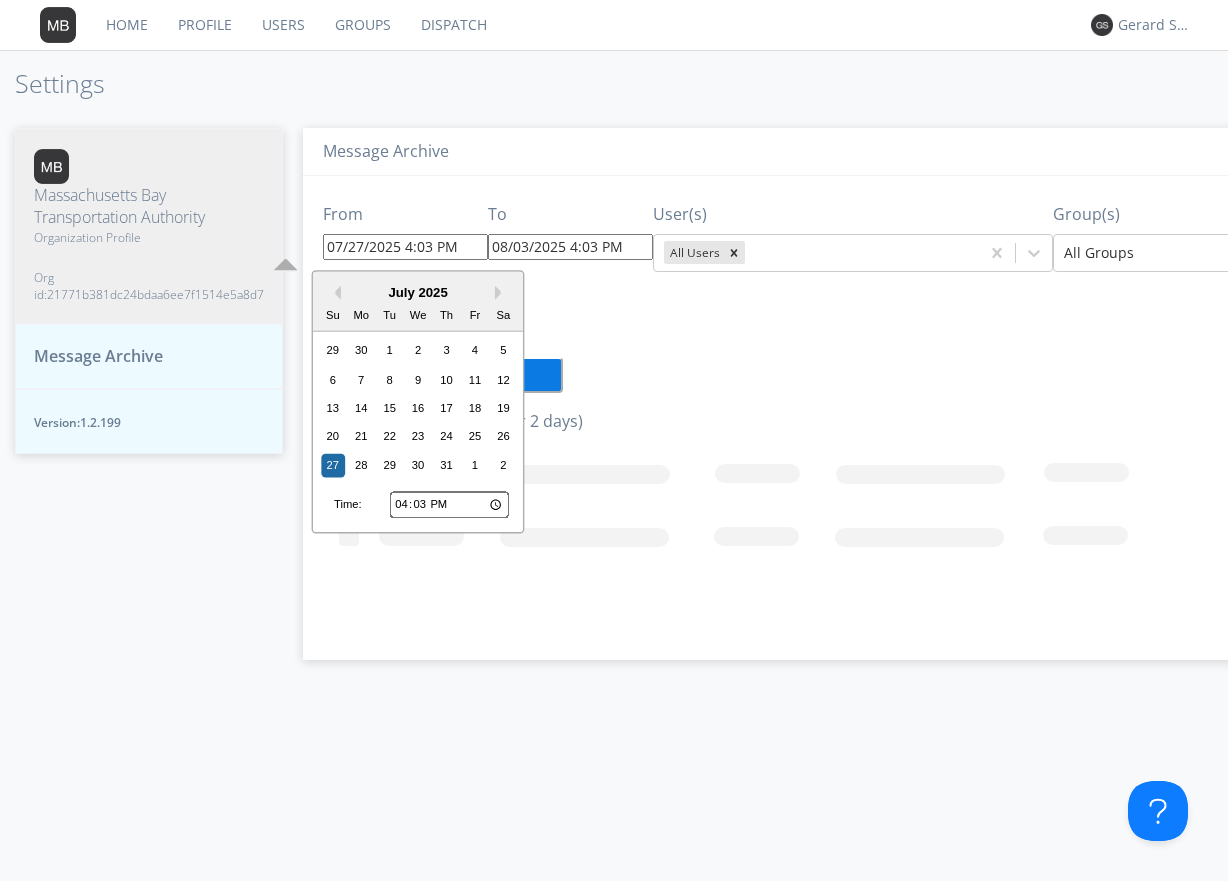 type on "16:30" 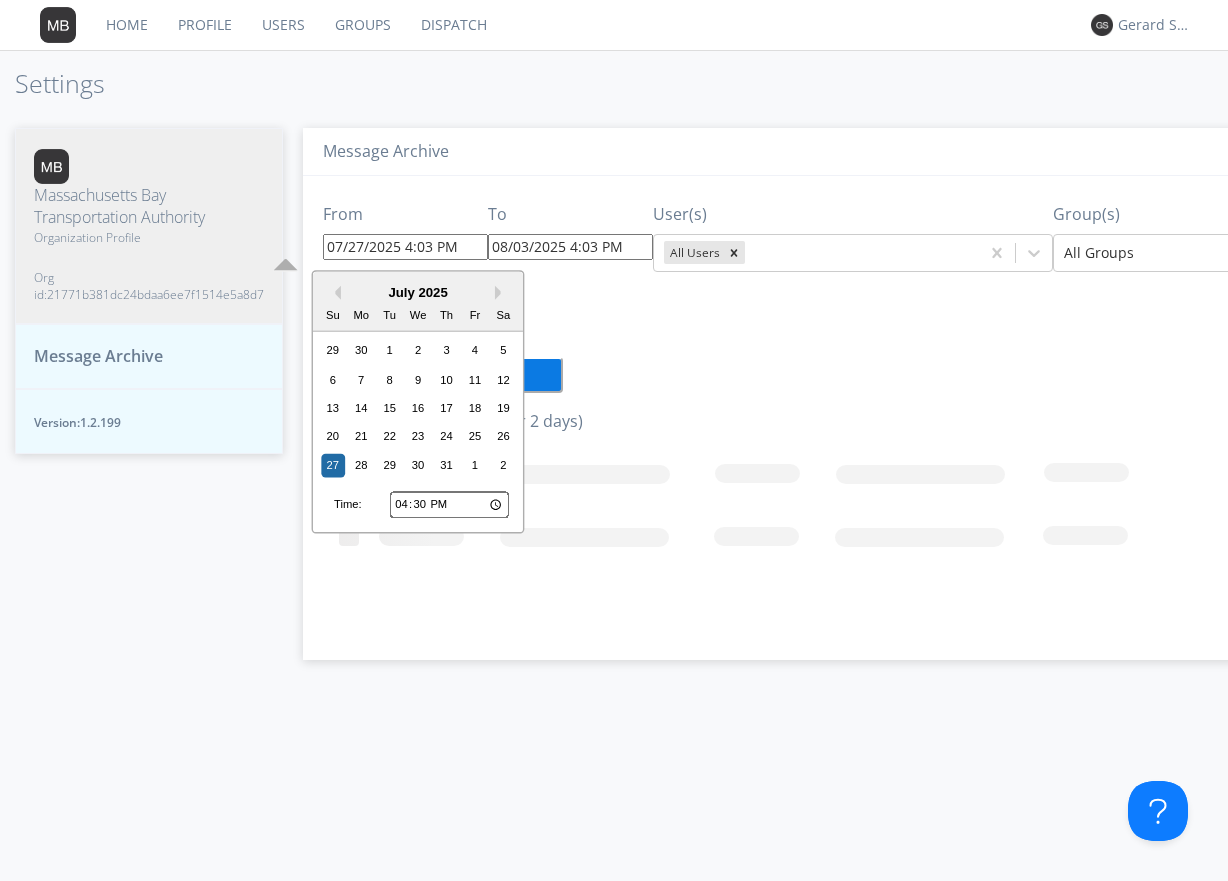 type on "07/27/2025 4:30 PM" 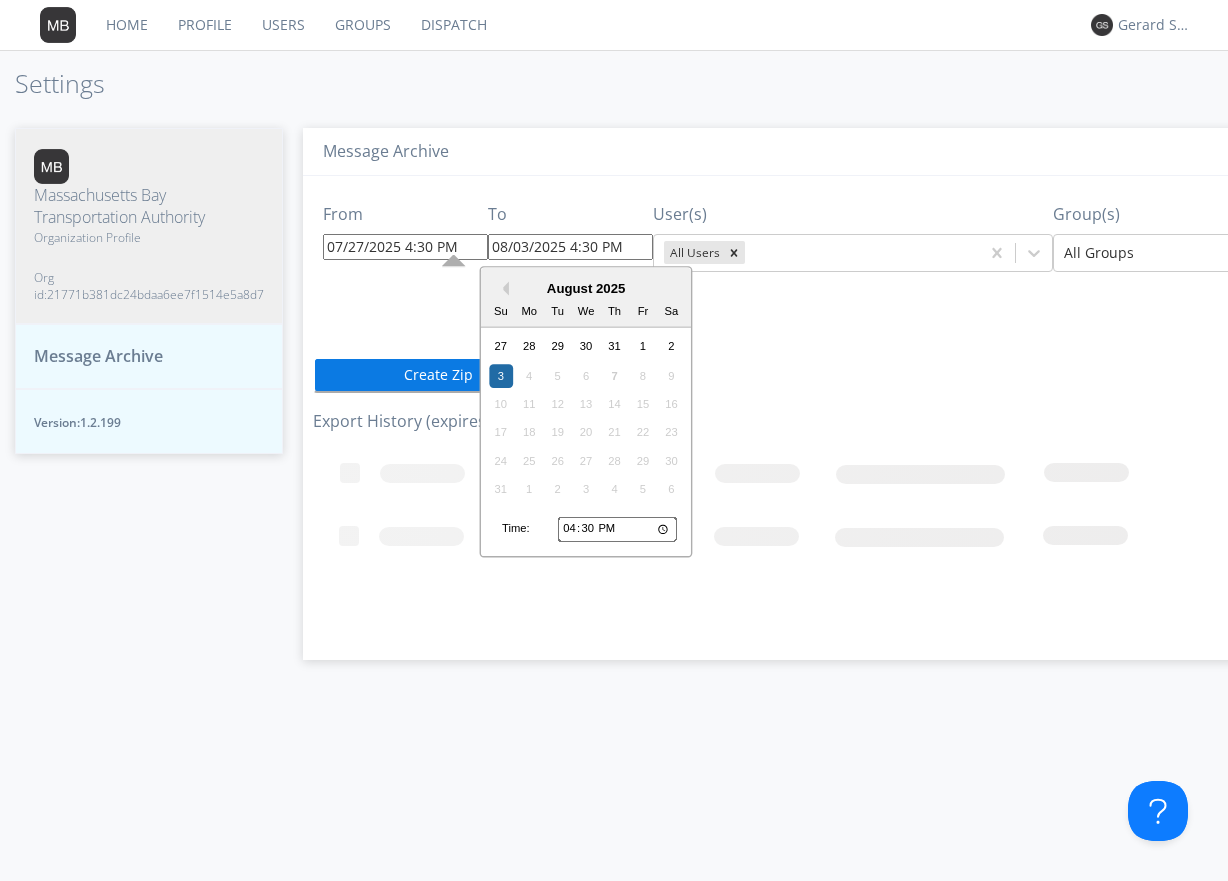 click on "08/03/2025 4:30 PM" at bounding box center [570, 247] 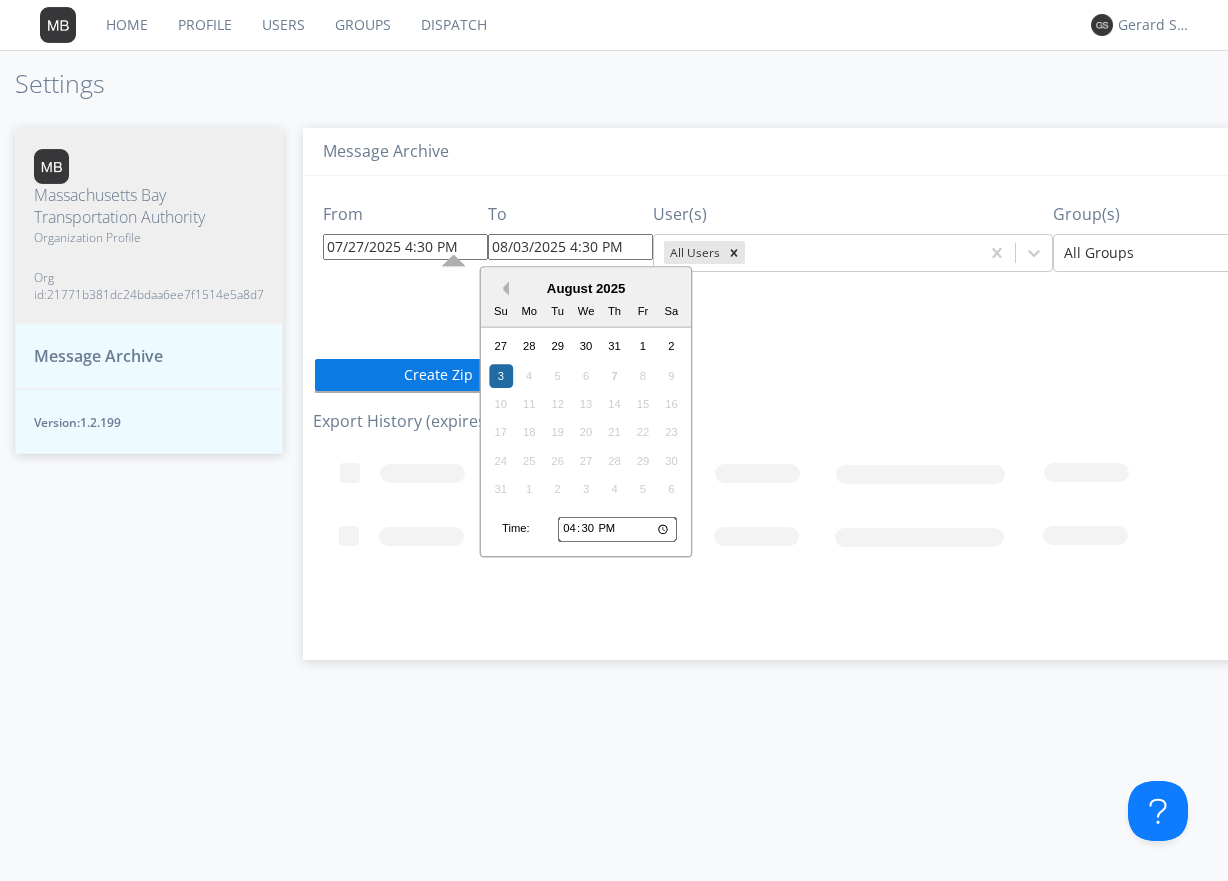 click on "Previous Month" at bounding box center [502, 289] 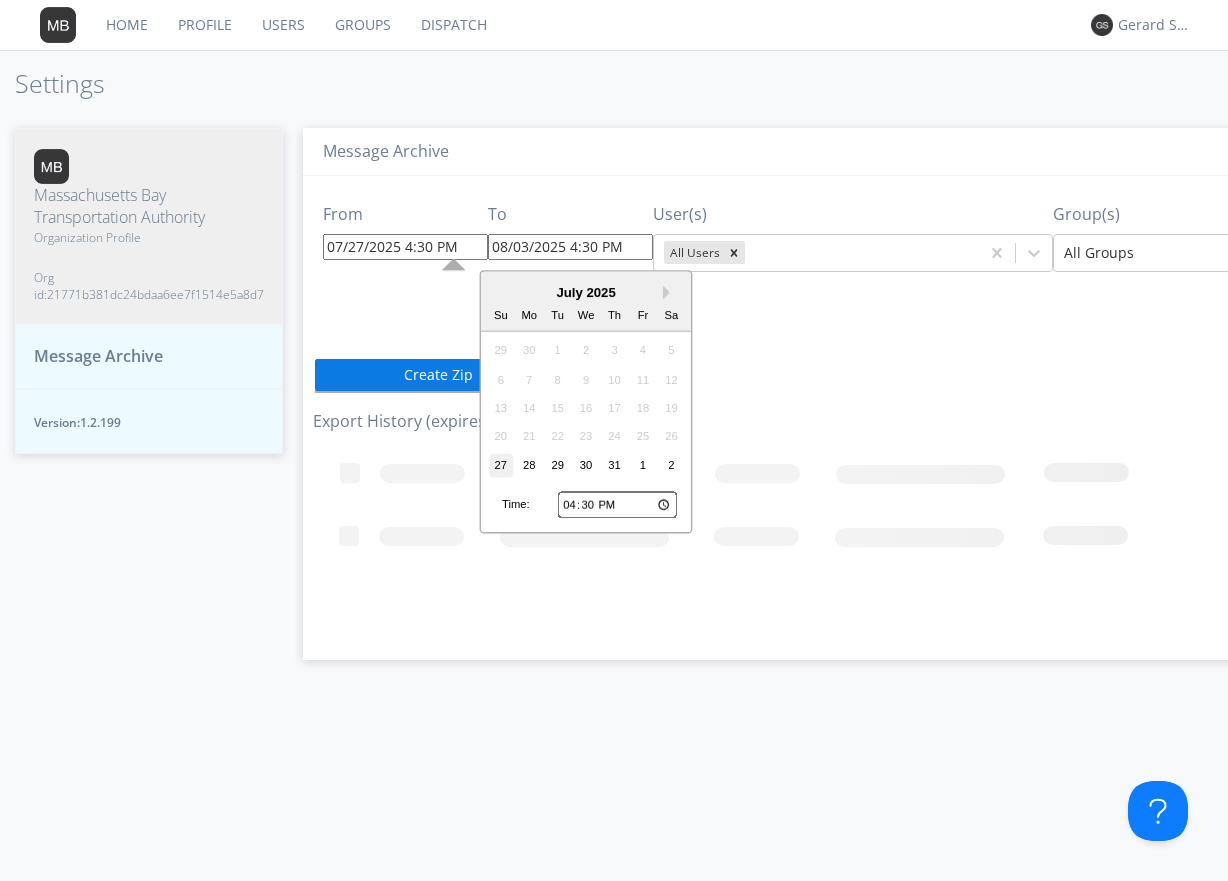 click on "27" at bounding box center [501, 465] 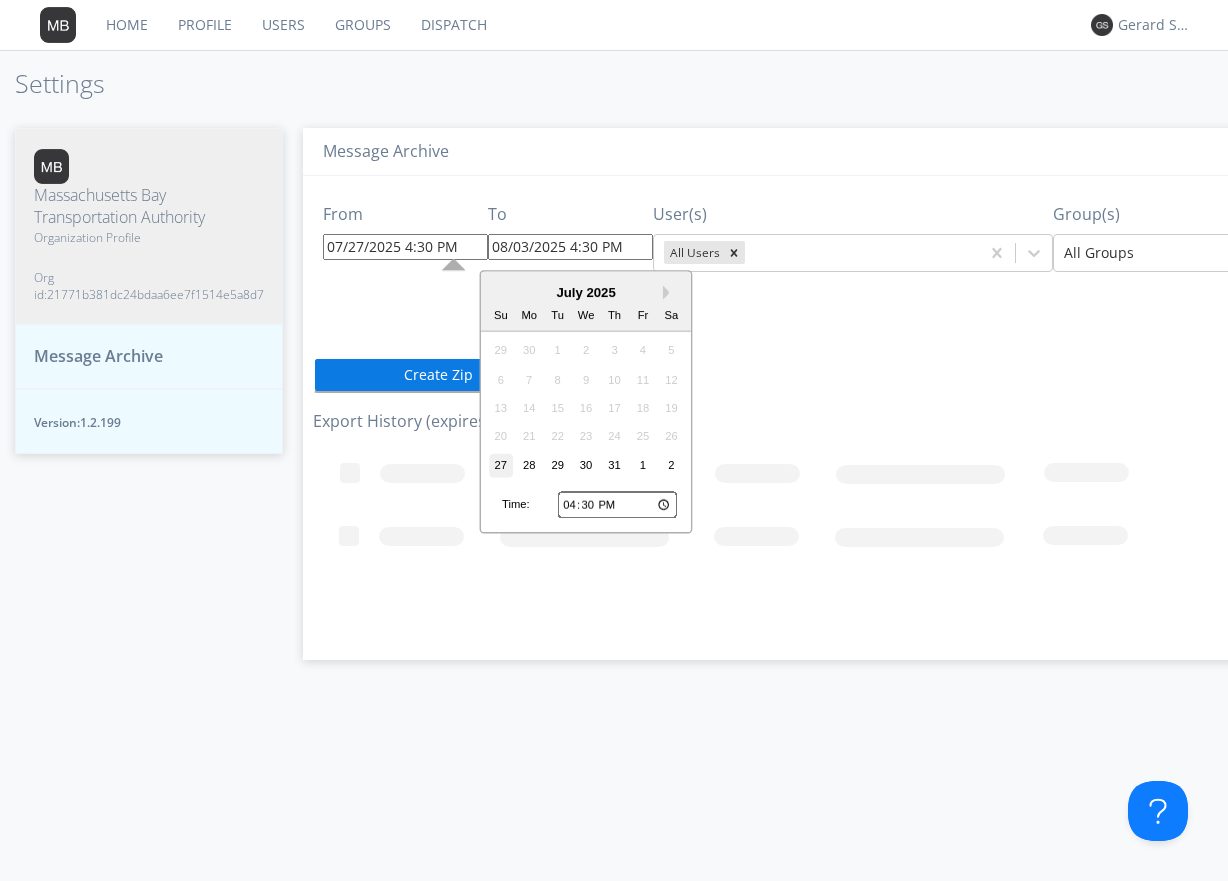 type on "07/27/2025 4:30 PM" 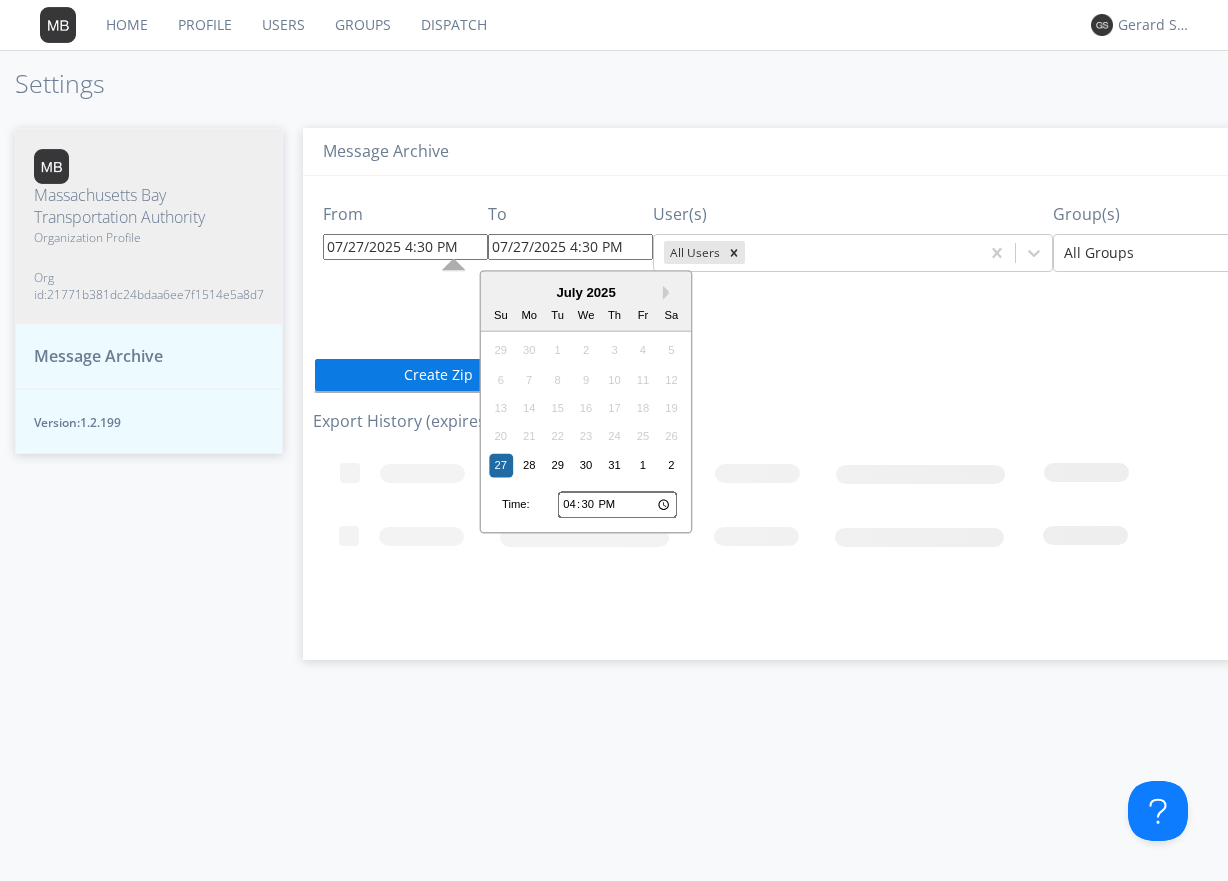 click on "07/27/2025 4:30 PM" at bounding box center [570, 247] 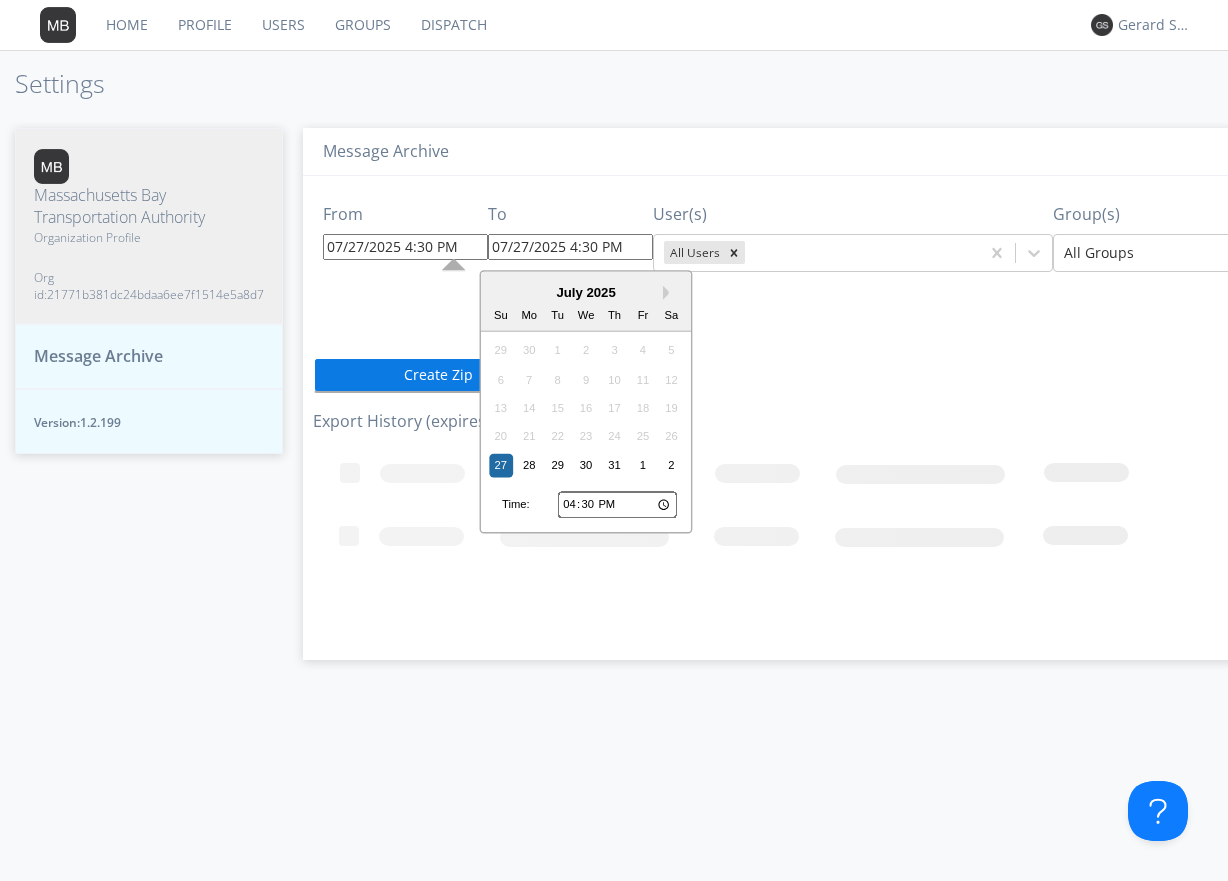 click on "16:30" at bounding box center [617, 505] 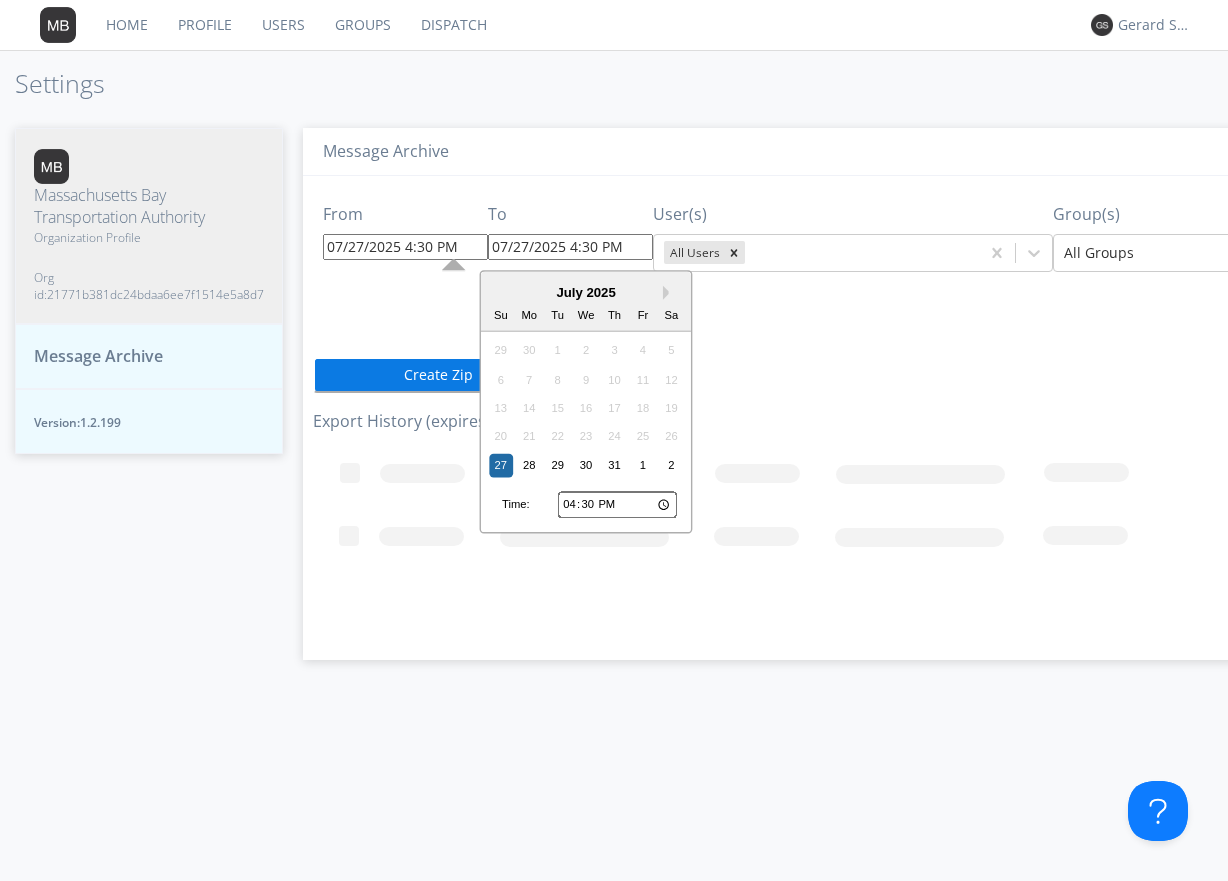 type on "17:30" 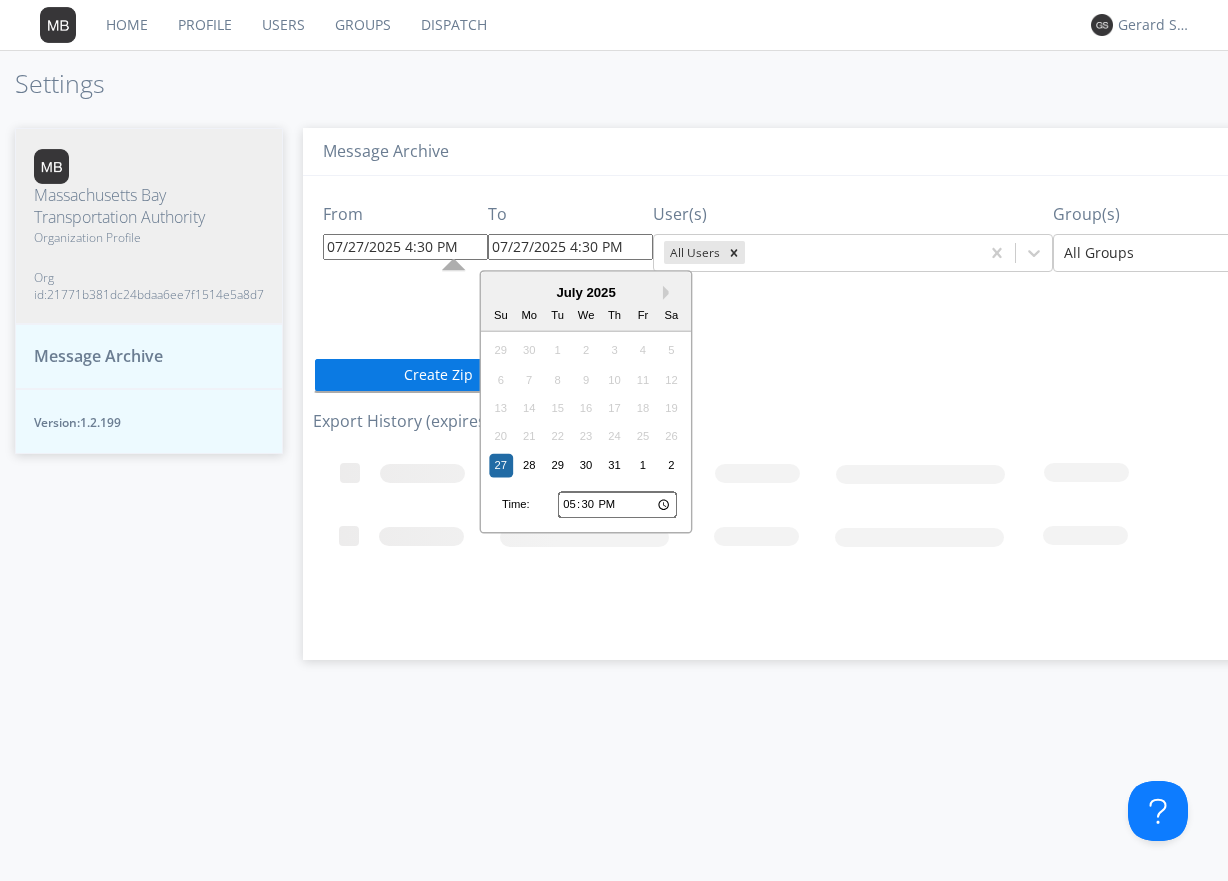 type on "07/27/2025 5:30 PM" 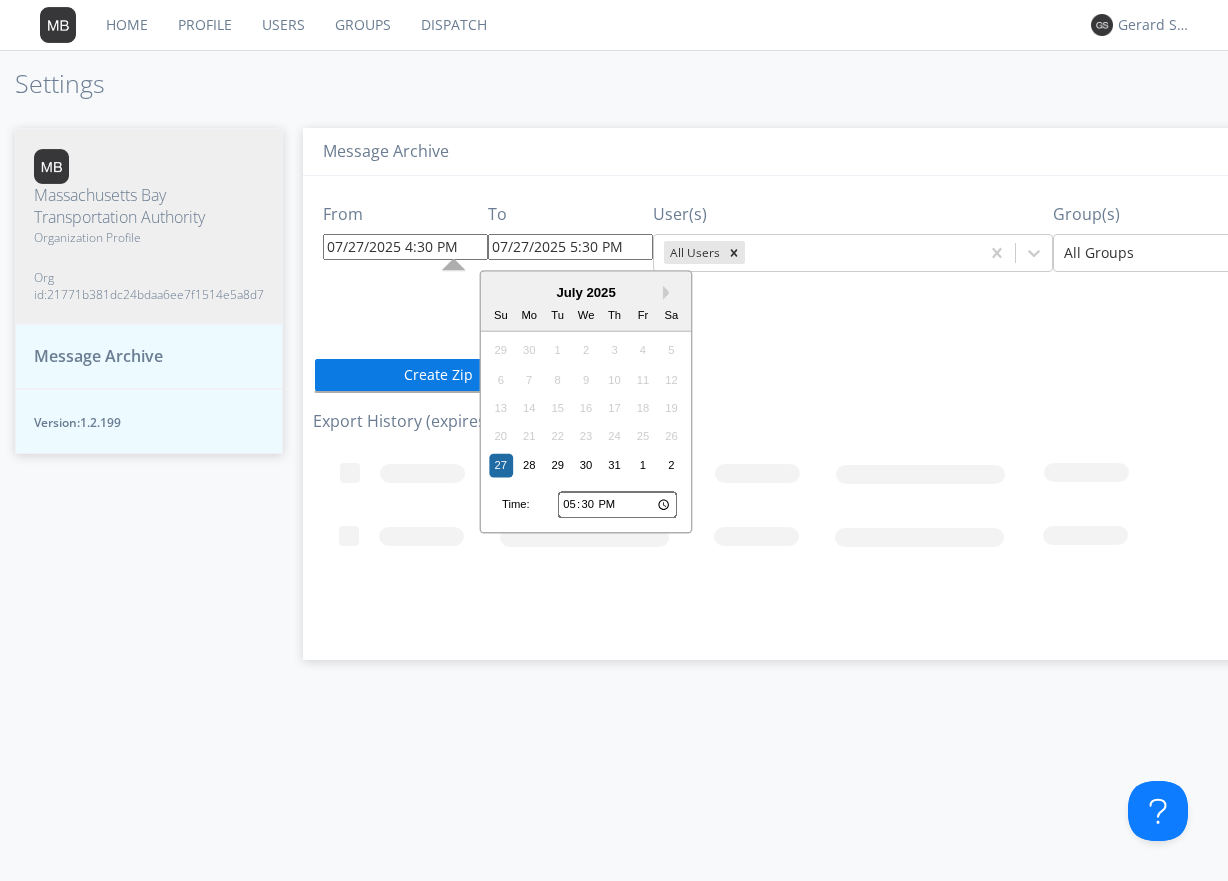 click on "From 07/27/2025 4:30 PM To 07/27/2025 5:30 PM Next Month July 2025 Su Mo Tu We Th Fr Sa 29 30 1 2 3 4 5 6 7 8 9 10 11 12 13 14 15 16 17 18 19 20 21 22 23 24 25 26 27 28 29 30 31 1 2 Time: 17:30 User(s) All Users Group(s) All Groups Create Zip Export History (expires after 2 days) Loading..." at bounding box center [888, 410] 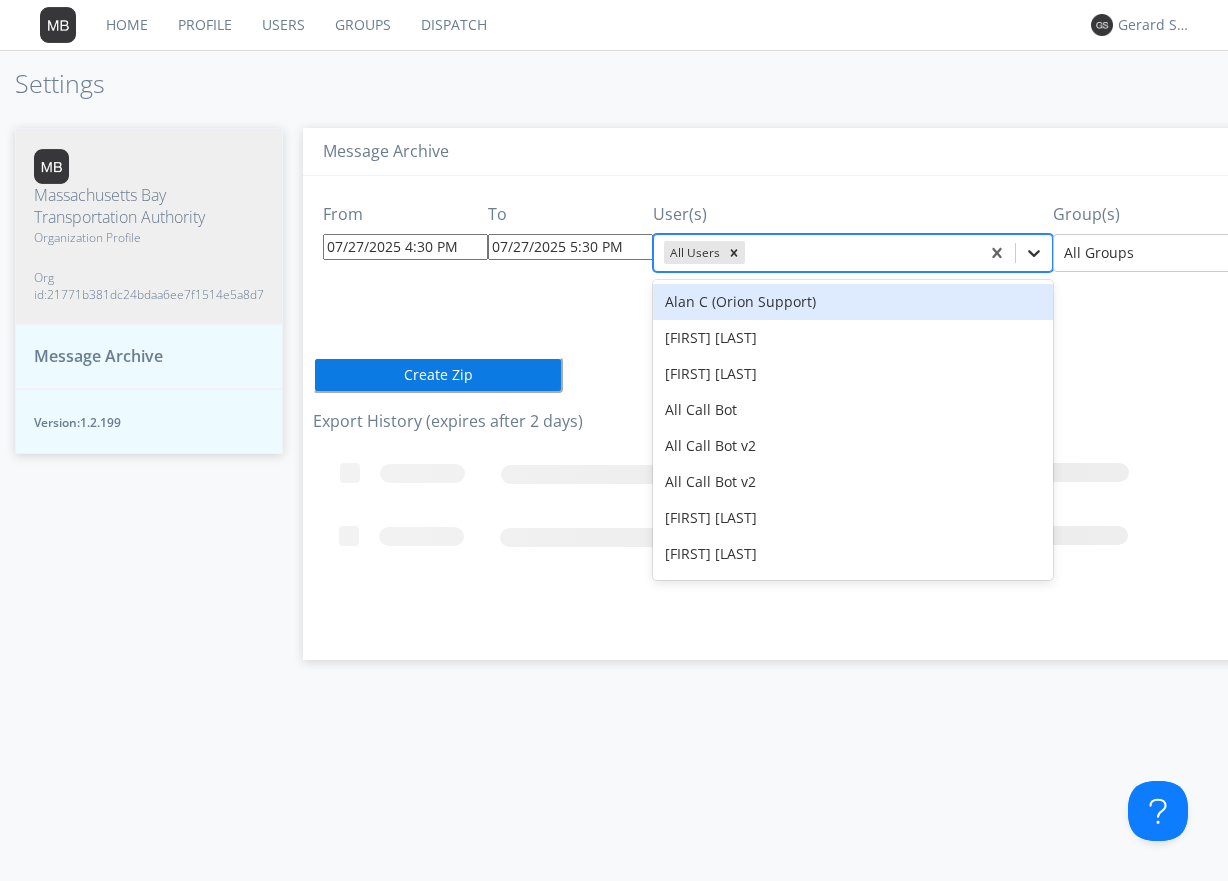 click 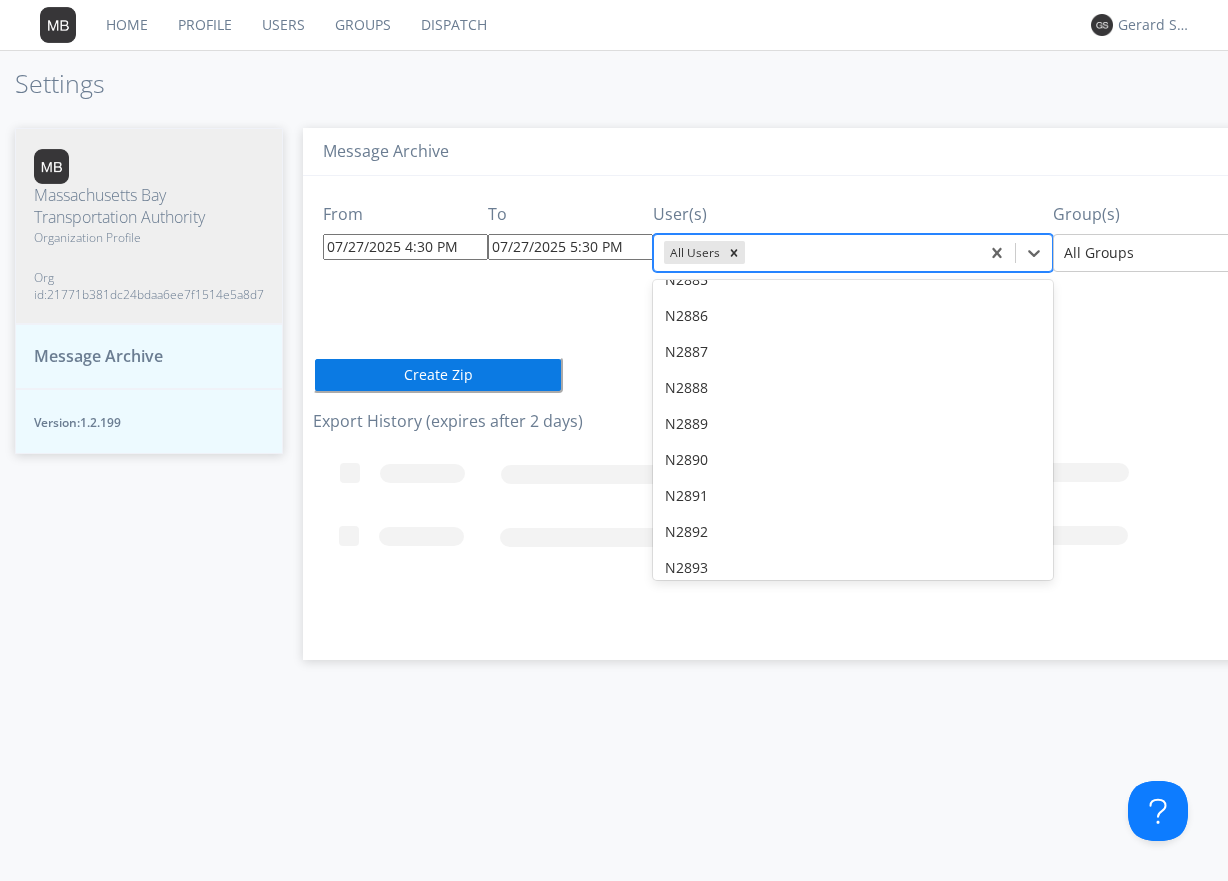 scroll, scrollTop: 12000, scrollLeft: 0, axis: vertical 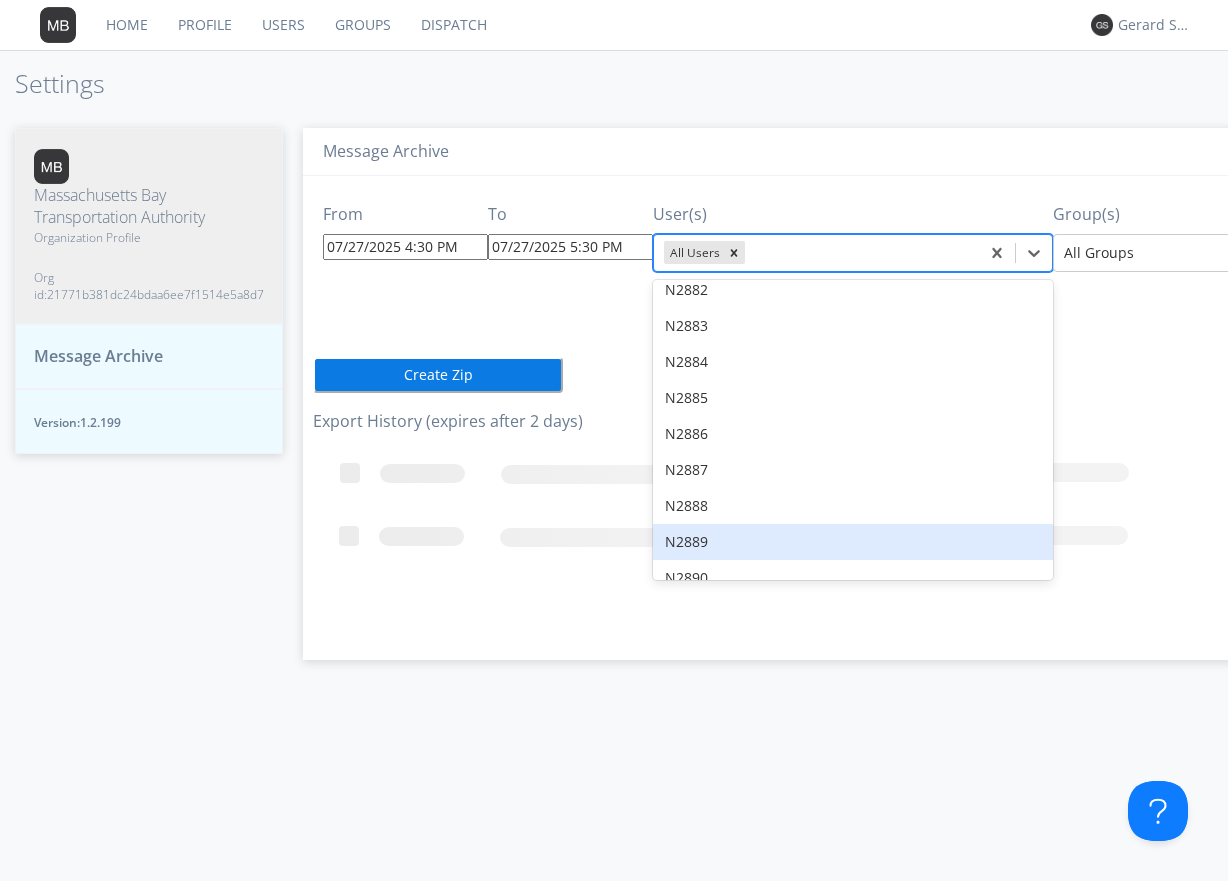 click on "N2889" at bounding box center (853, 542) 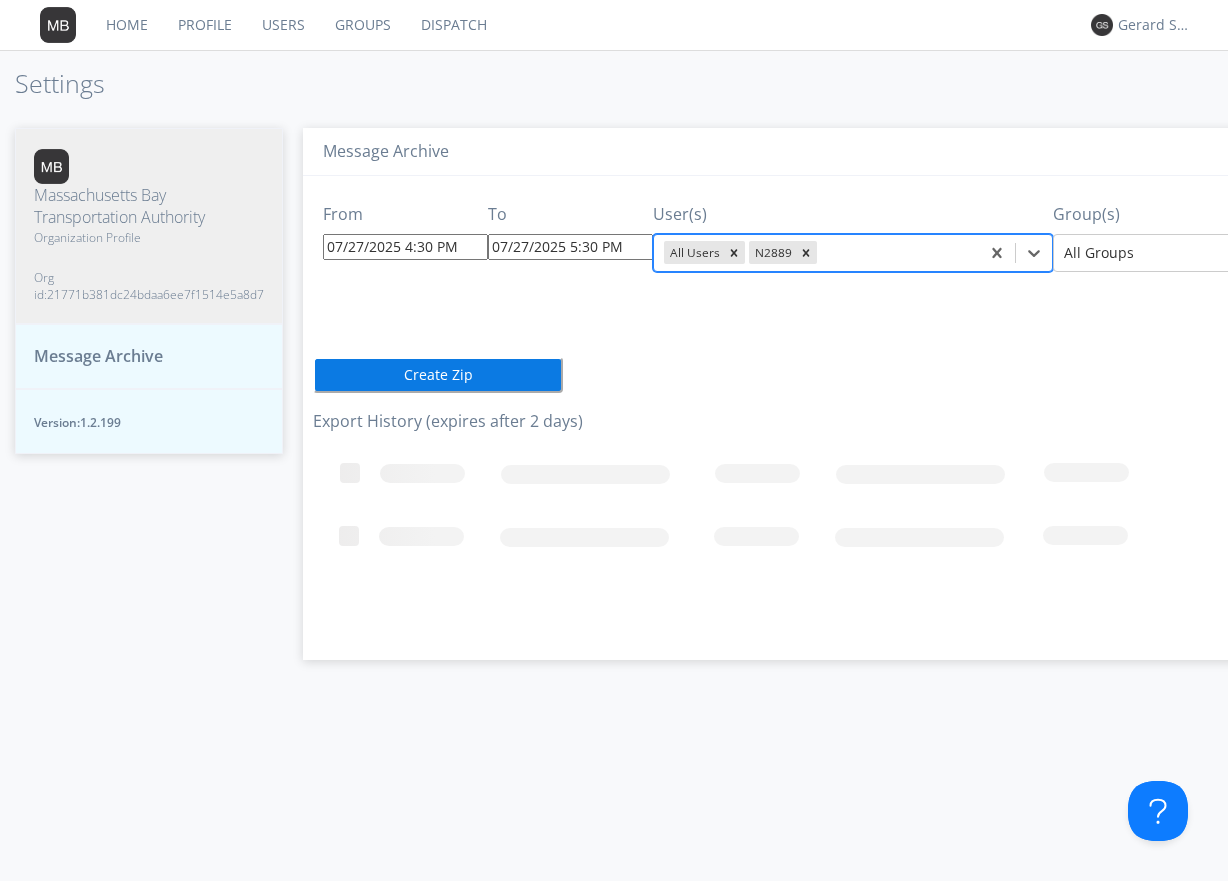click on "Create Zip" at bounding box center (438, 375) 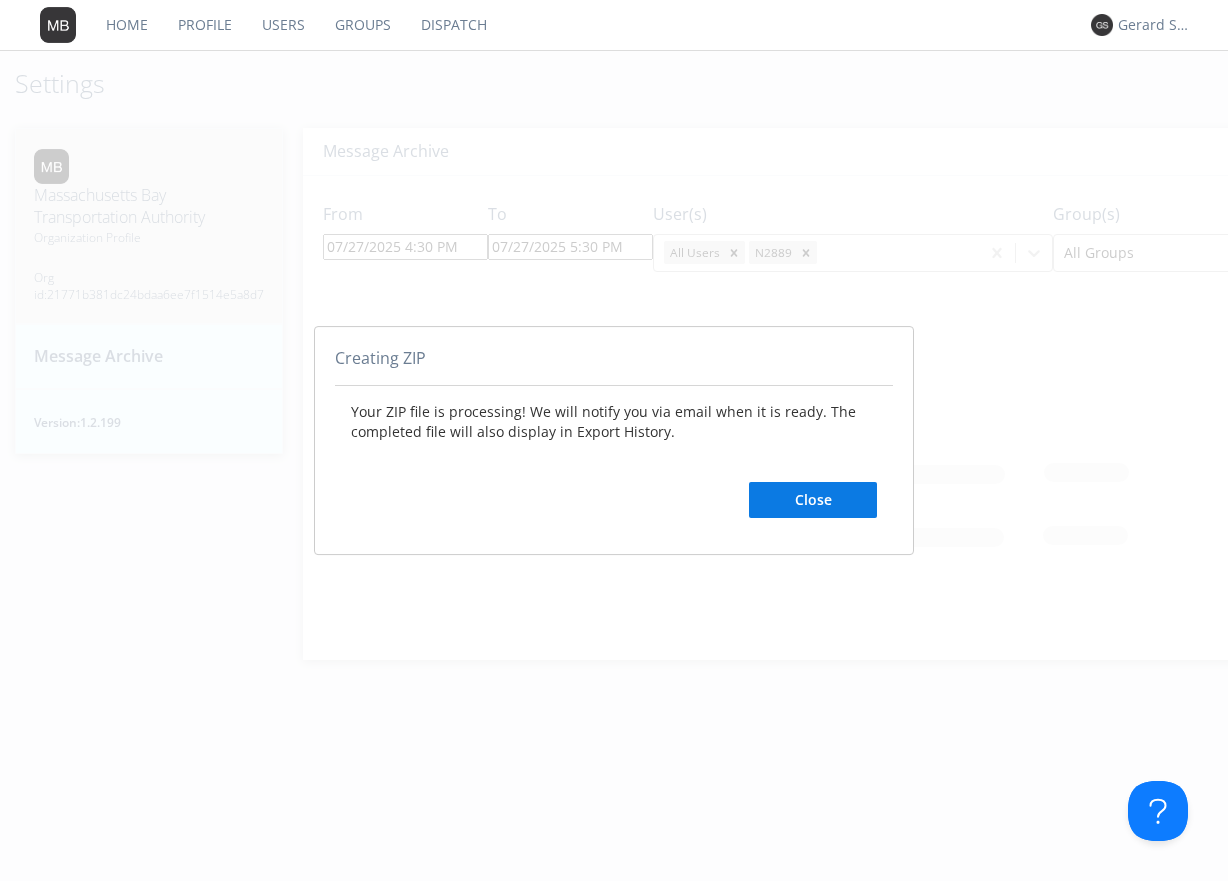 click on "Close" at bounding box center [813, 500] 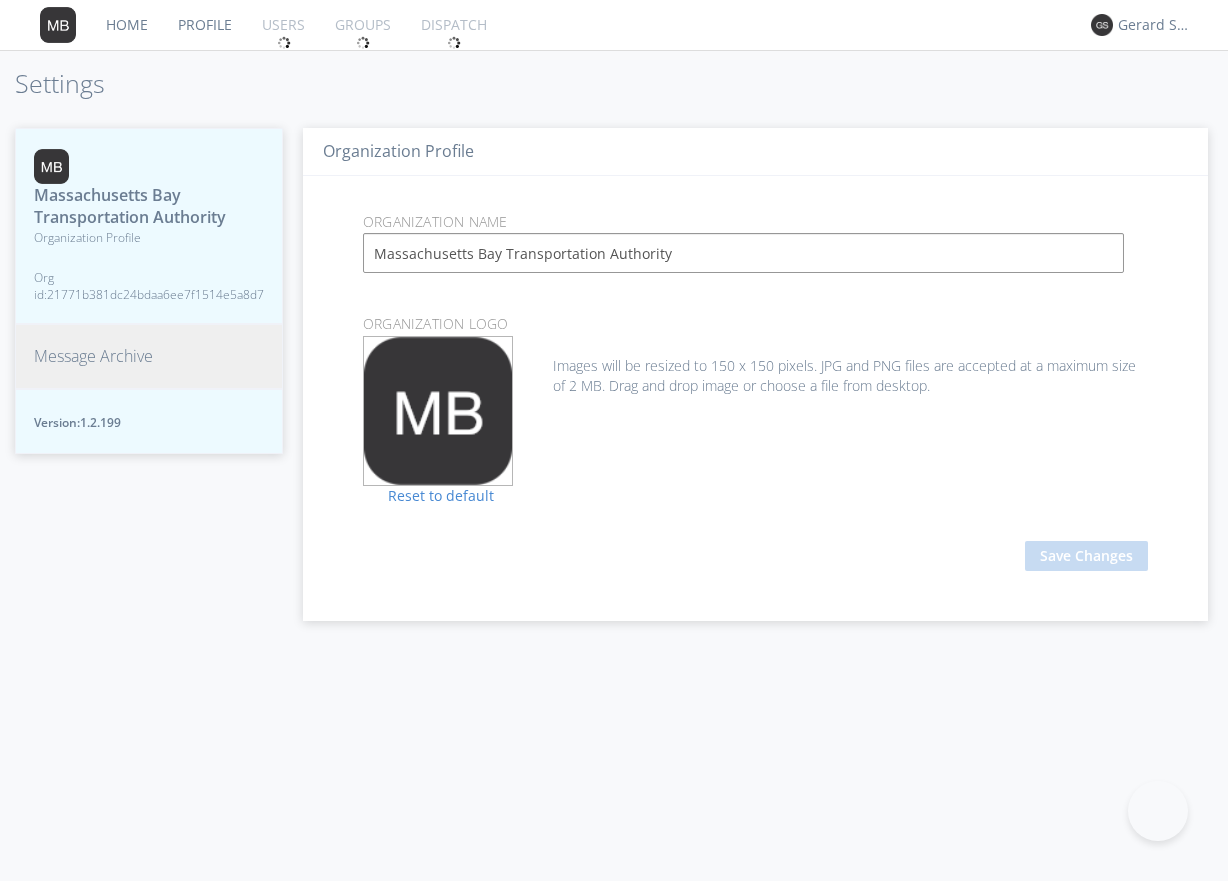 scroll, scrollTop: 0, scrollLeft: 0, axis: both 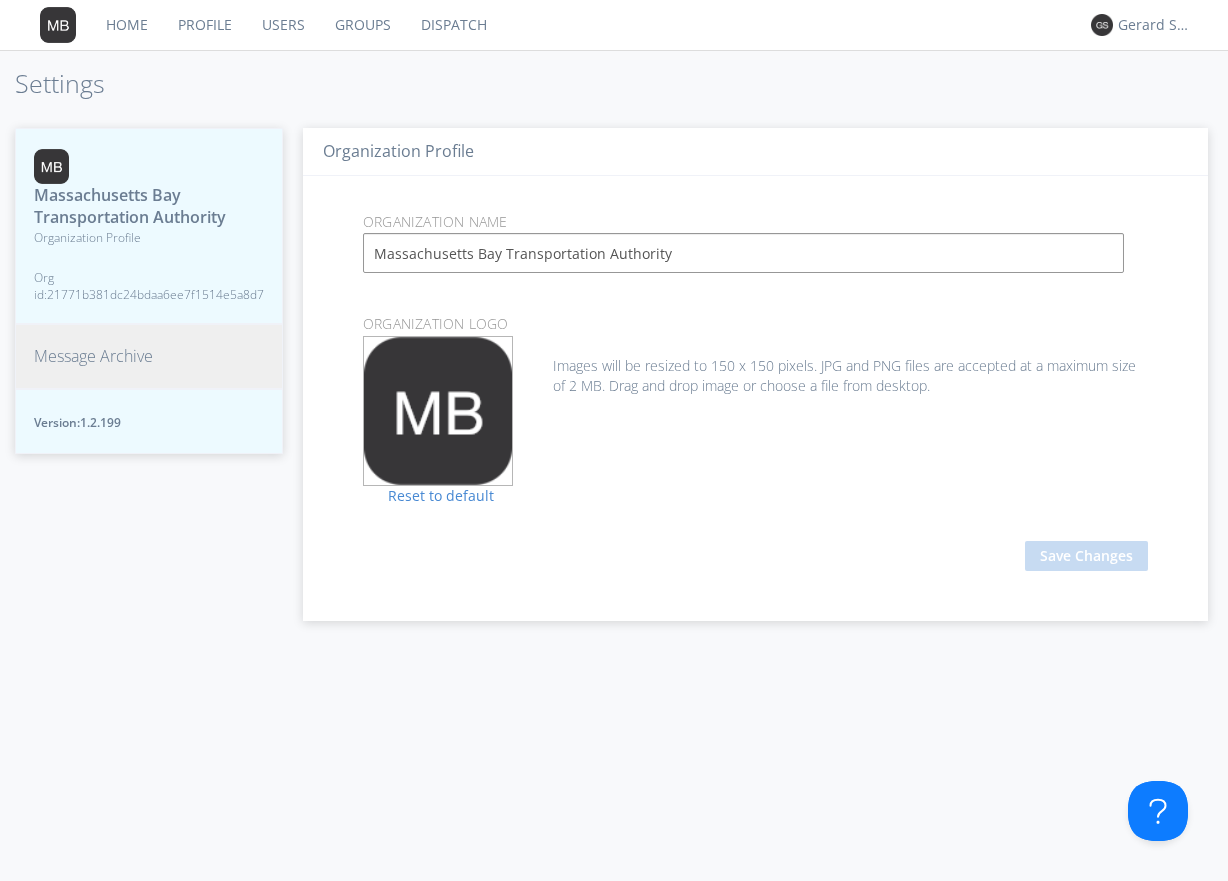 click on "Message Archive" at bounding box center (93, 356) 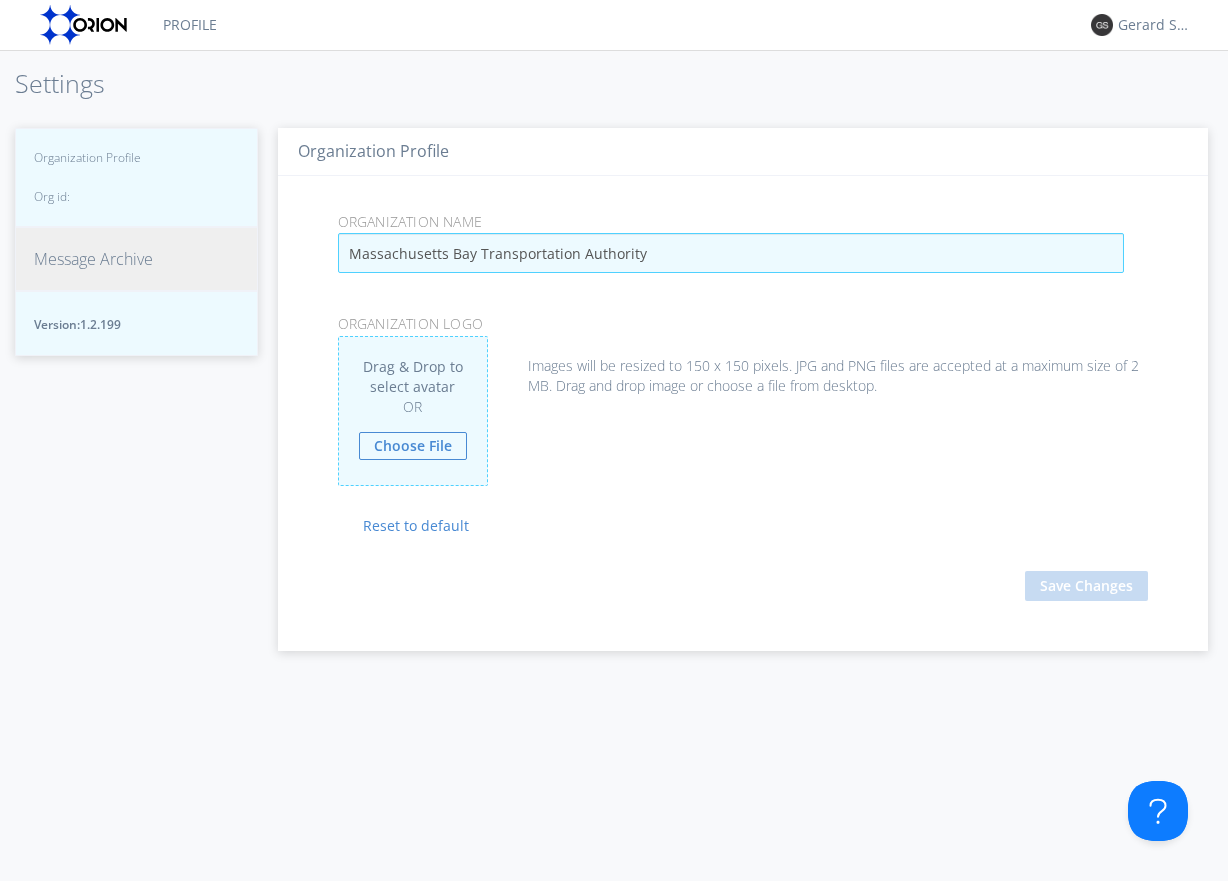 scroll, scrollTop: 0, scrollLeft: 0, axis: both 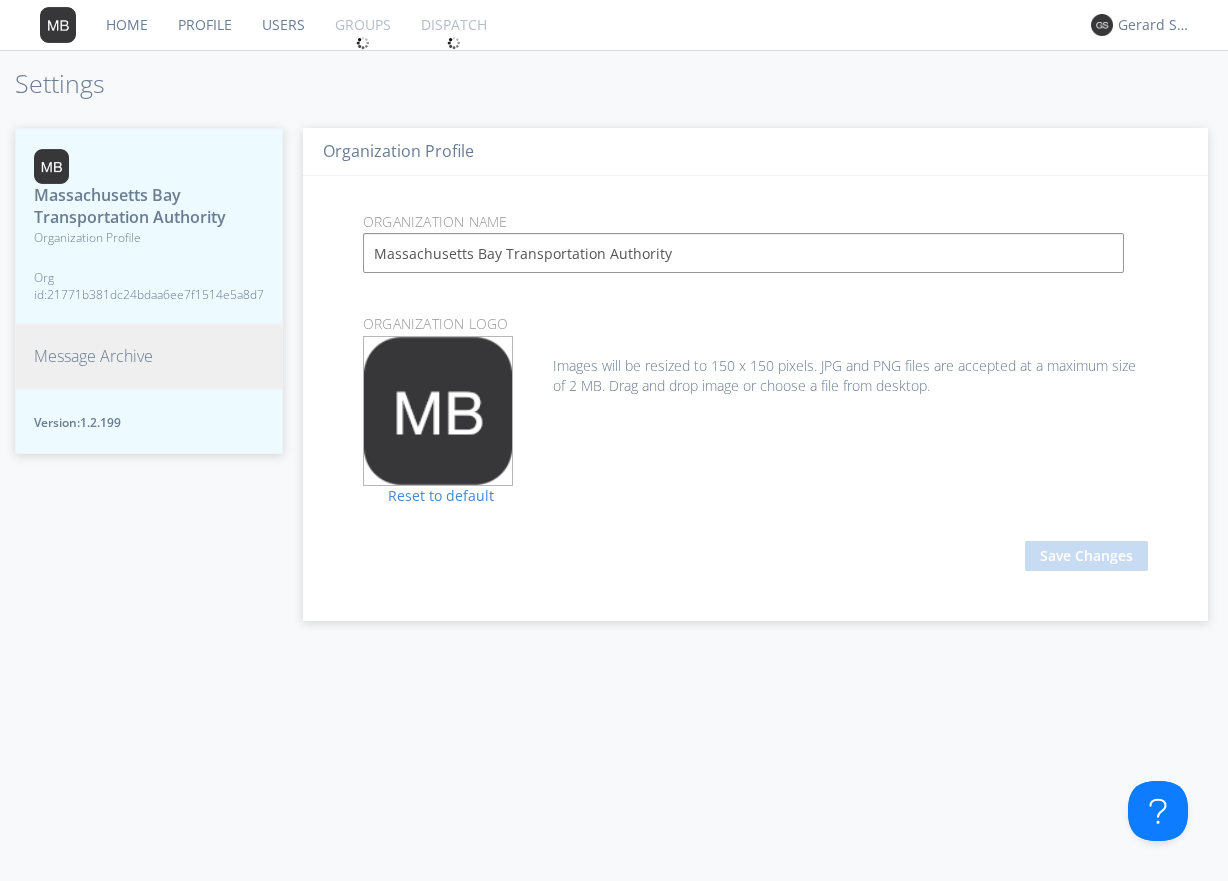 click on "Message Archive" at bounding box center (93, 356) 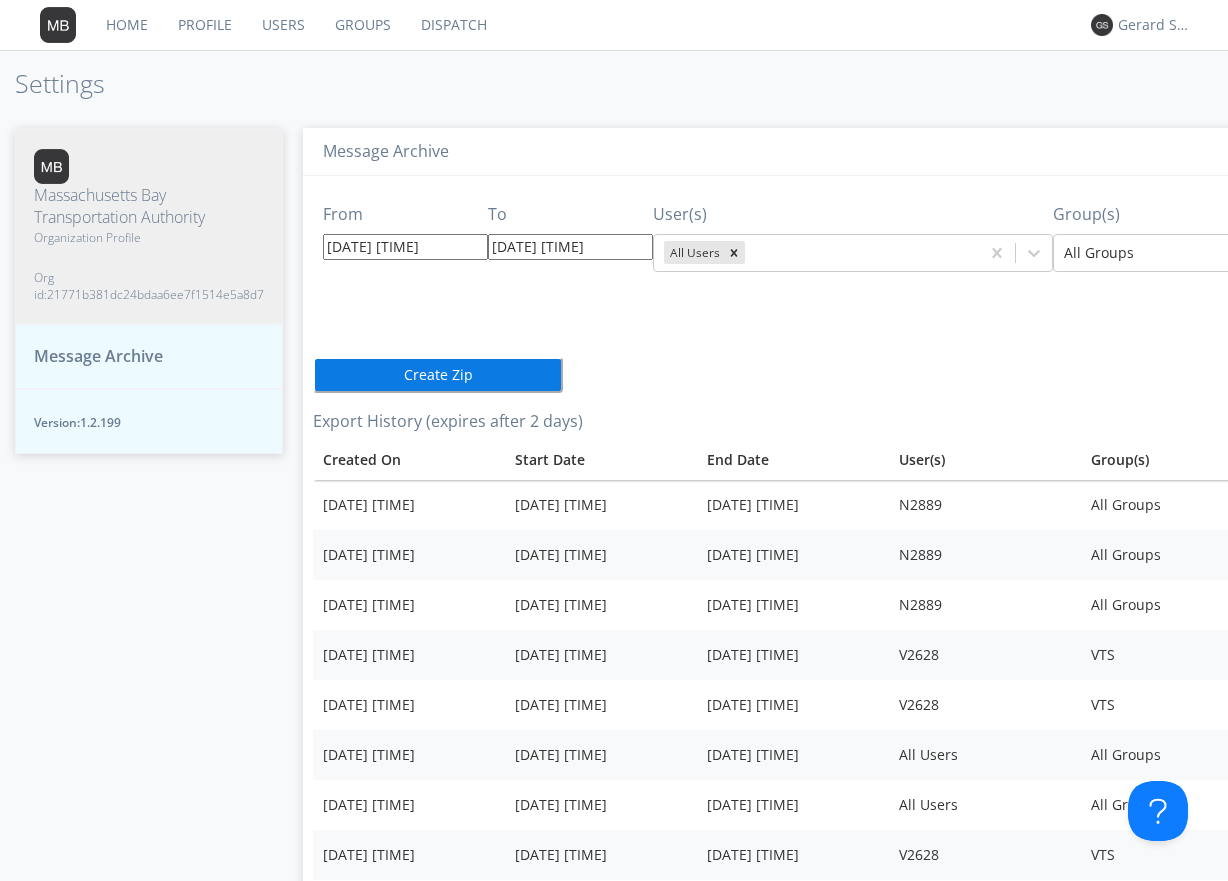 scroll, scrollTop: 0, scrollLeft: 145, axis: horizontal 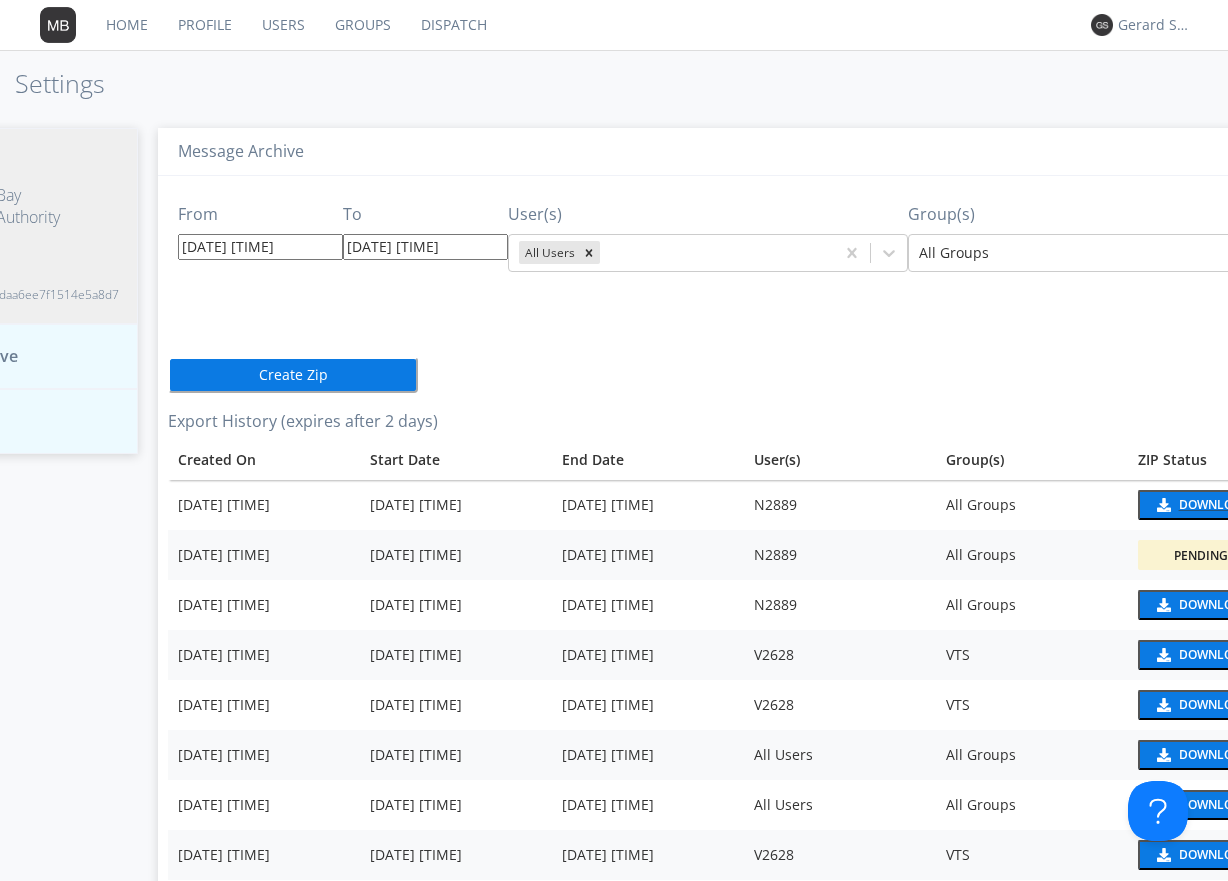 click on "Download" at bounding box center [1214, 505] 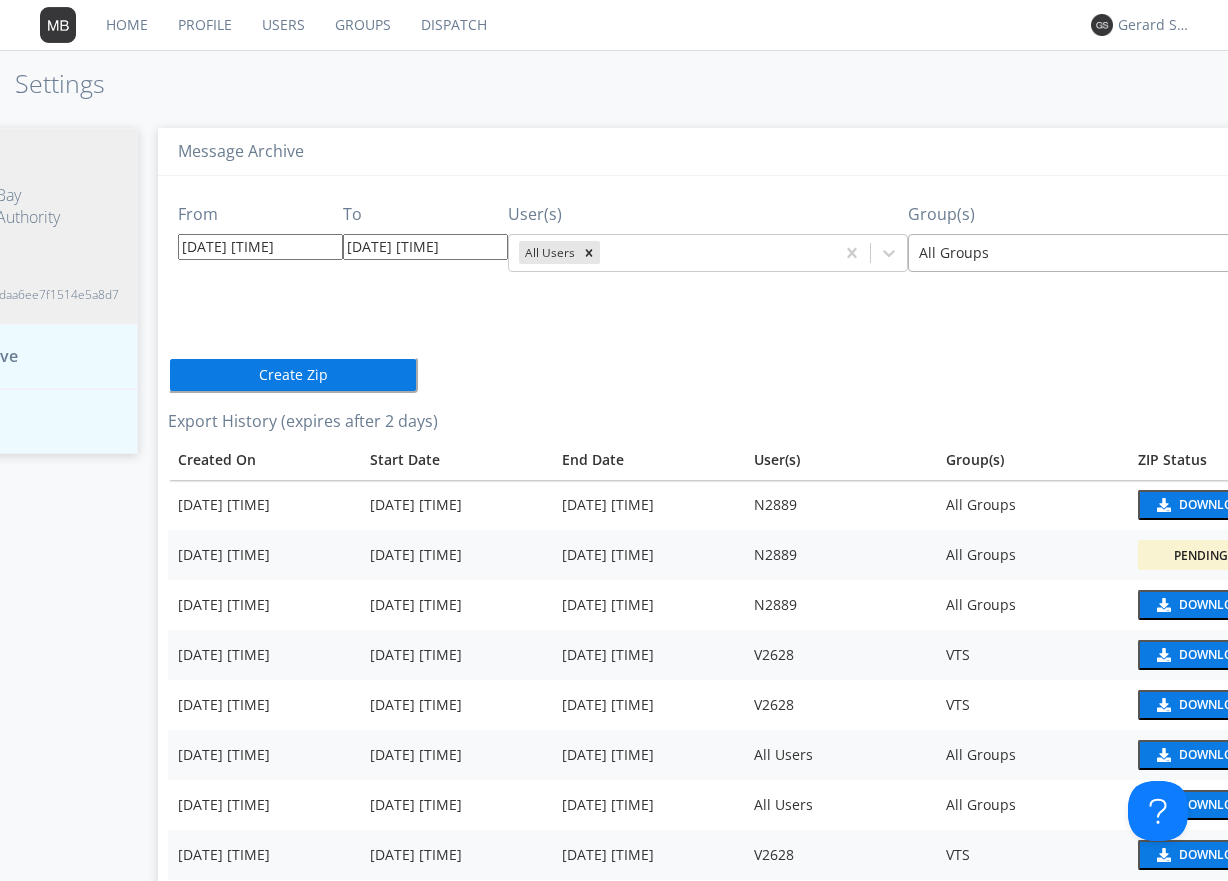 click on "All Groups" at bounding box center (1071, 253) 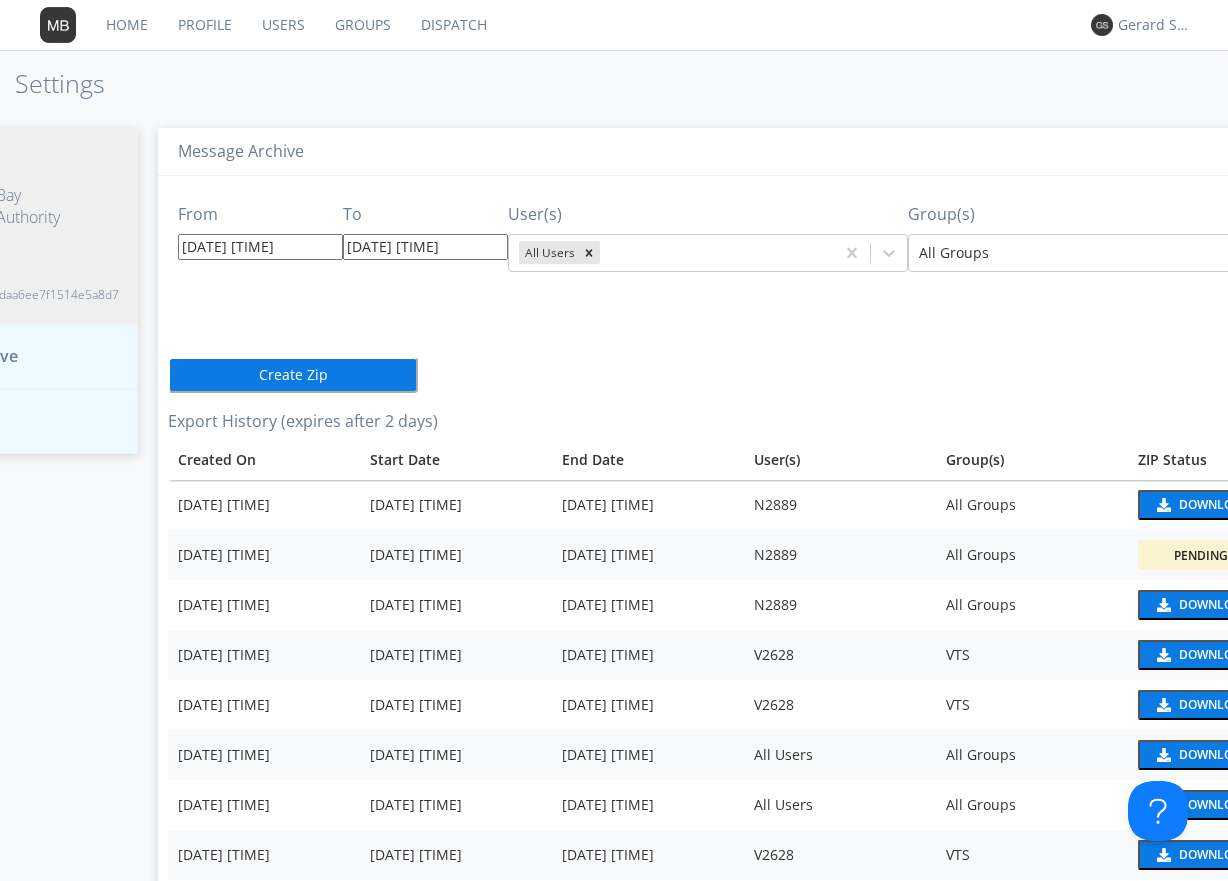 drag, startPoint x: 568, startPoint y: 559, endPoint x: 999, endPoint y: 340, distance: 483.44803 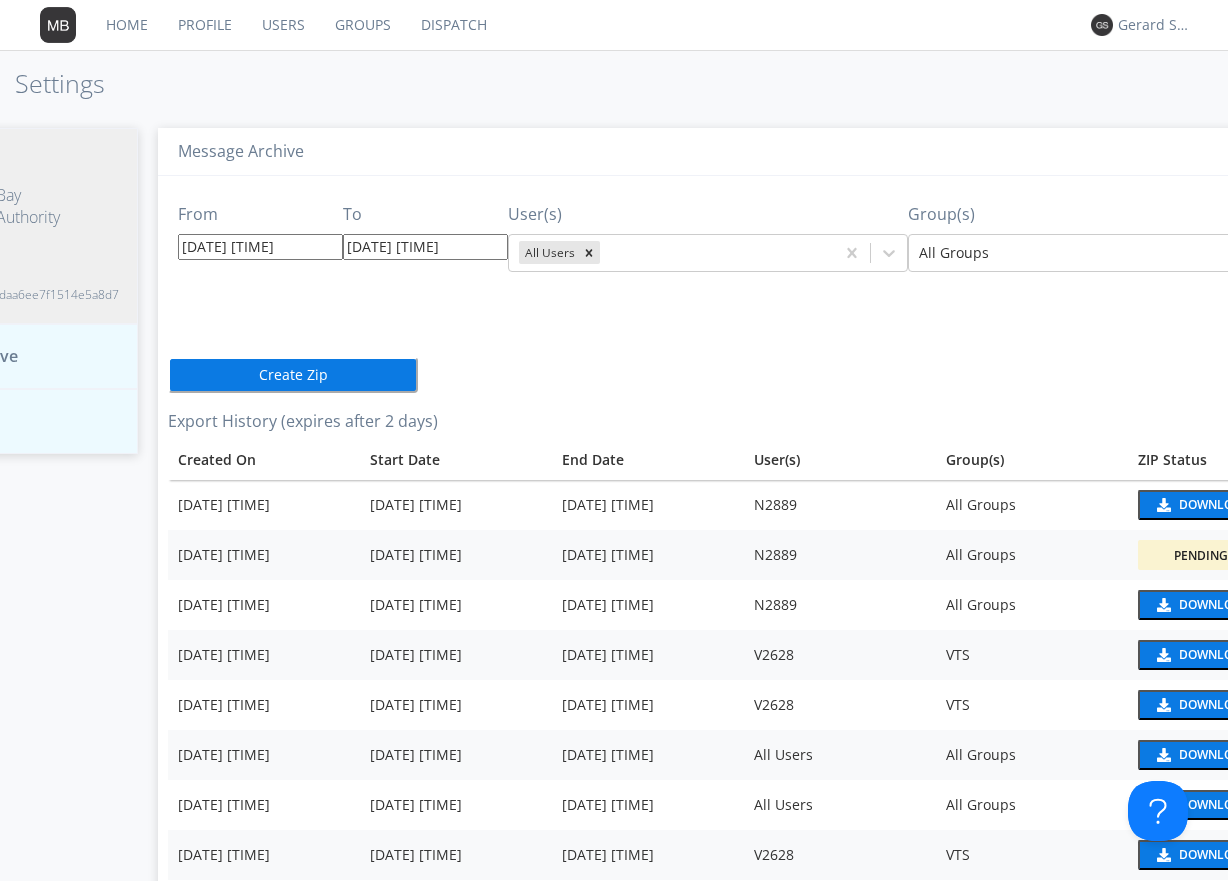 click on "Pending" at bounding box center [1200, 555] 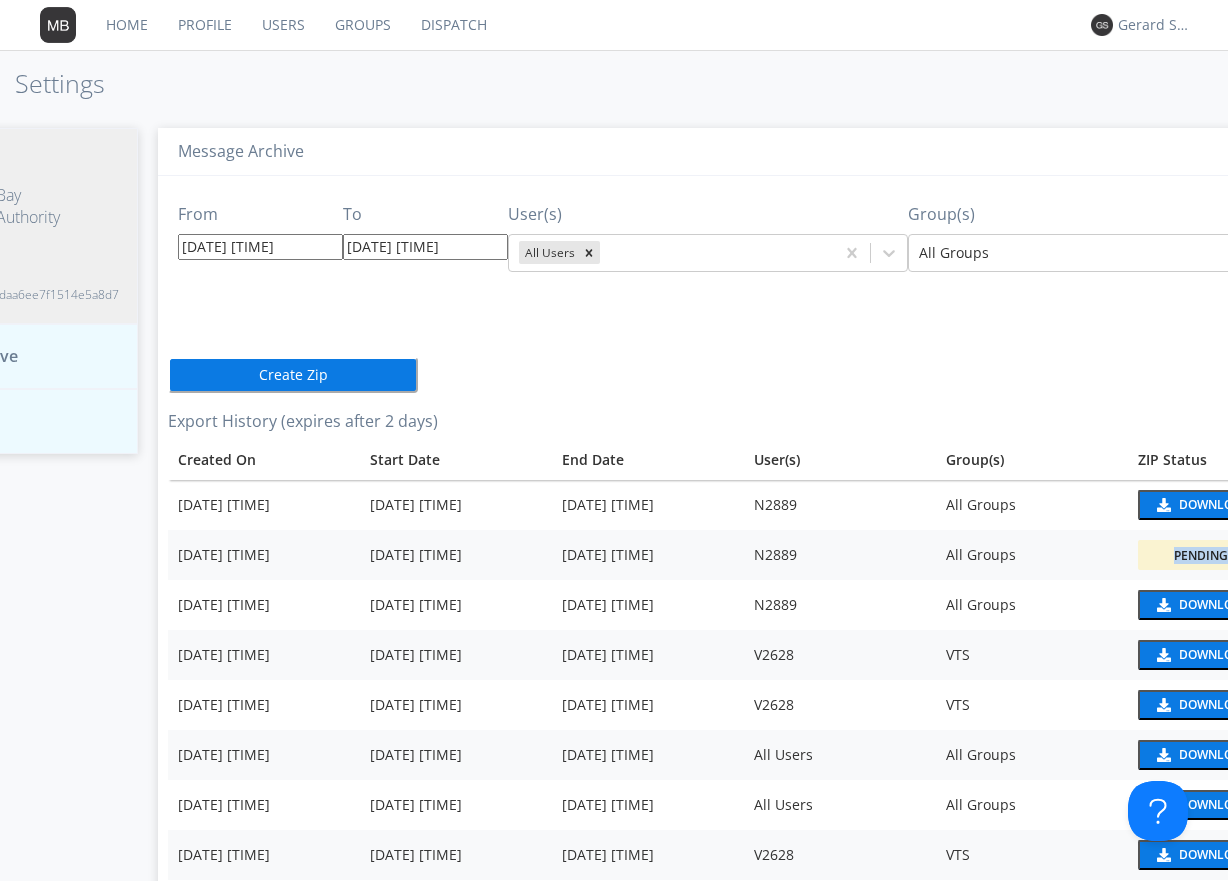 click on "Pending" at bounding box center [1200, 555] 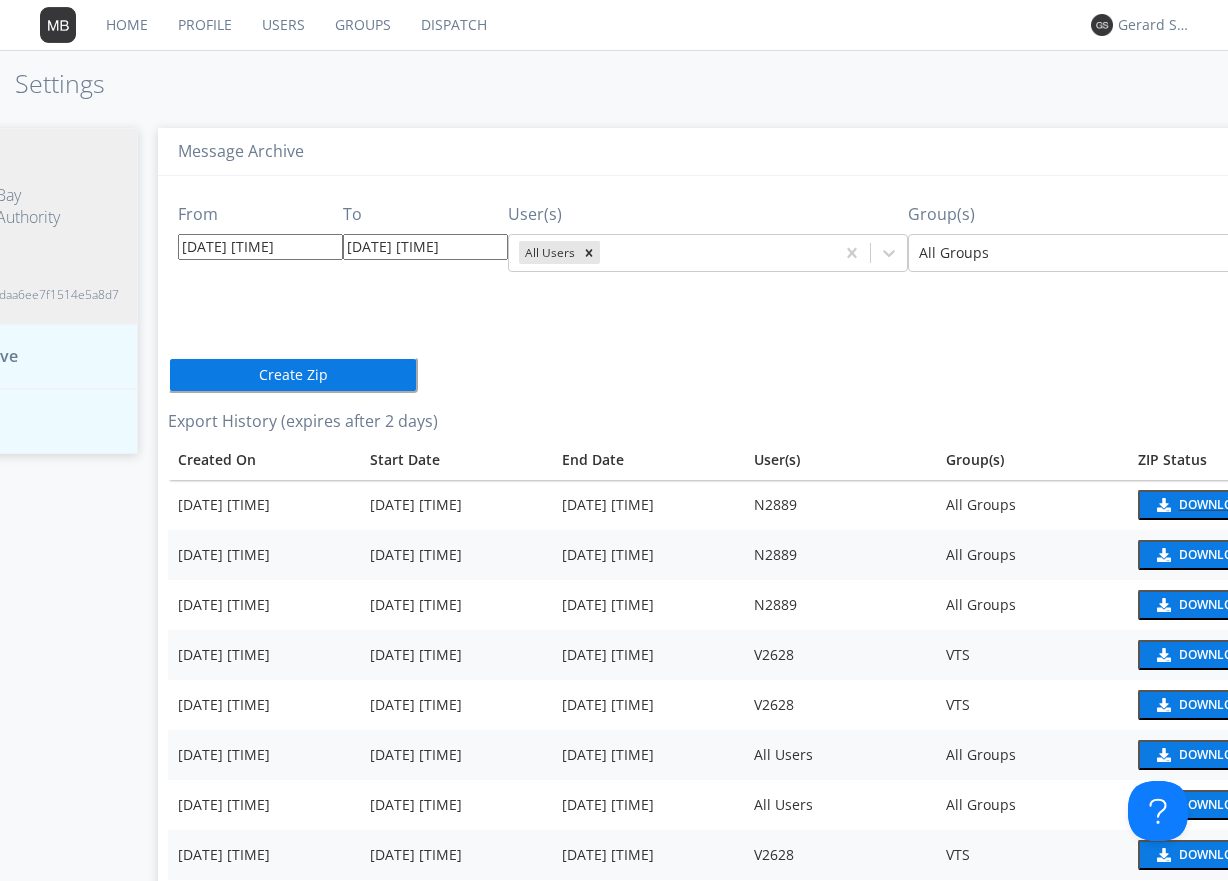 click on "Download" at bounding box center [1214, 505] 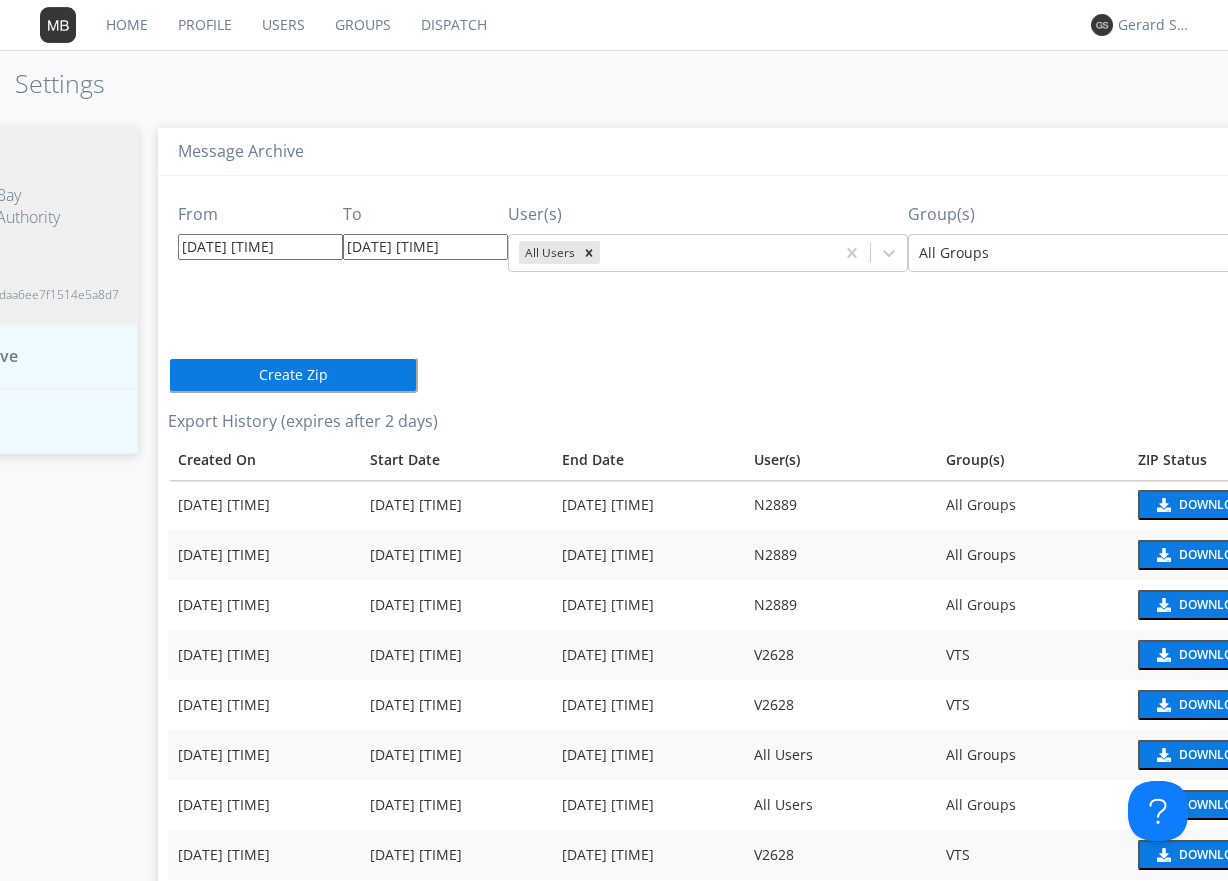 click on "Dispatch" at bounding box center (454, 25) 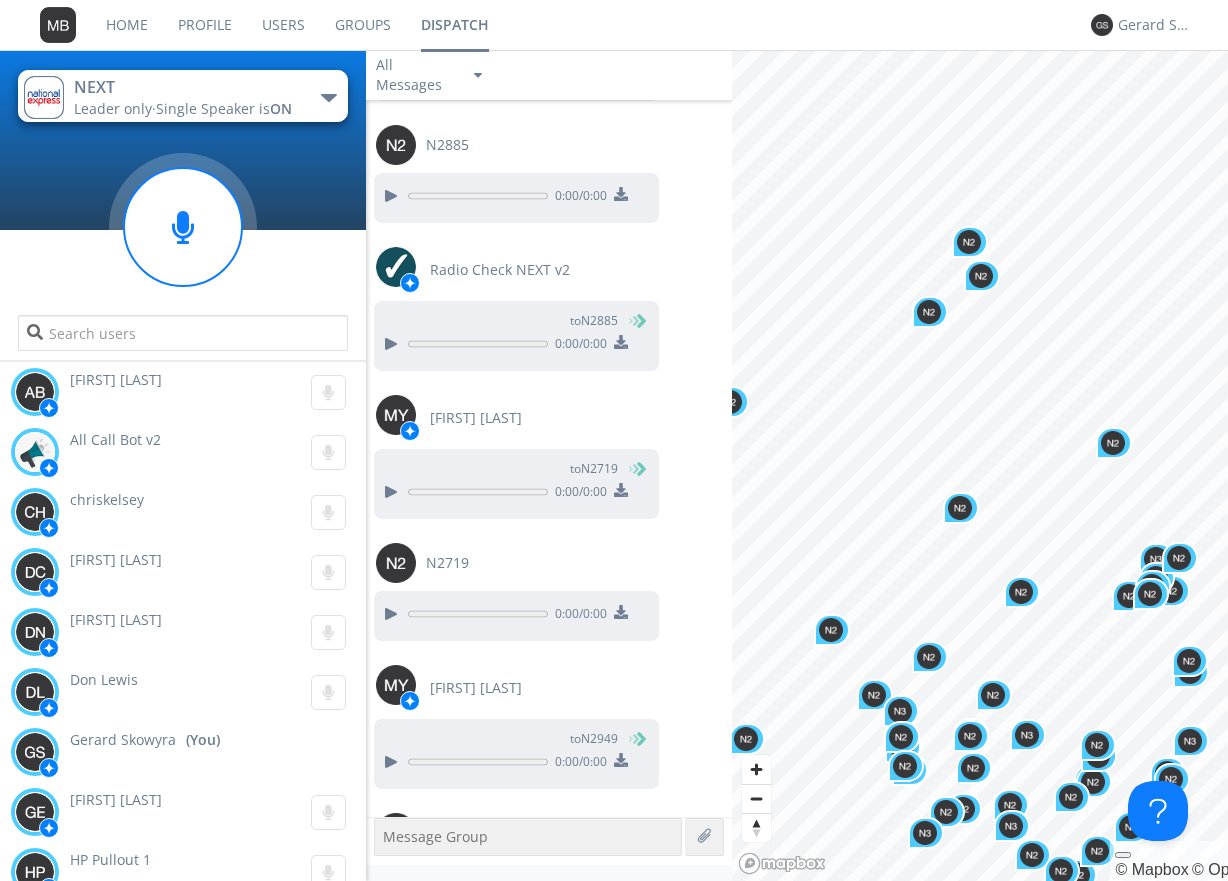 scroll, scrollTop: 3399, scrollLeft: 0, axis: vertical 